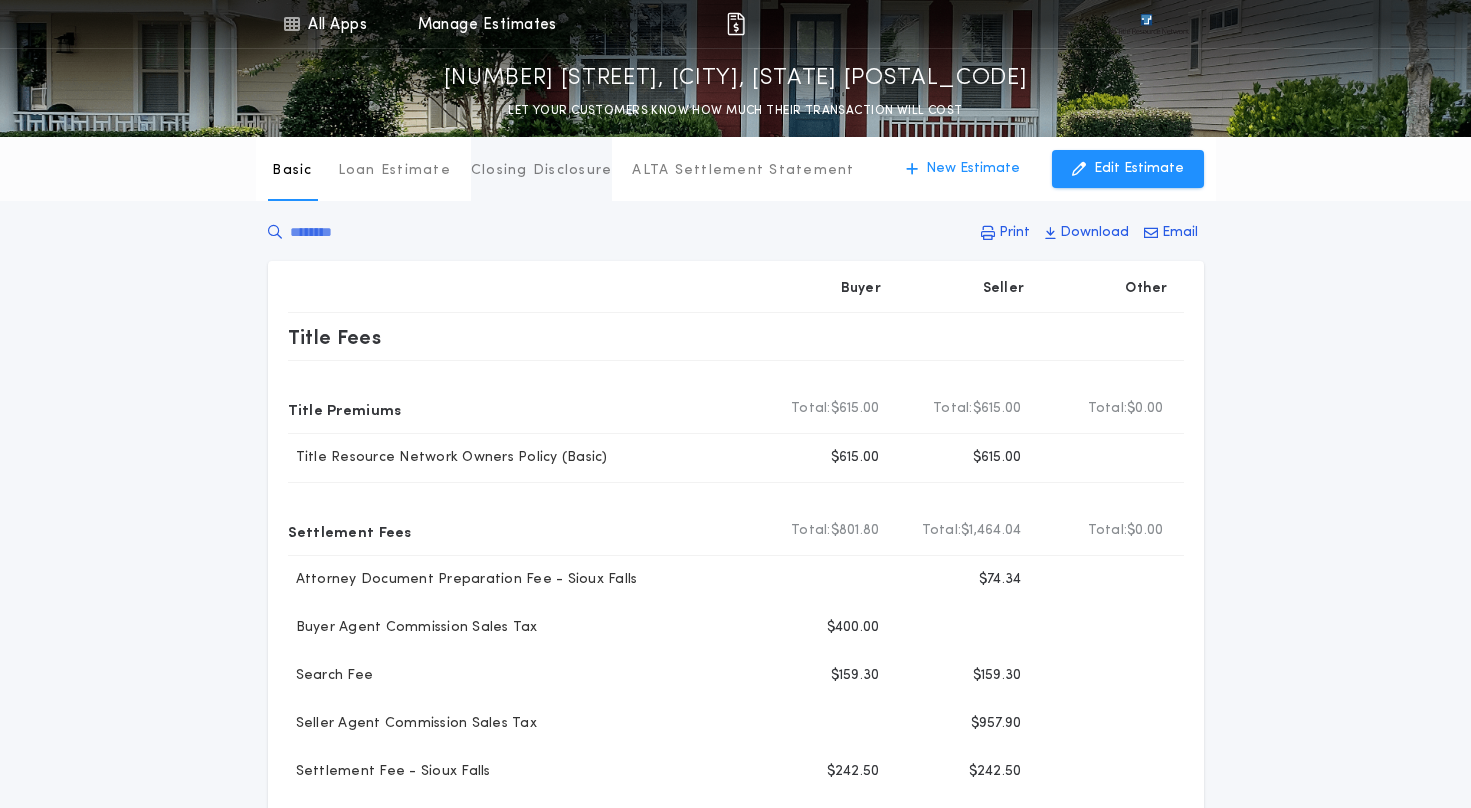 scroll, scrollTop: 0, scrollLeft: 0, axis: both 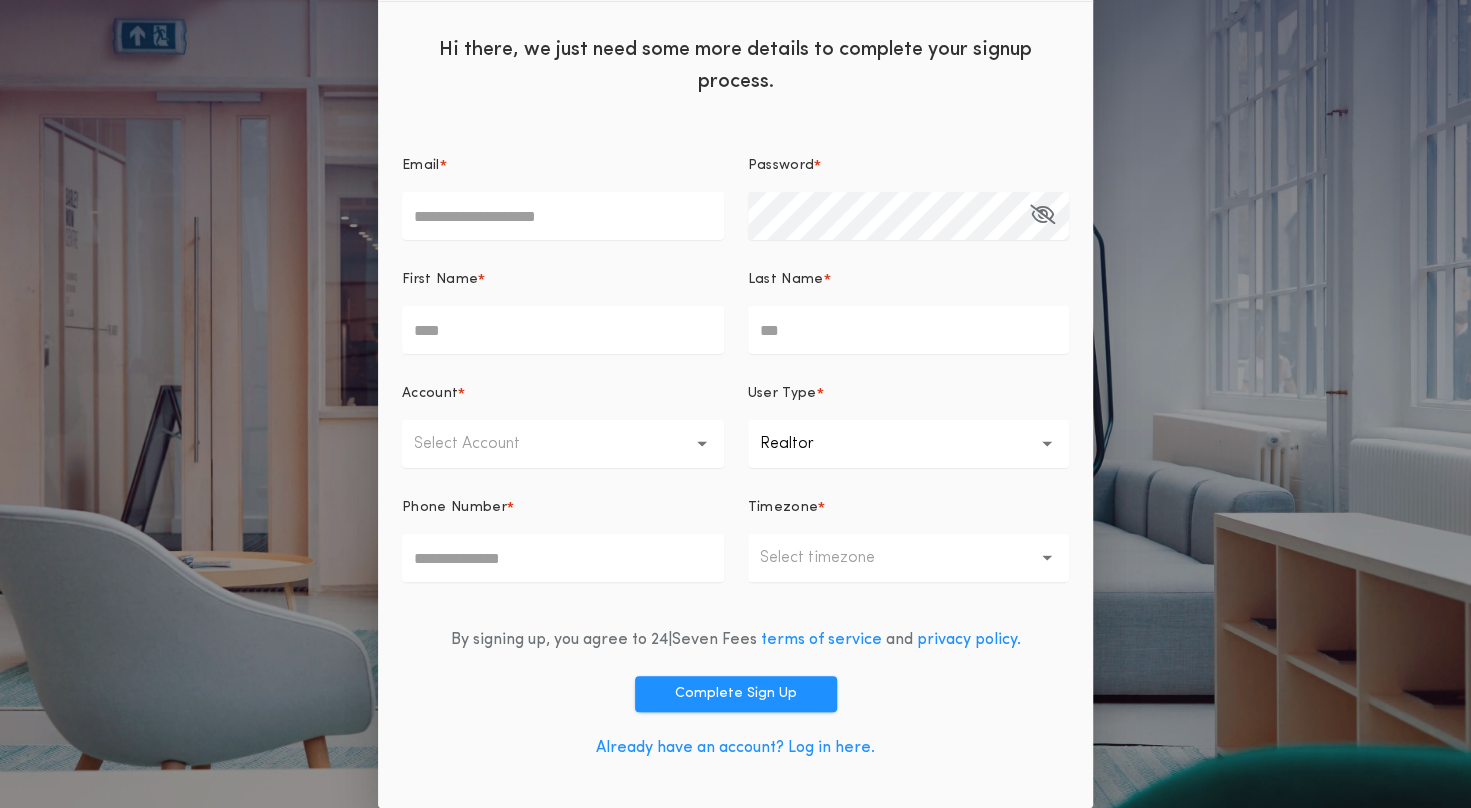 click on "Already have an account? Log in here." at bounding box center [735, 748] 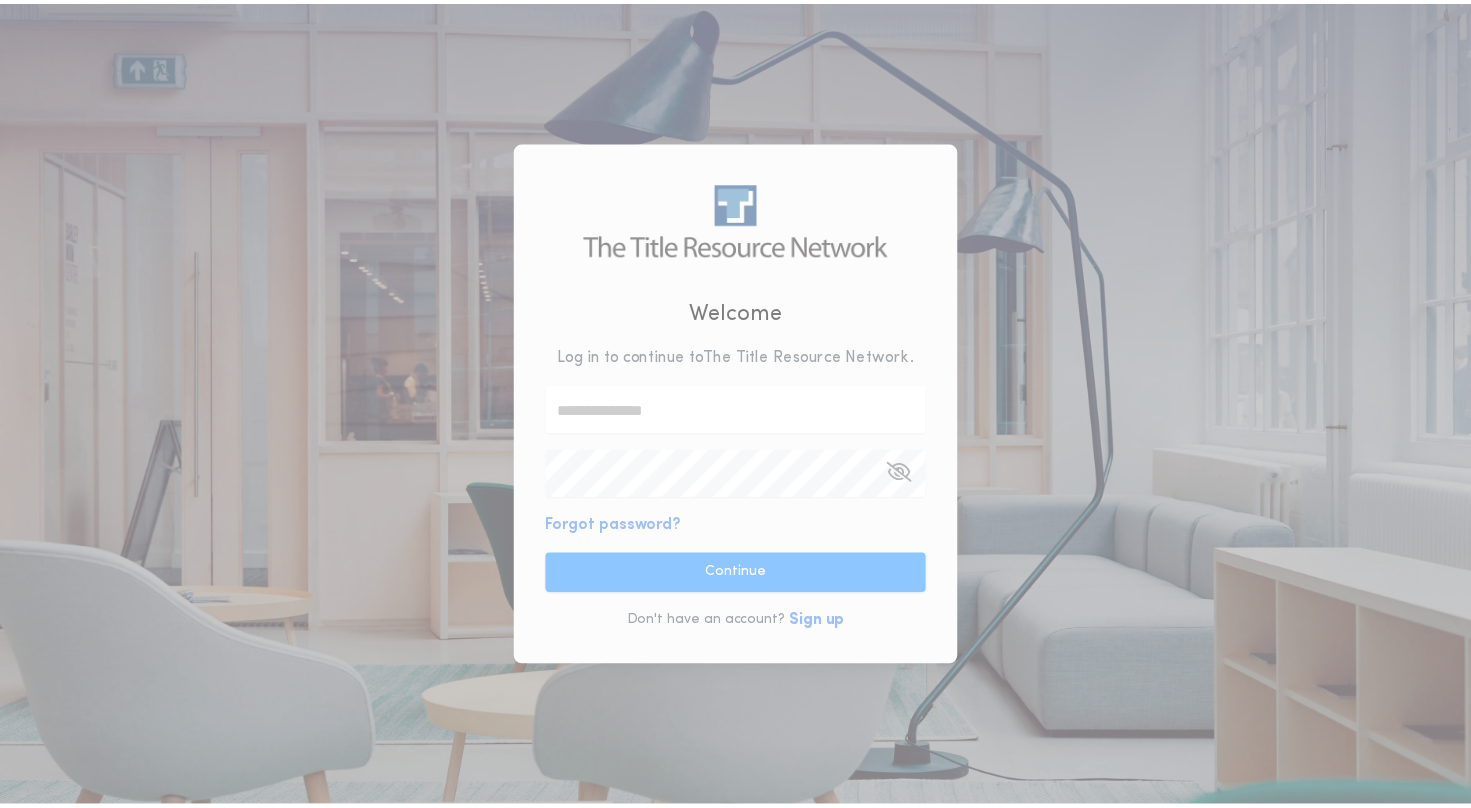scroll, scrollTop: 0, scrollLeft: 0, axis: both 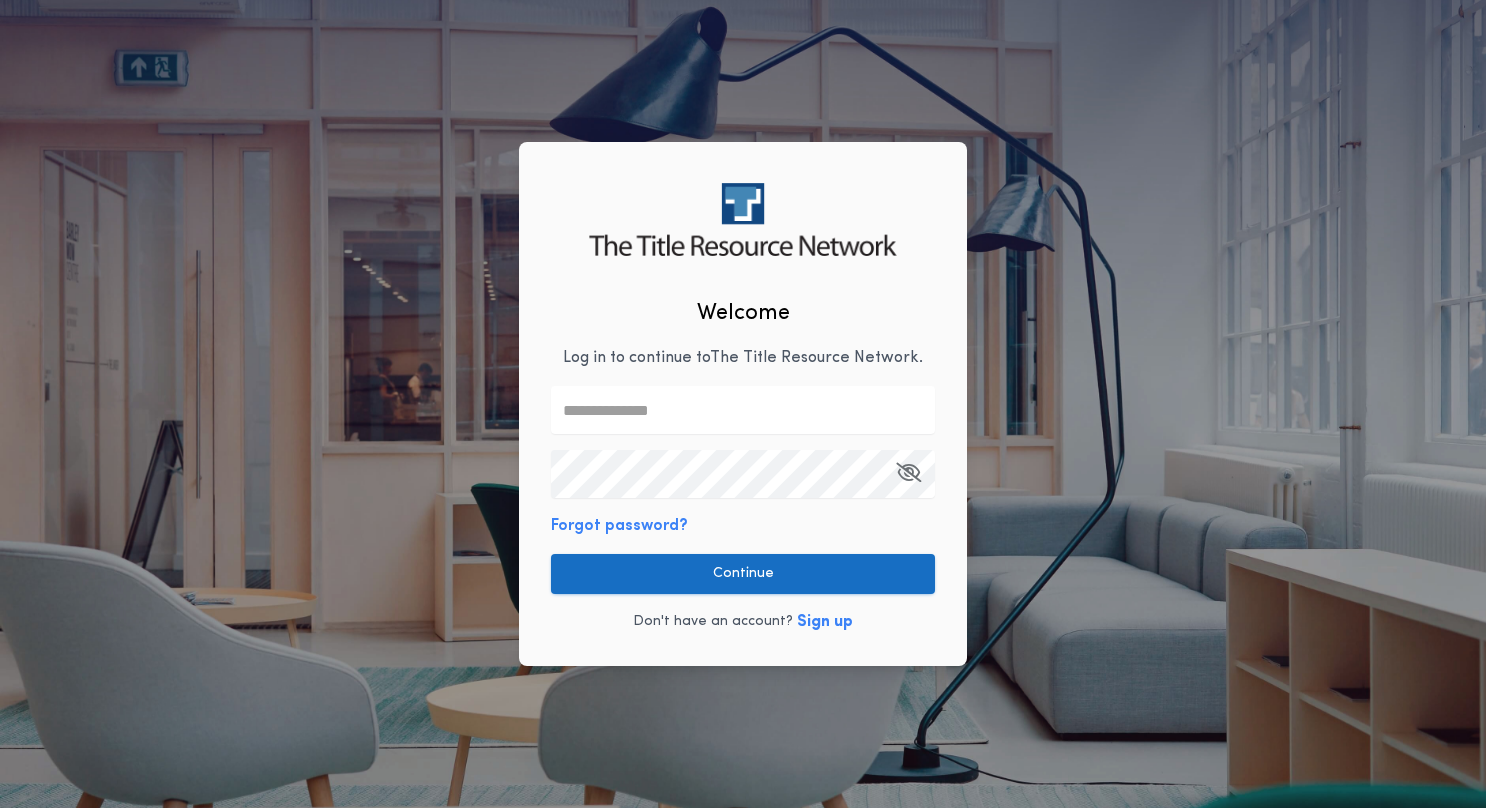type on "**********" 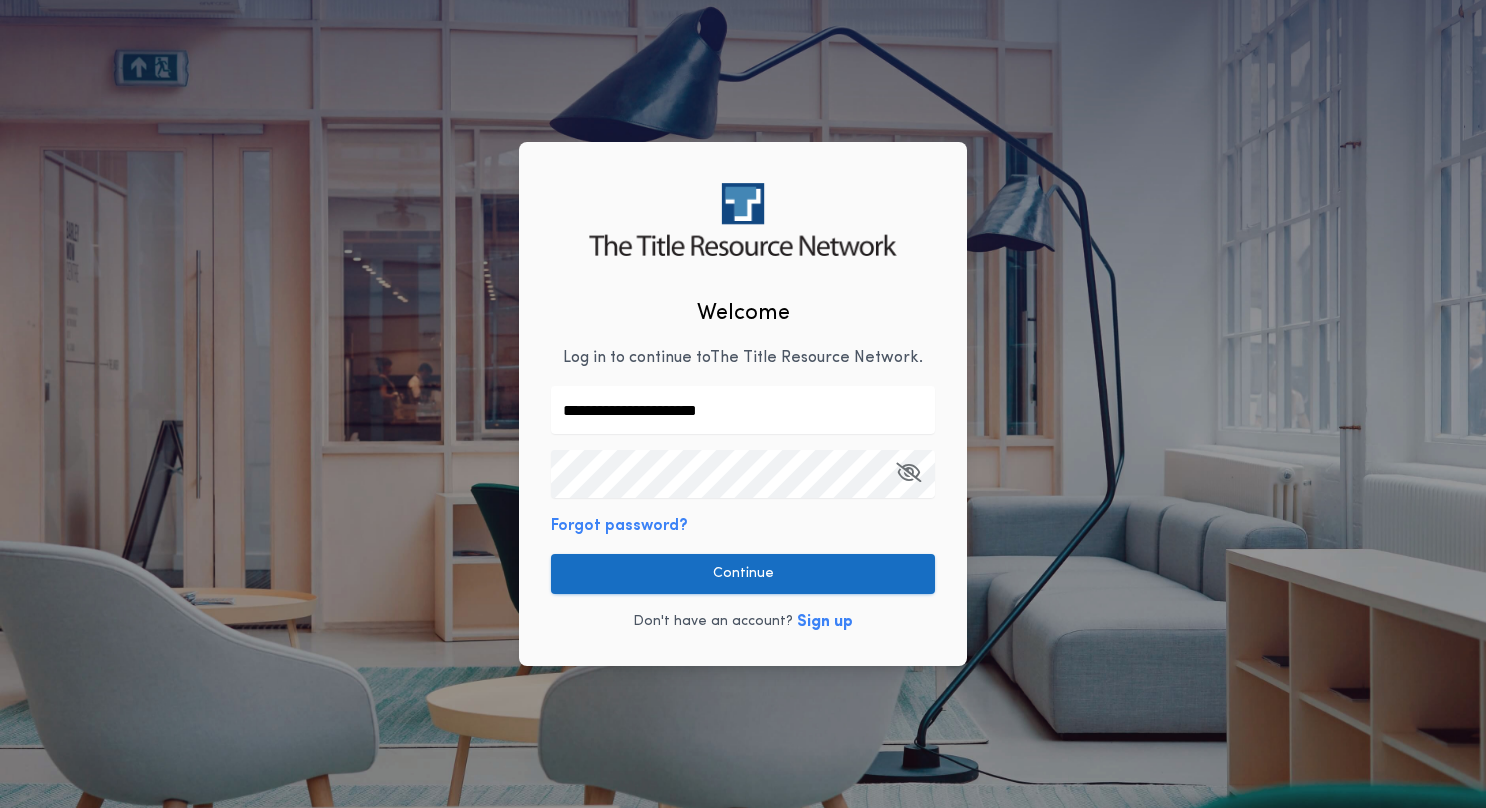 click on "Continue" at bounding box center [743, 574] 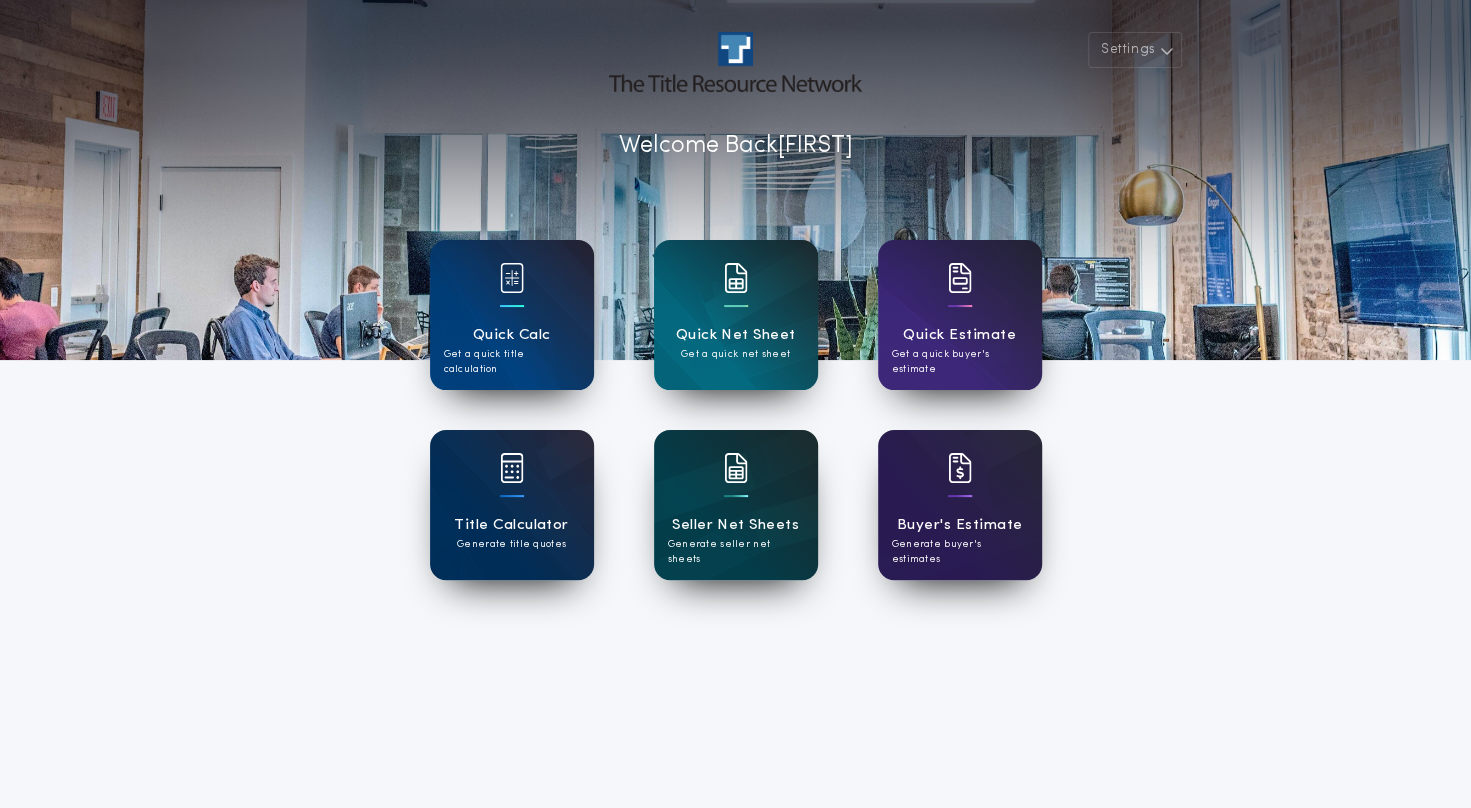 click on "Seller Net Sheets Generate seller net sheets" at bounding box center (736, 505) 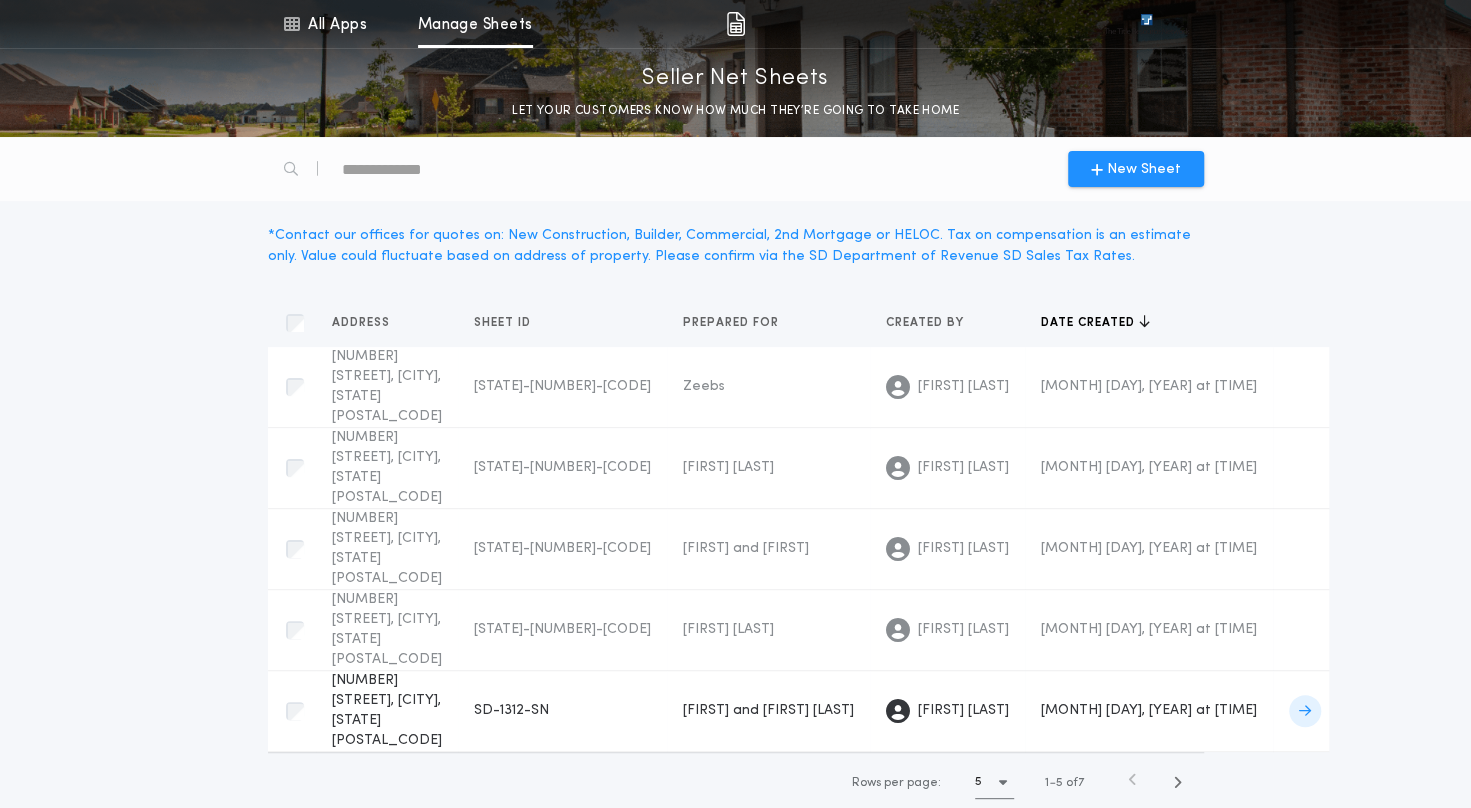 click on "1804 Strabane Cir, Sioux Falls, SD 57106 SD-1312-SN Prepared for" at bounding box center (387, 711) 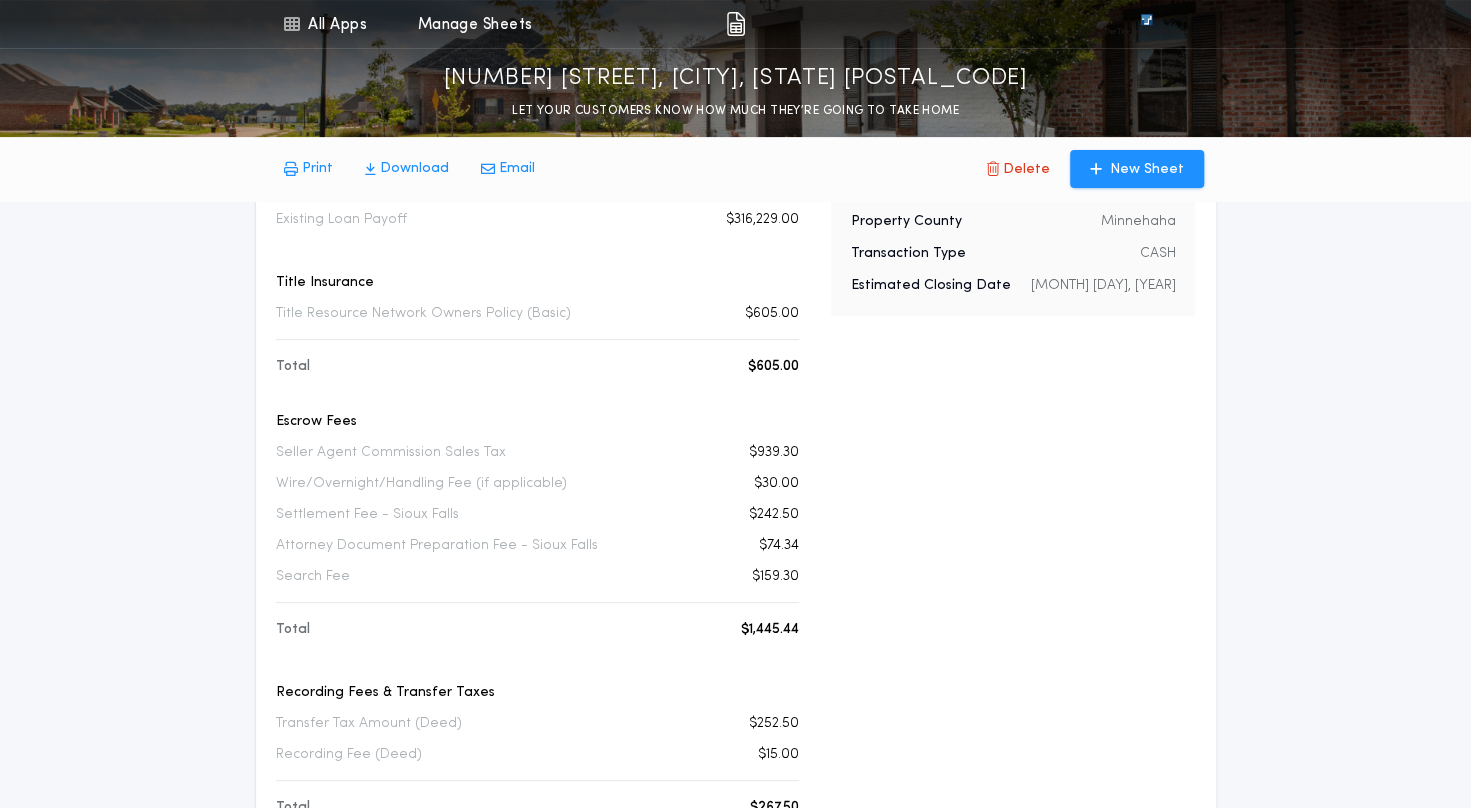 scroll, scrollTop: 0, scrollLeft: 0, axis: both 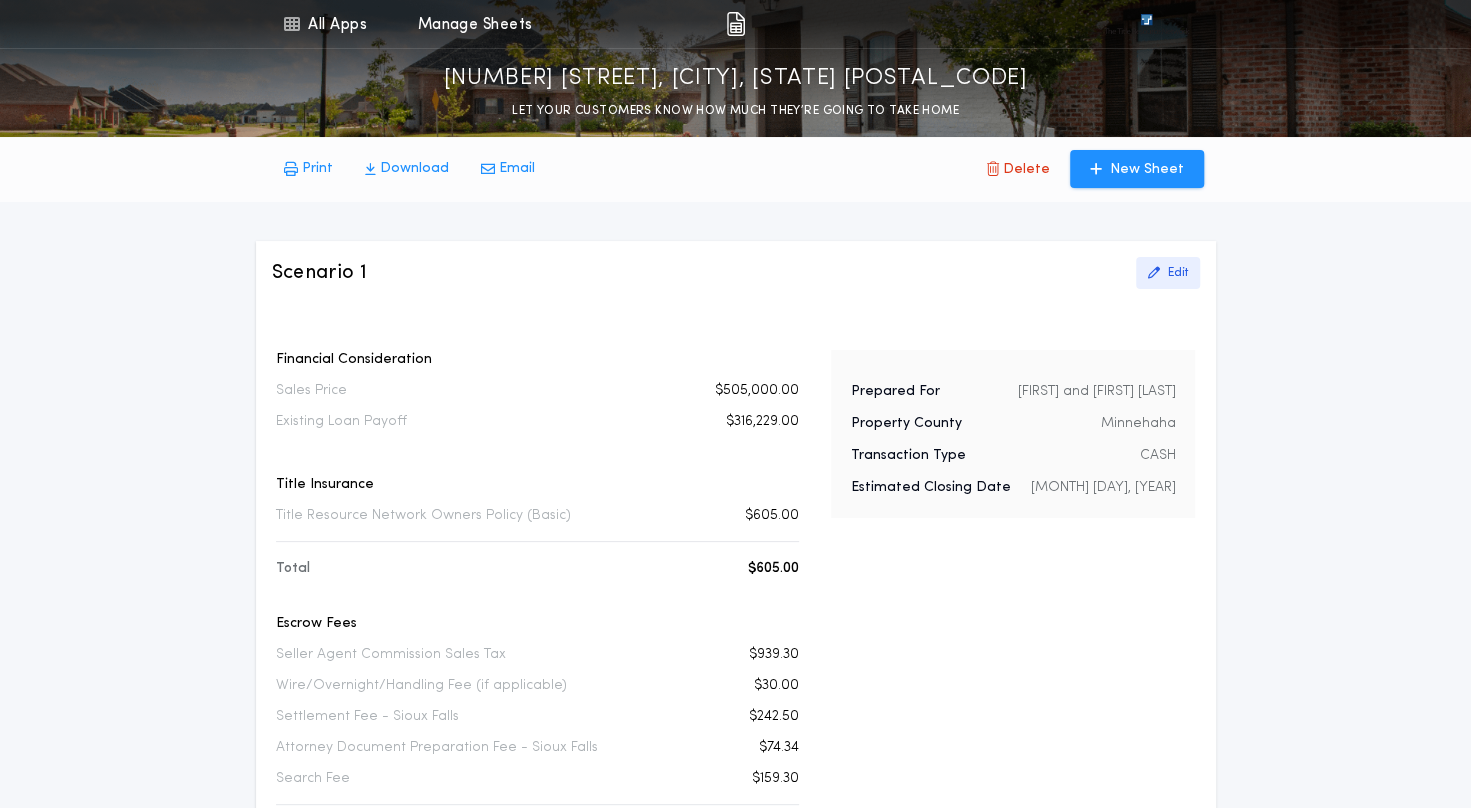 click on "Edit" at bounding box center (1178, 273) 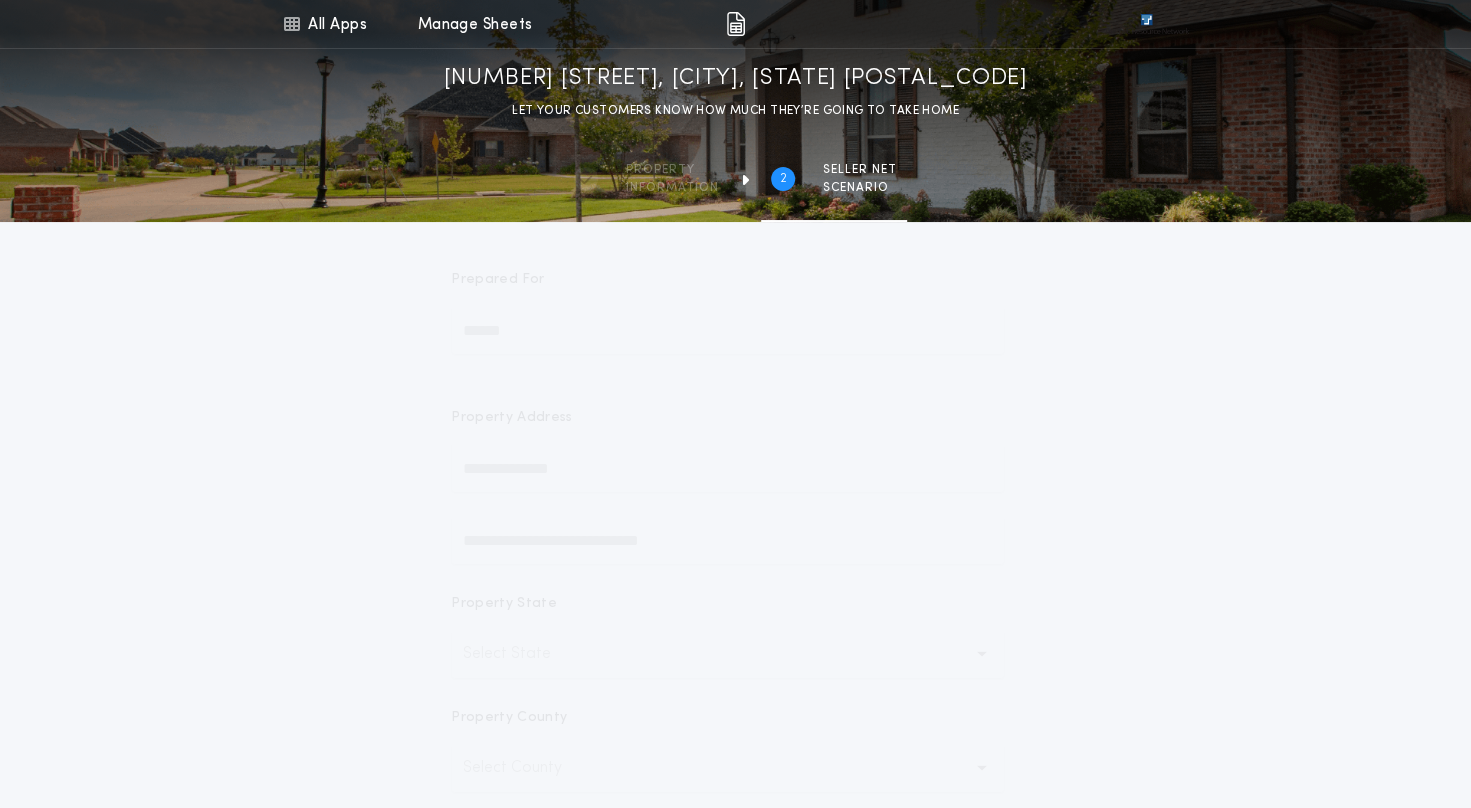 type on "********" 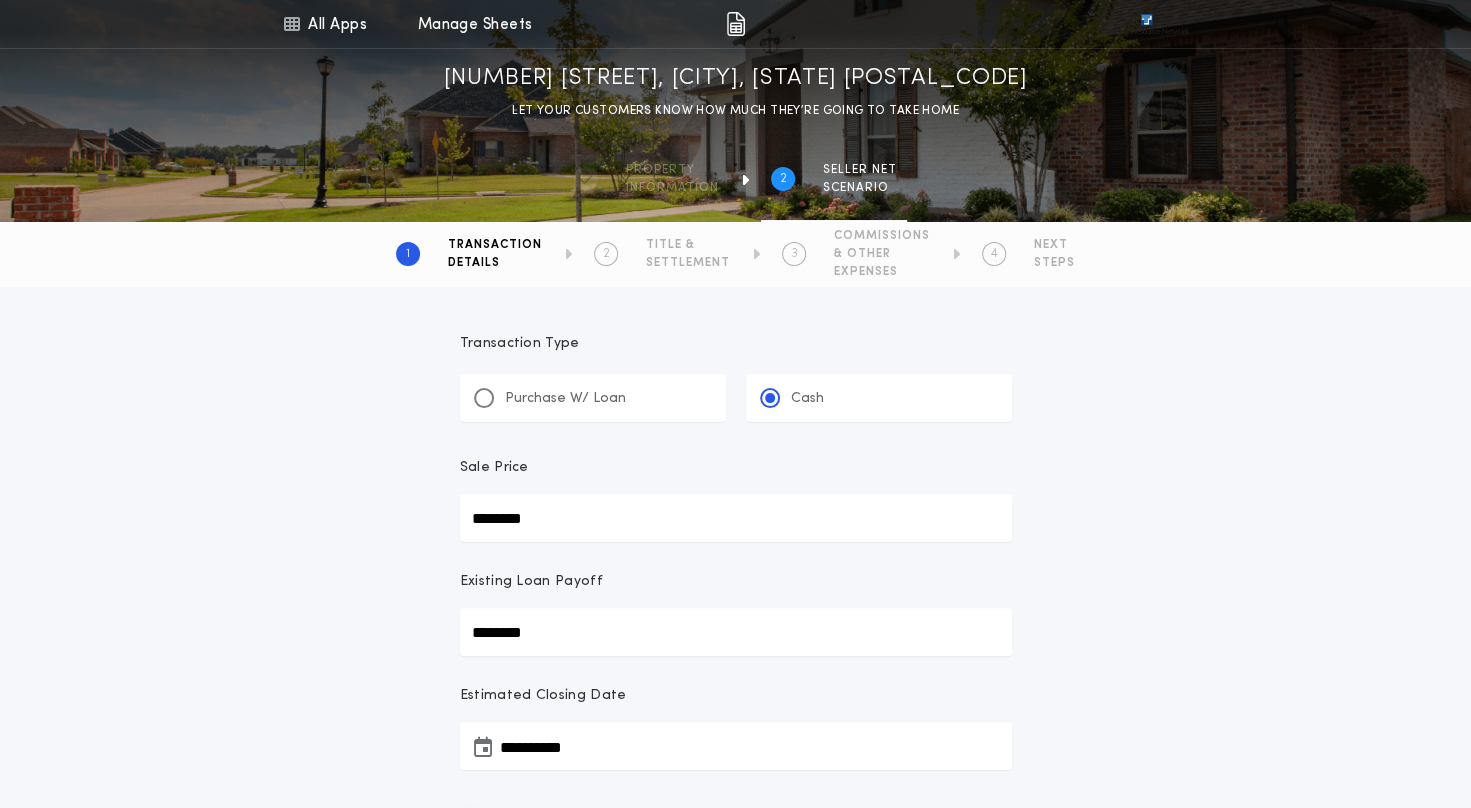 click on "********" at bounding box center (736, 518) 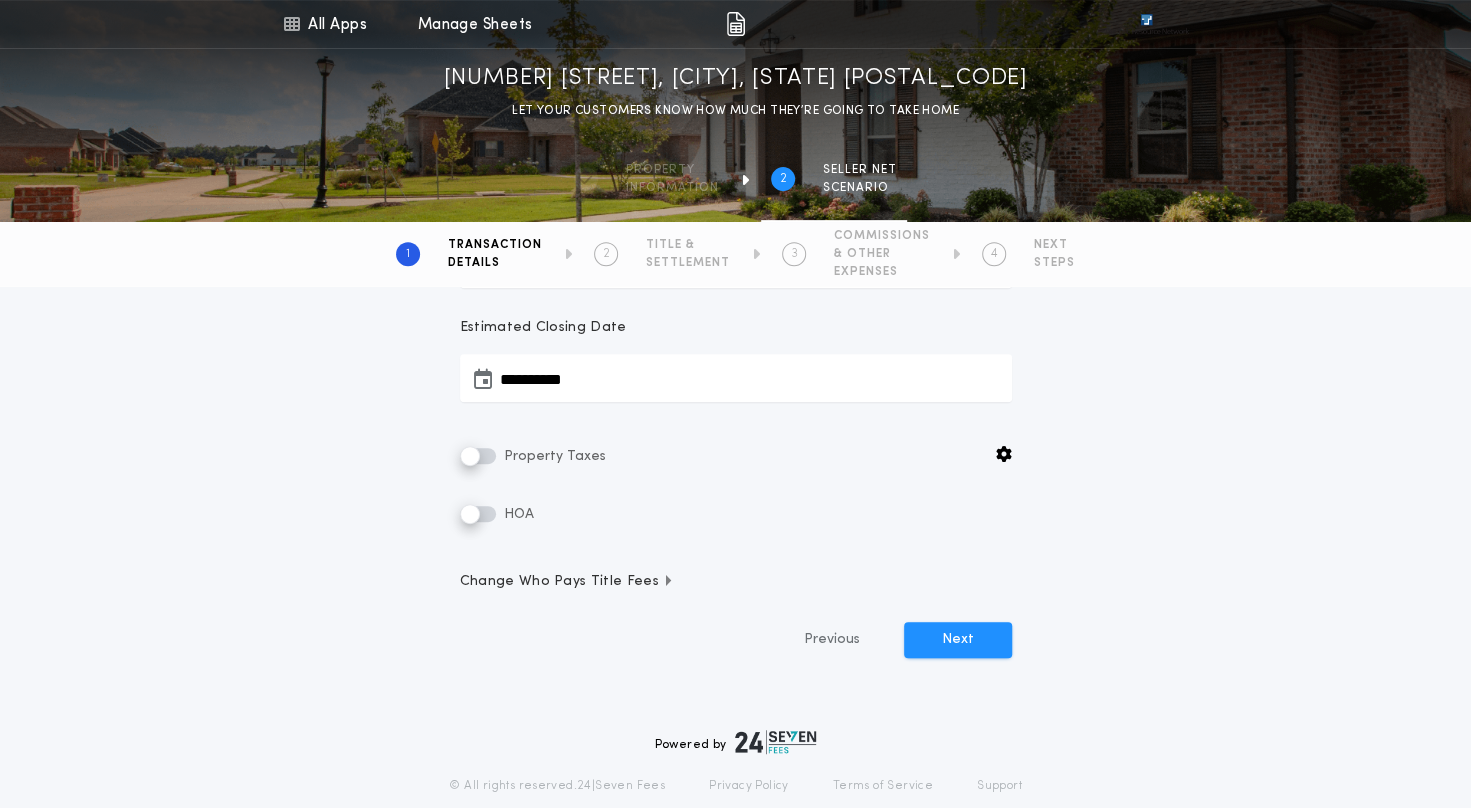 scroll, scrollTop: 400, scrollLeft: 0, axis: vertical 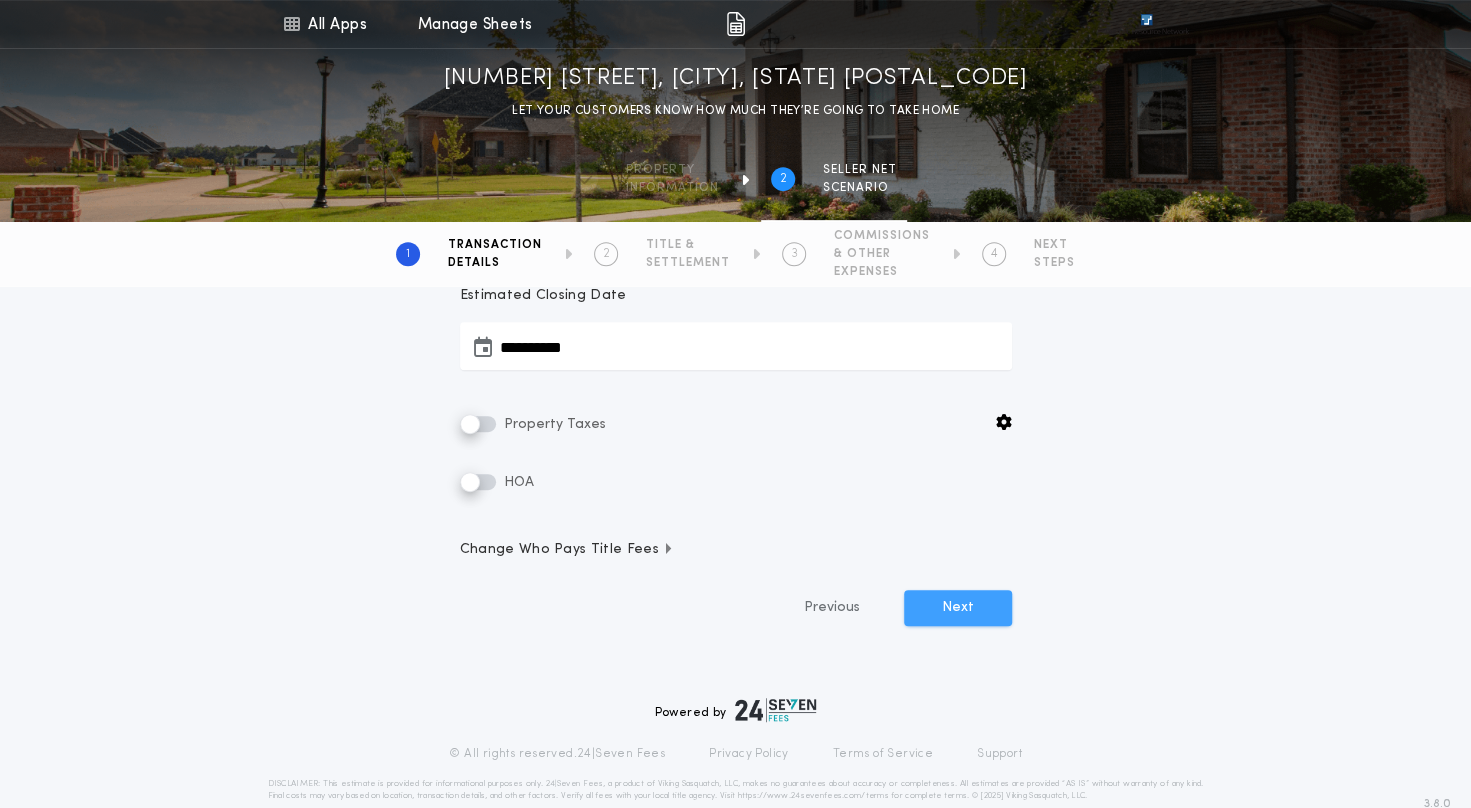 type on "********" 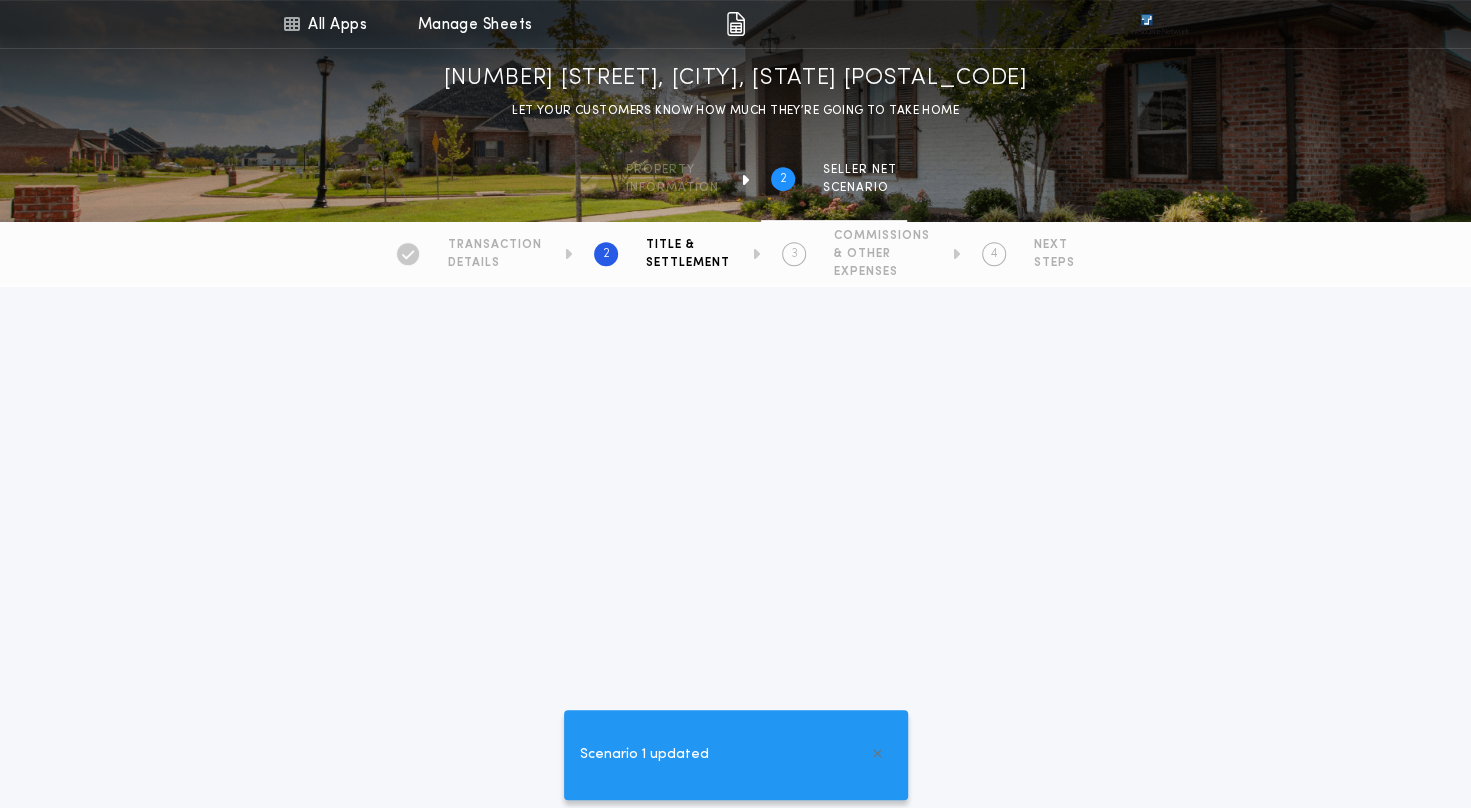 scroll, scrollTop: 0, scrollLeft: 0, axis: both 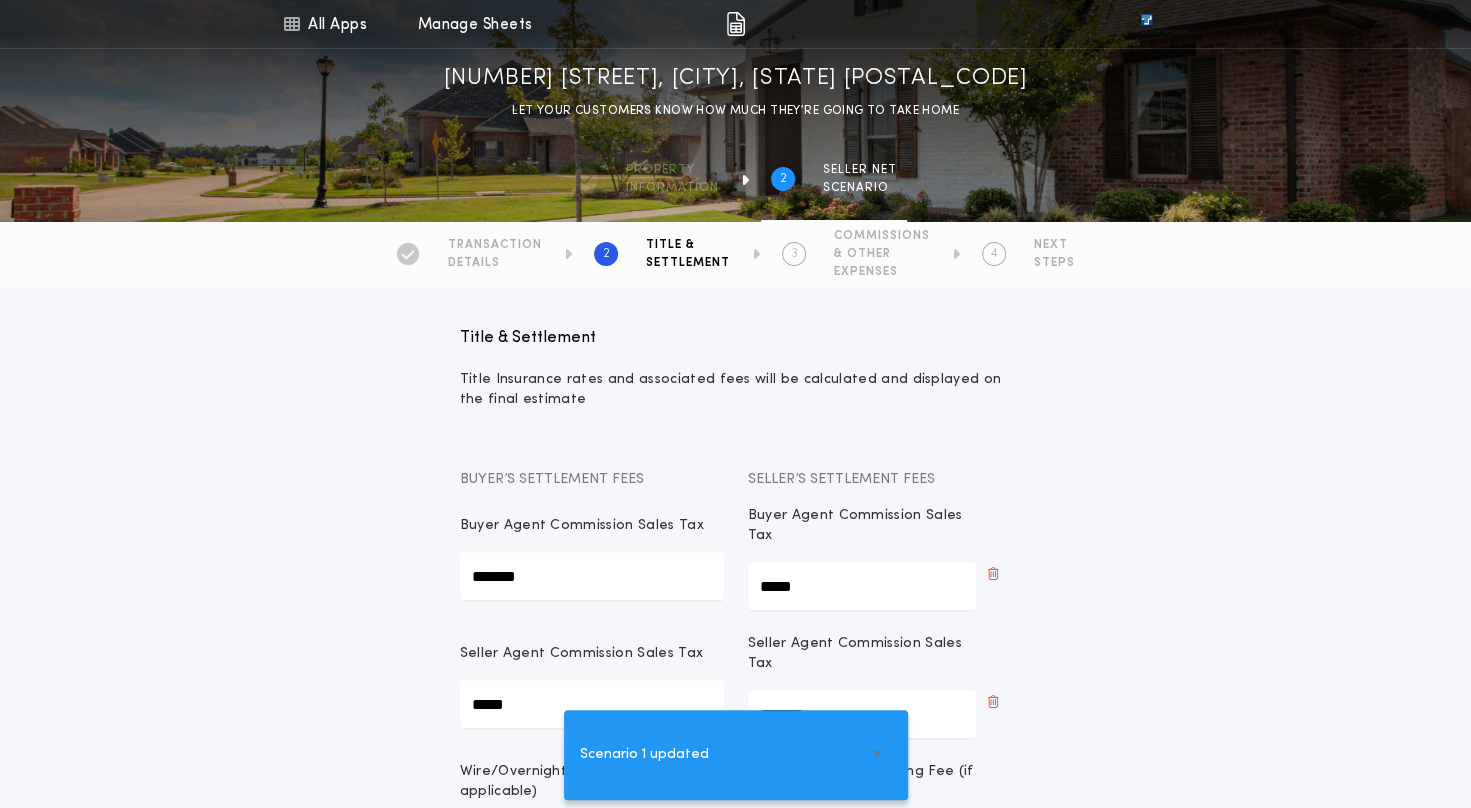 type on "*******" 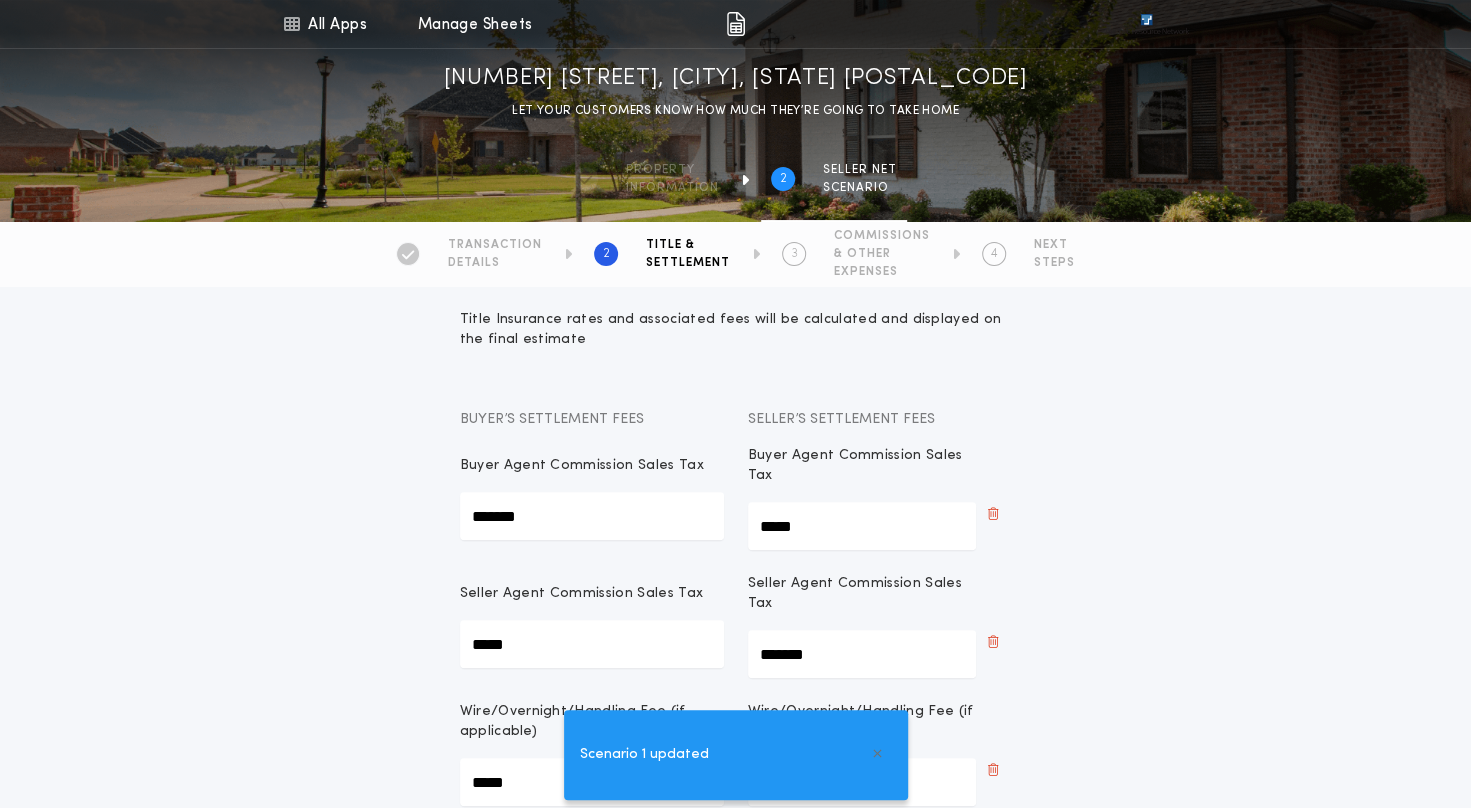 scroll, scrollTop: 100, scrollLeft: 0, axis: vertical 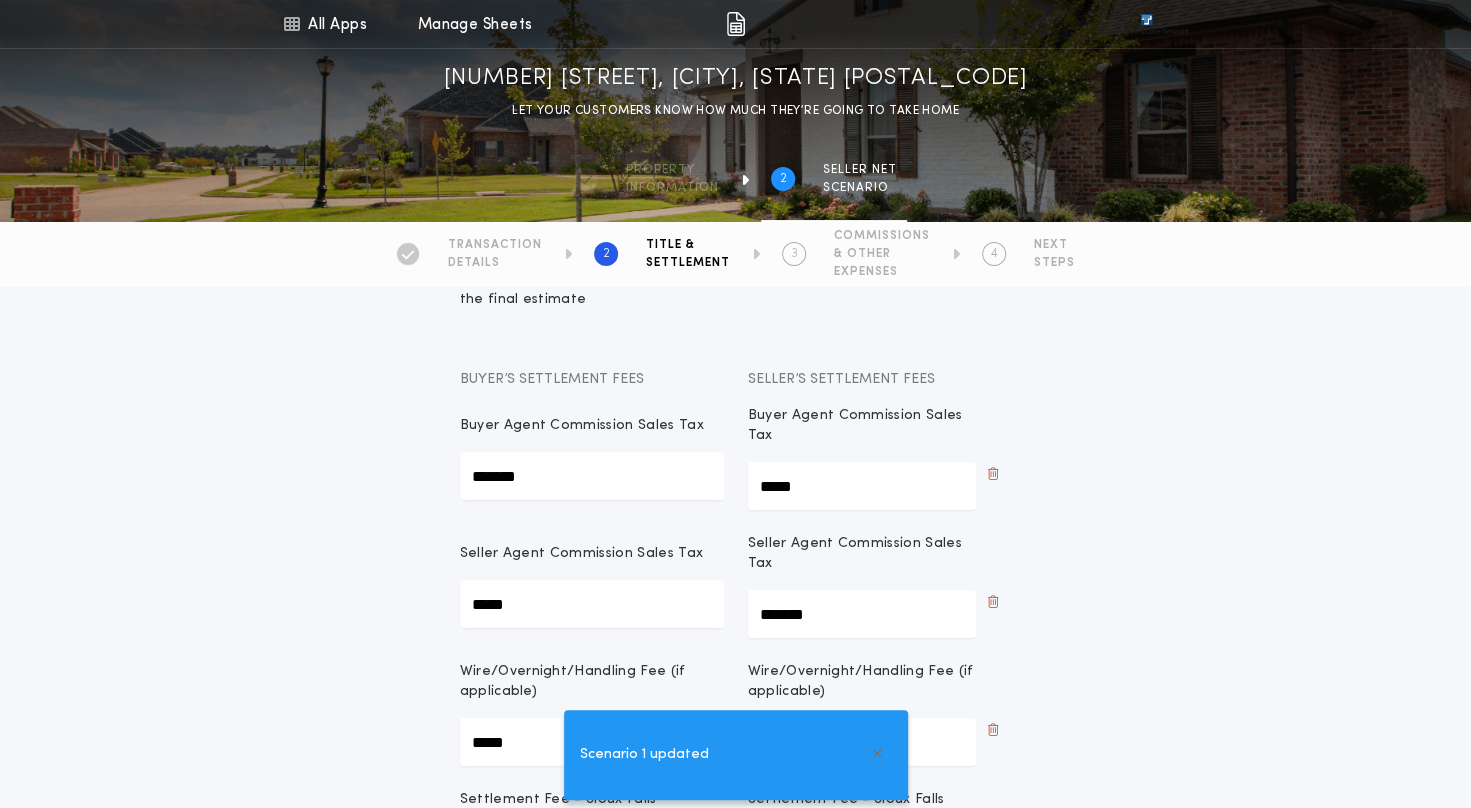 click on "*******" at bounding box center (592, 476) 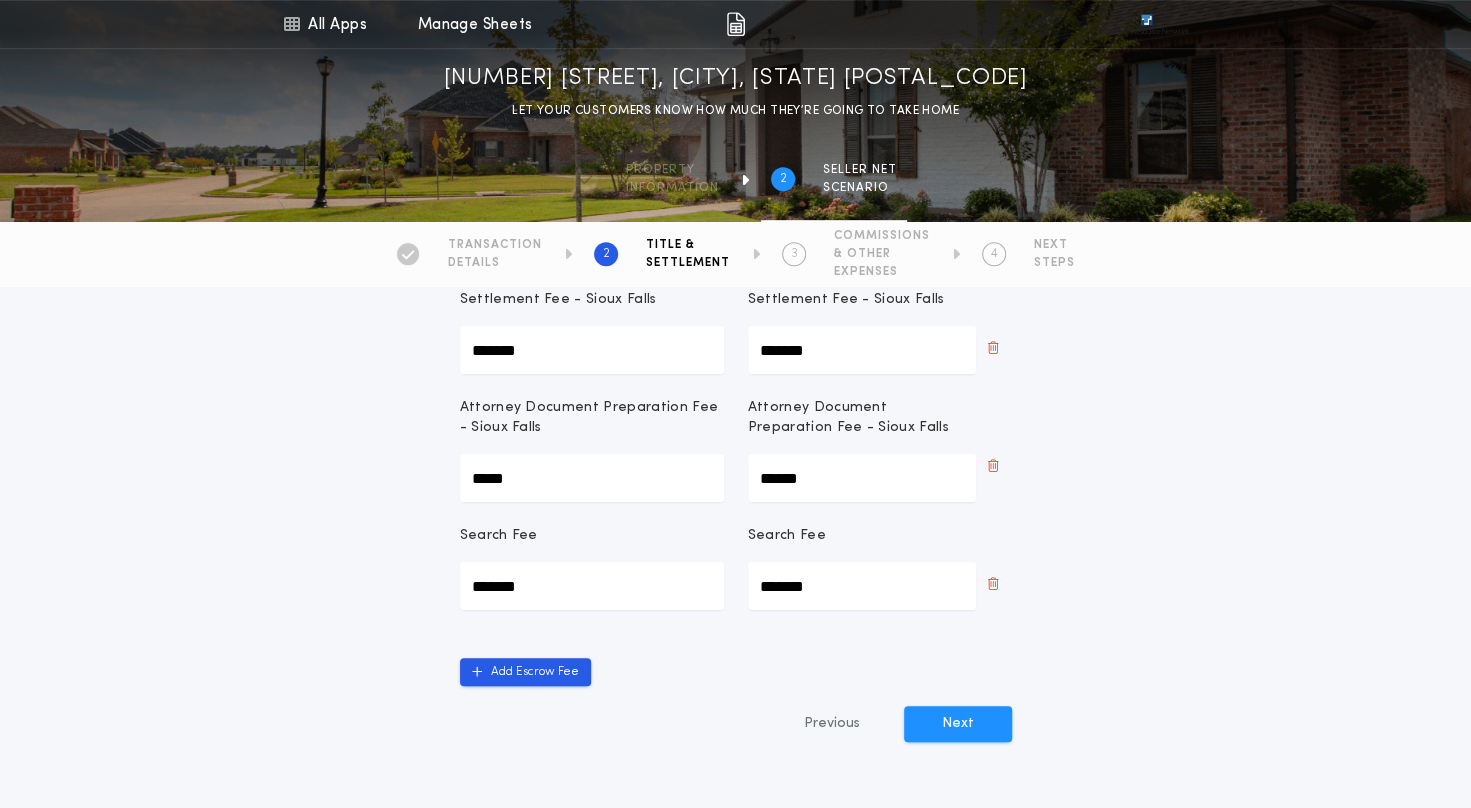 scroll, scrollTop: 700, scrollLeft: 0, axis: vertical 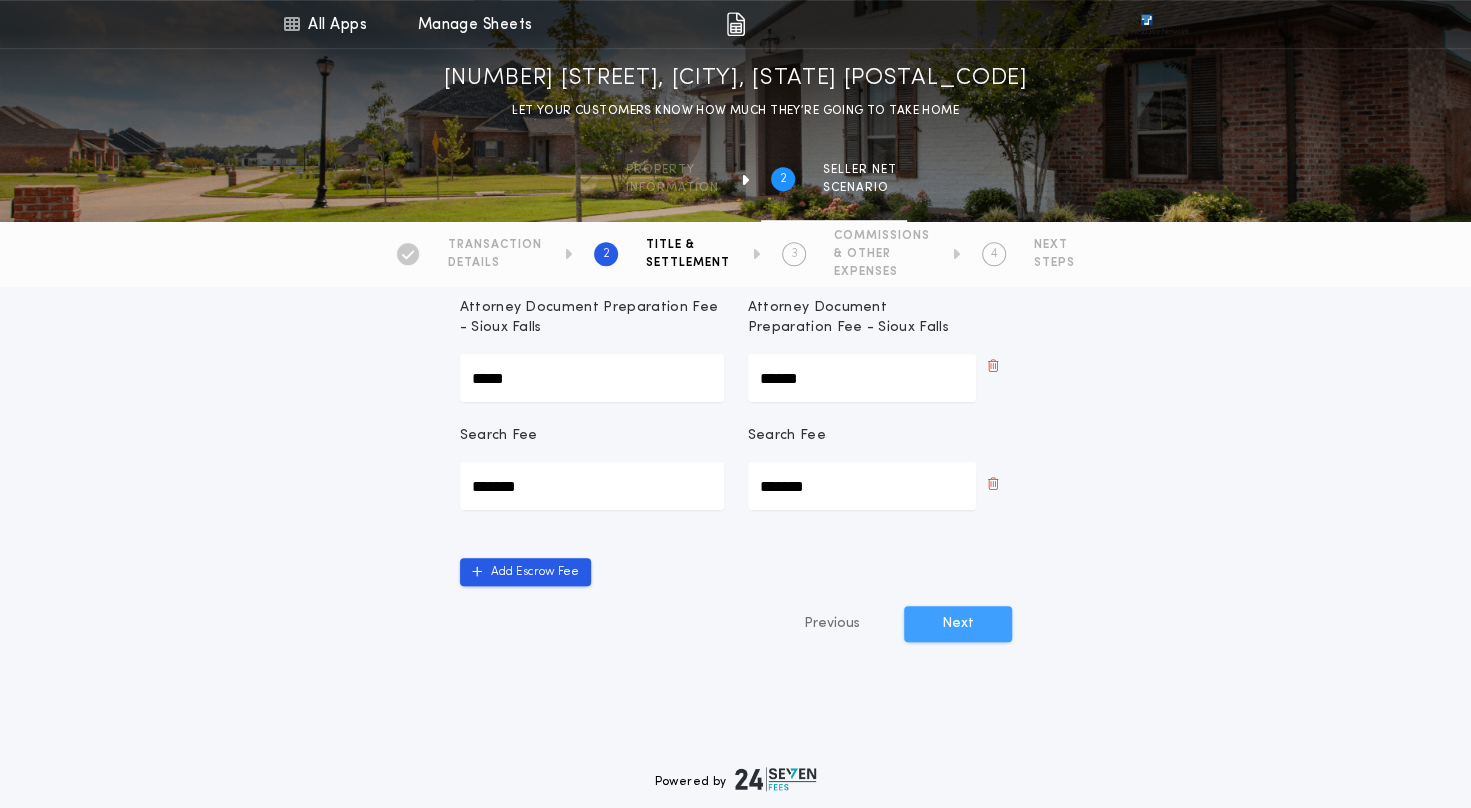 type on "*****" 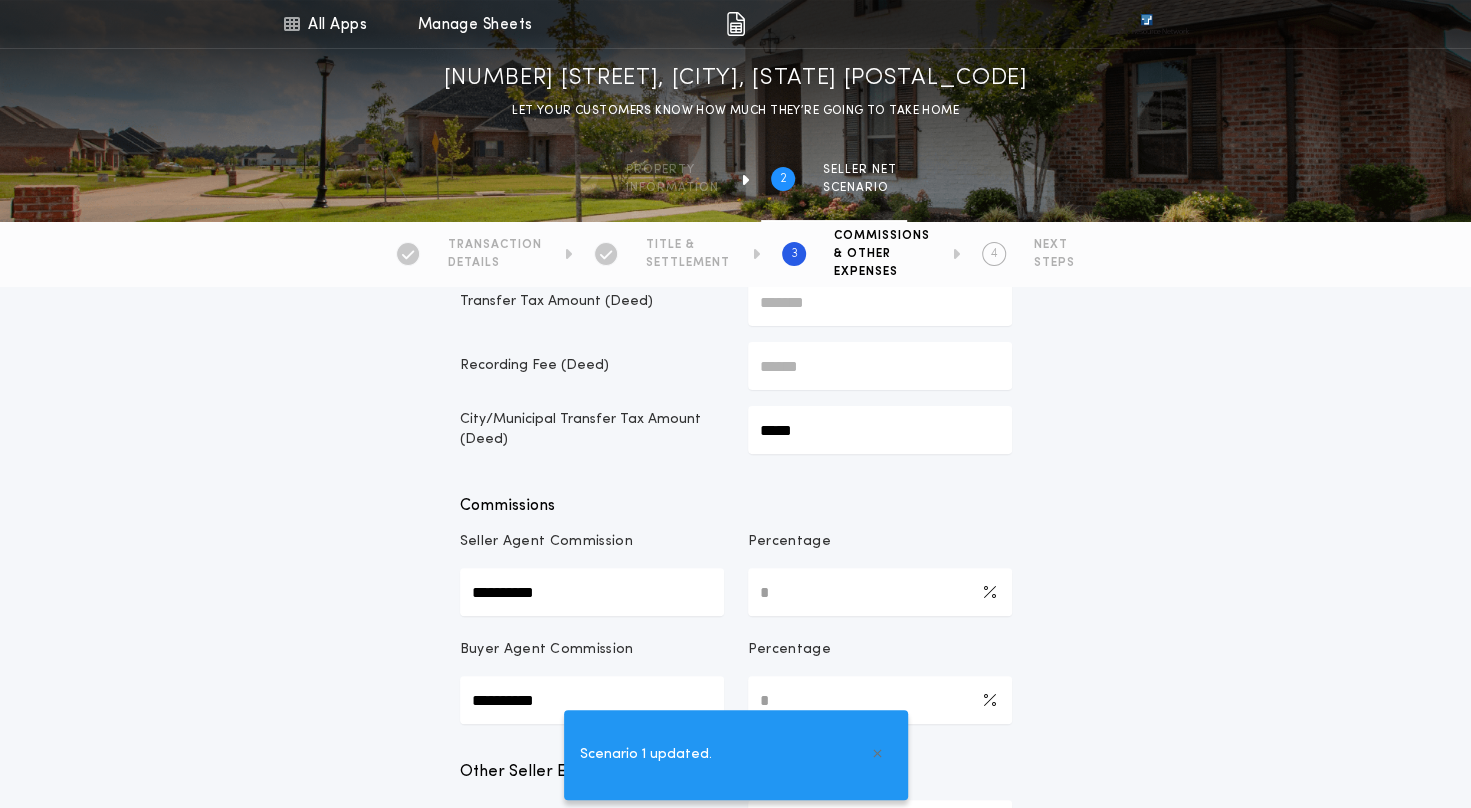 scroll, scrollTop: 200, scrollLeft: 0, axis: vertical 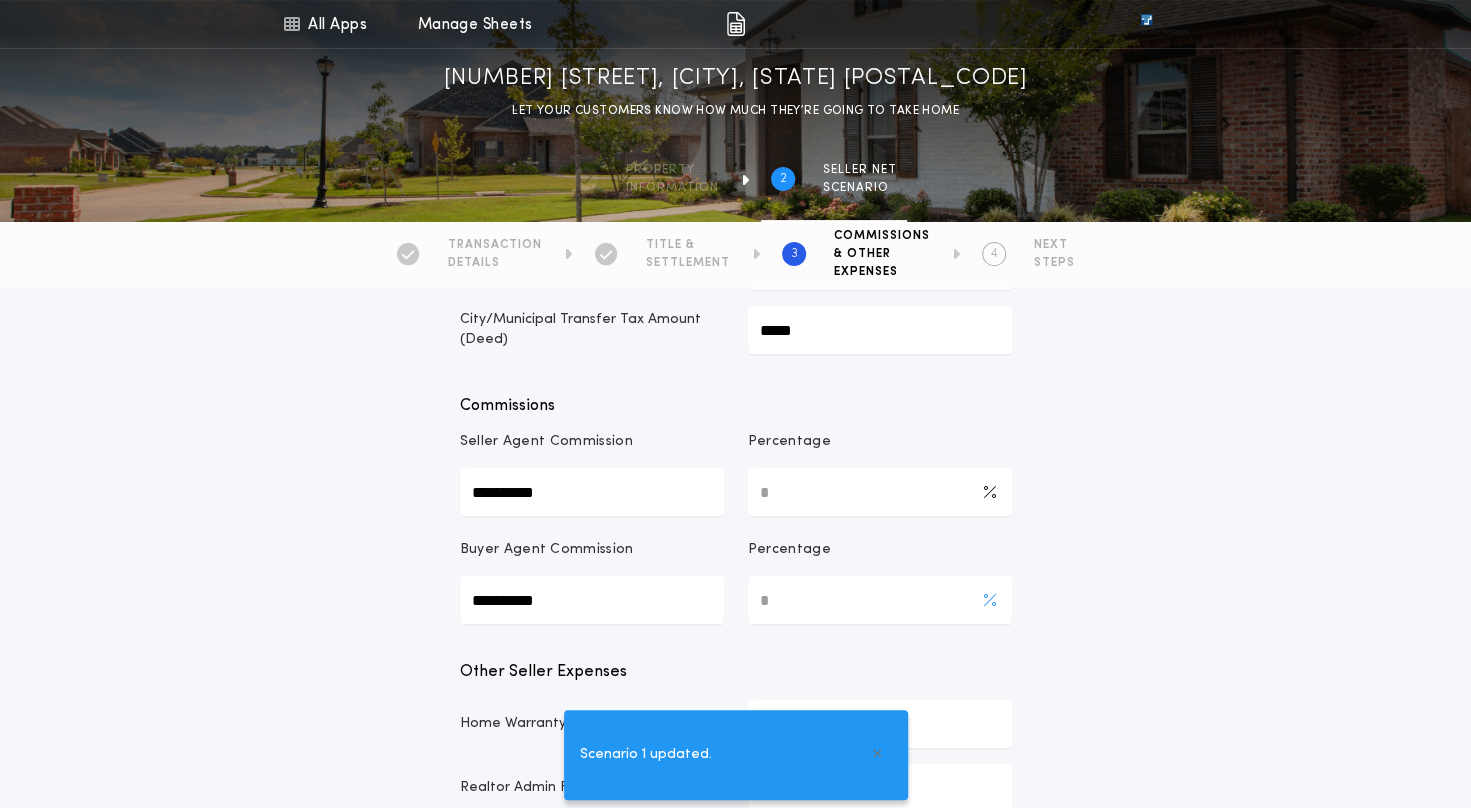 click on "*" at bounding box center [880, 600] 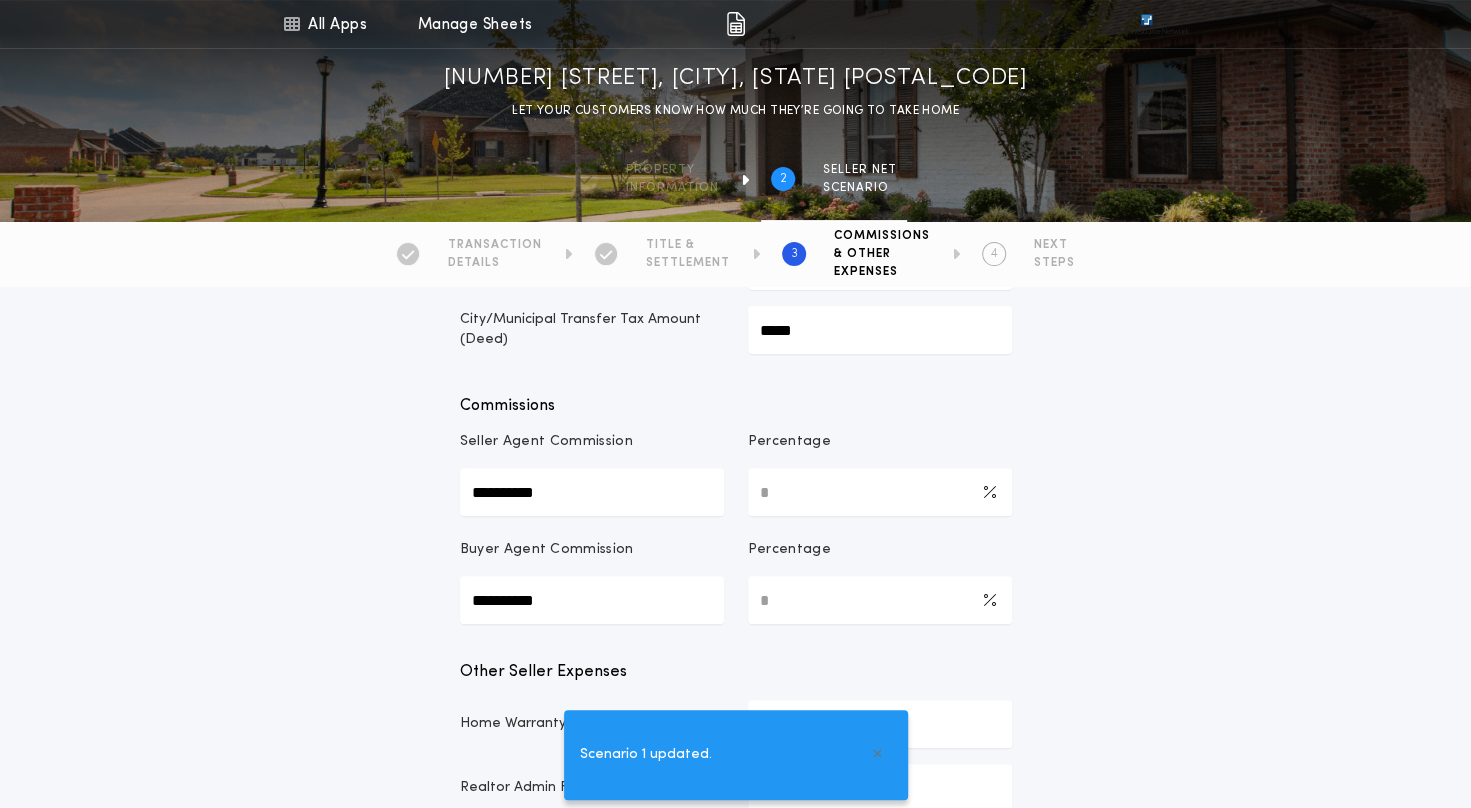 type on "*" 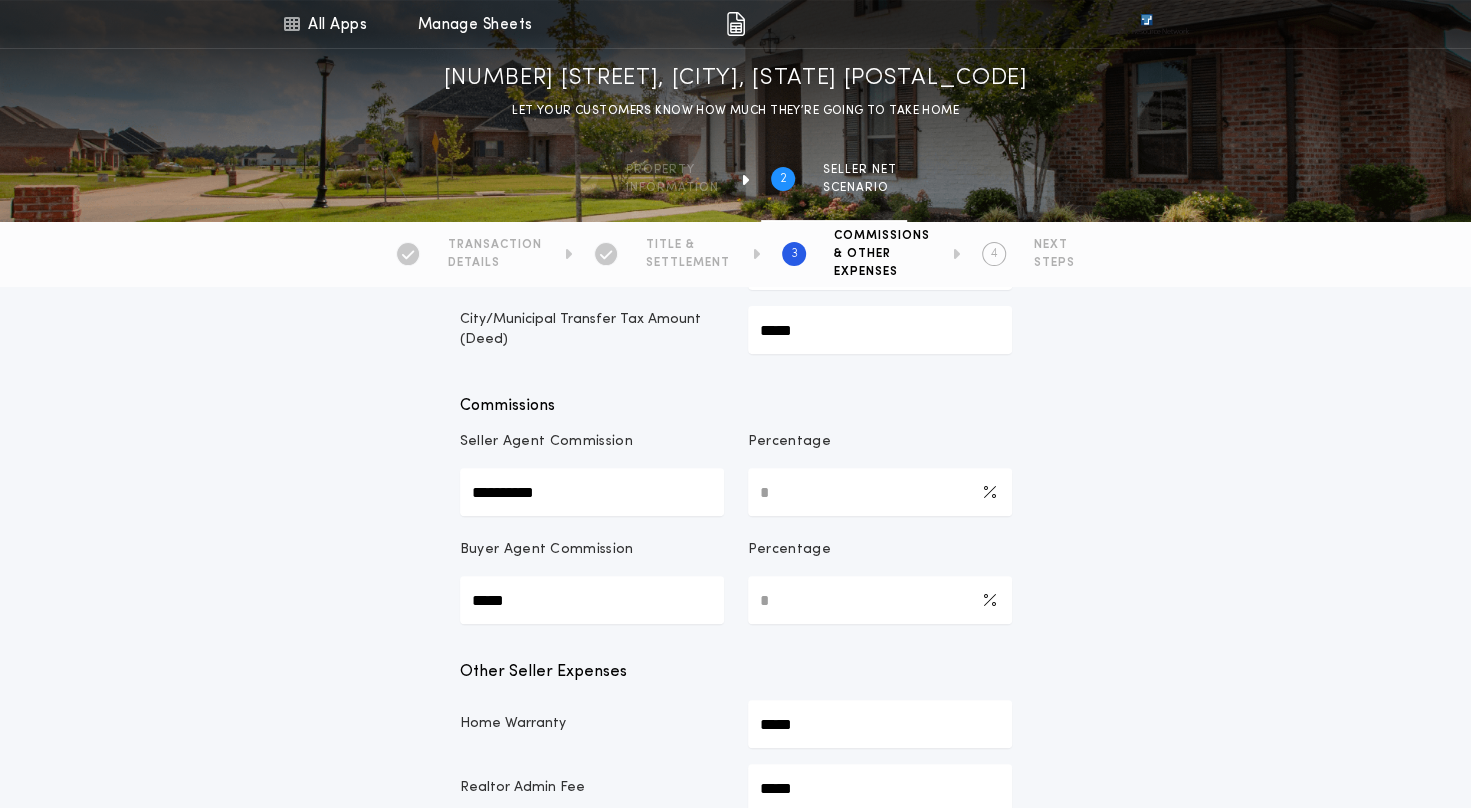 type on "*****" 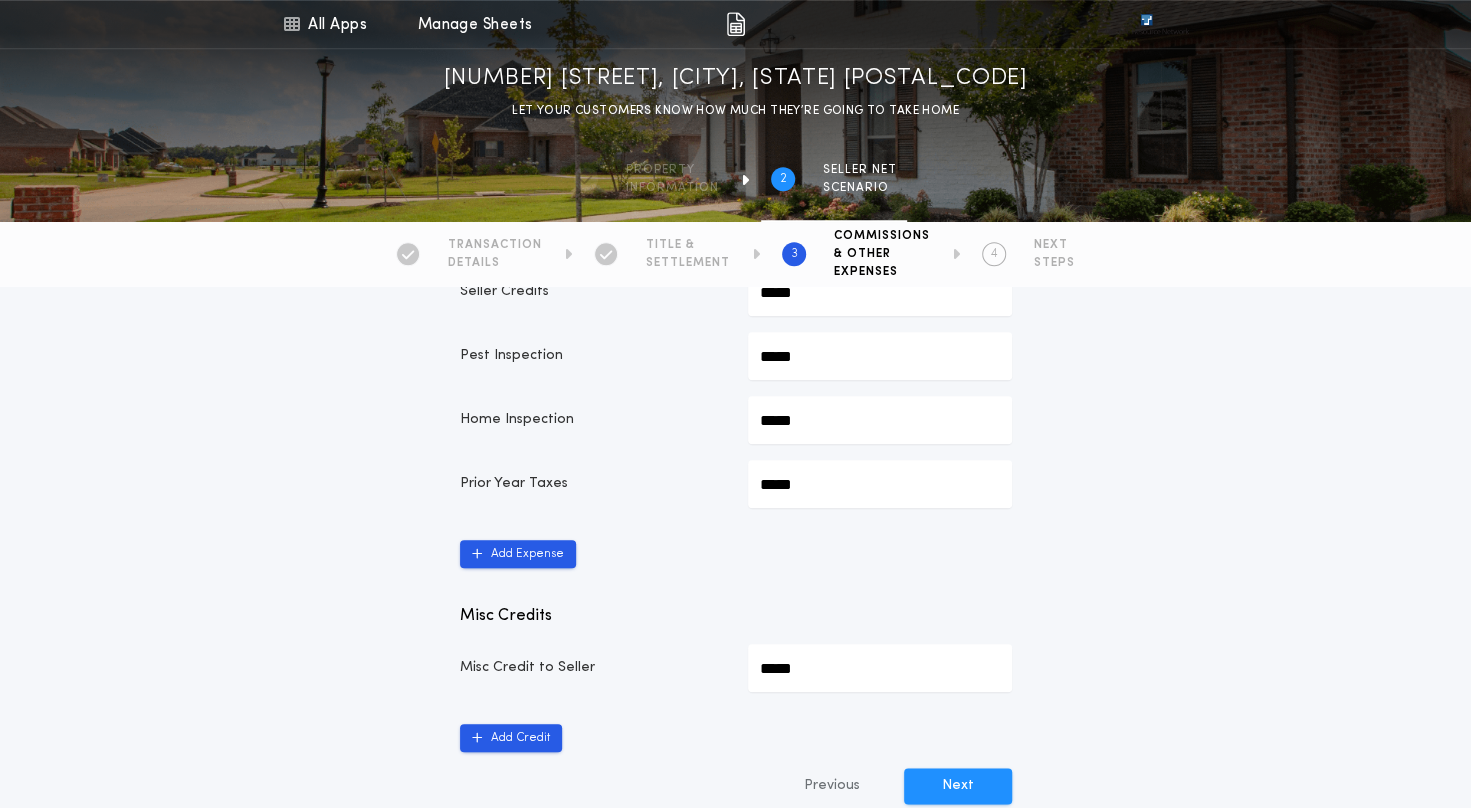 scroll, scrollTop: 1000, scrollLeft: 0, axis: vertical 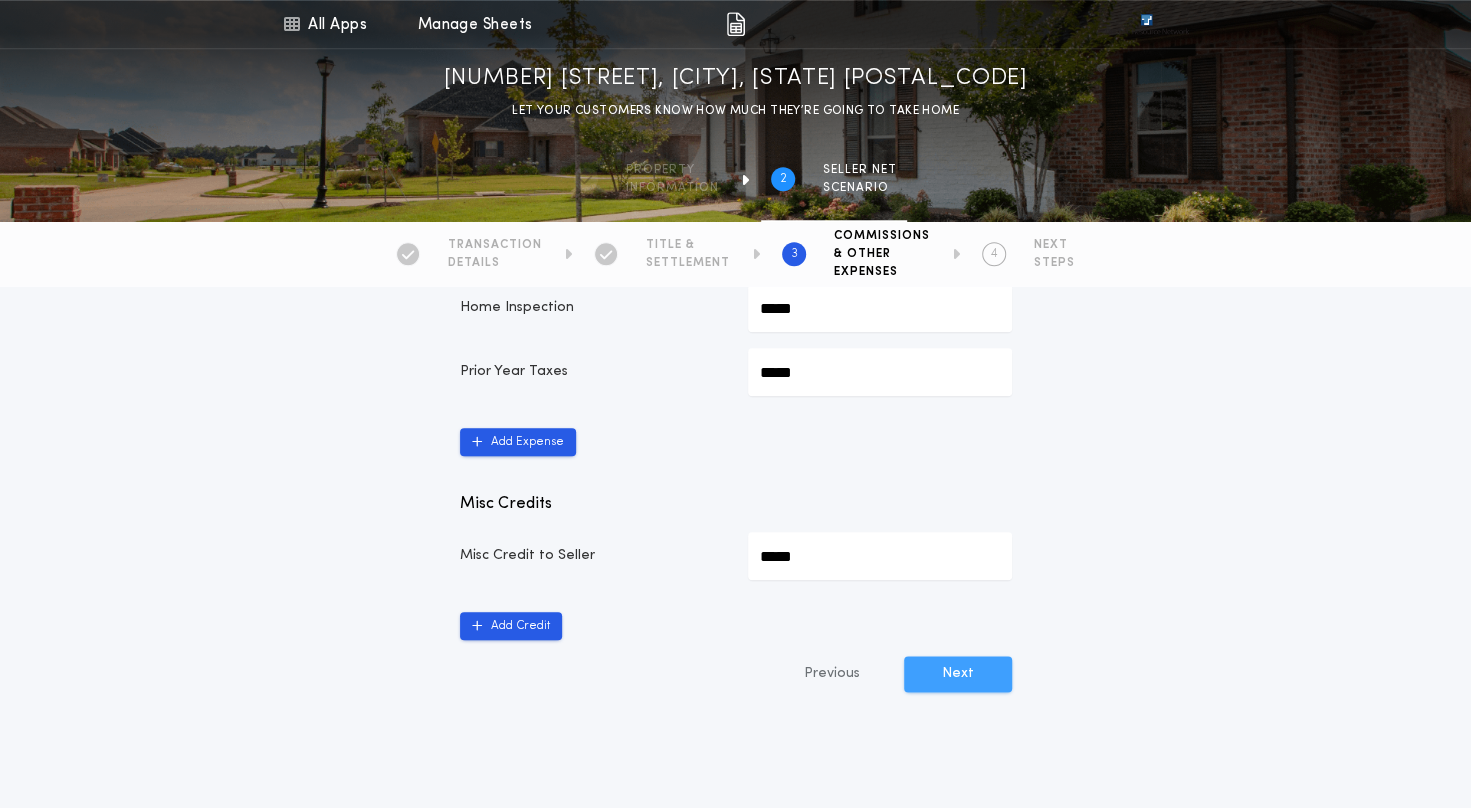 click on "Next" at bounding box center (958, 674) 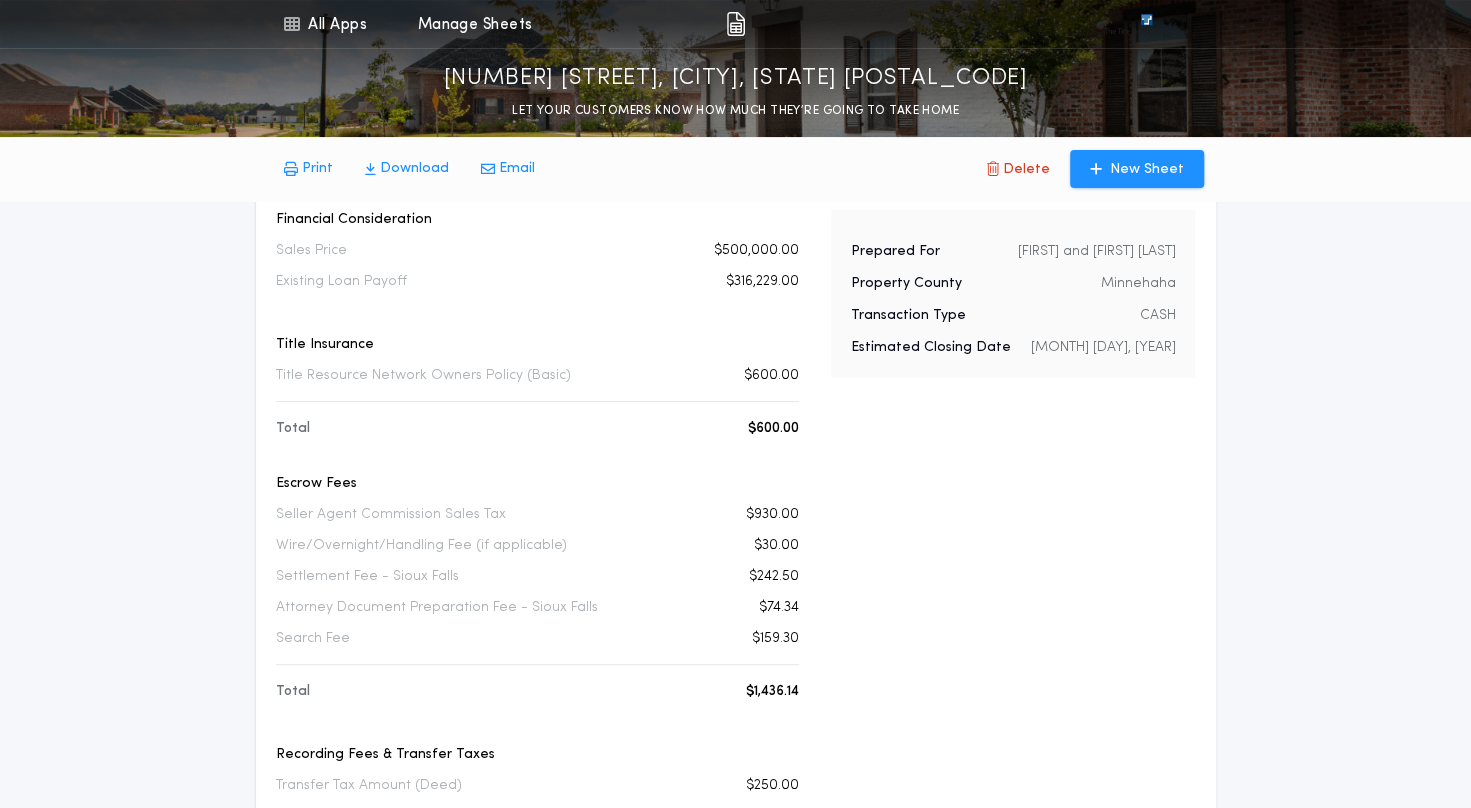 scroll, scrollTop: 0, scrollLeft: 0, axis: both 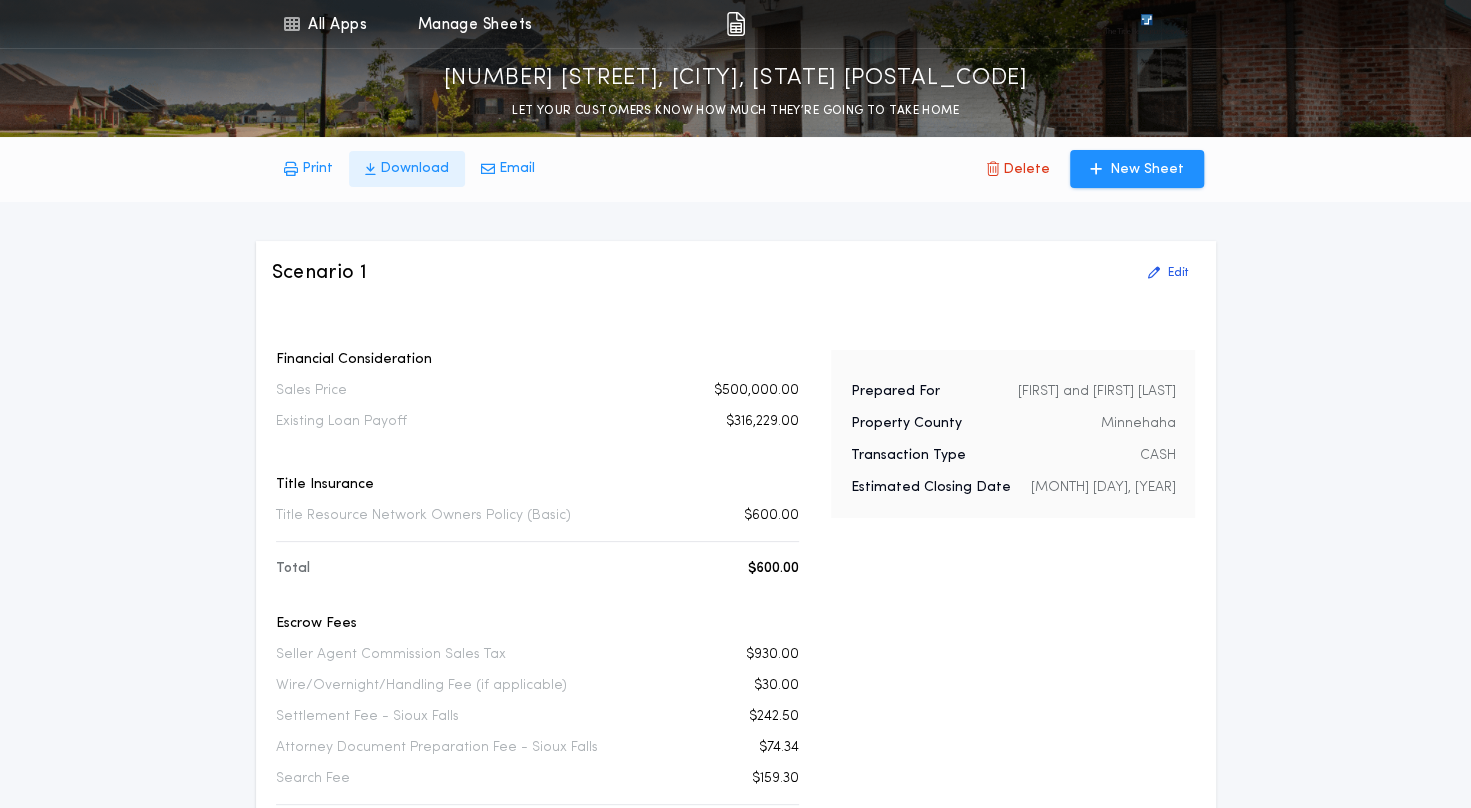 click on "Download" at bounding box center [414, 169] 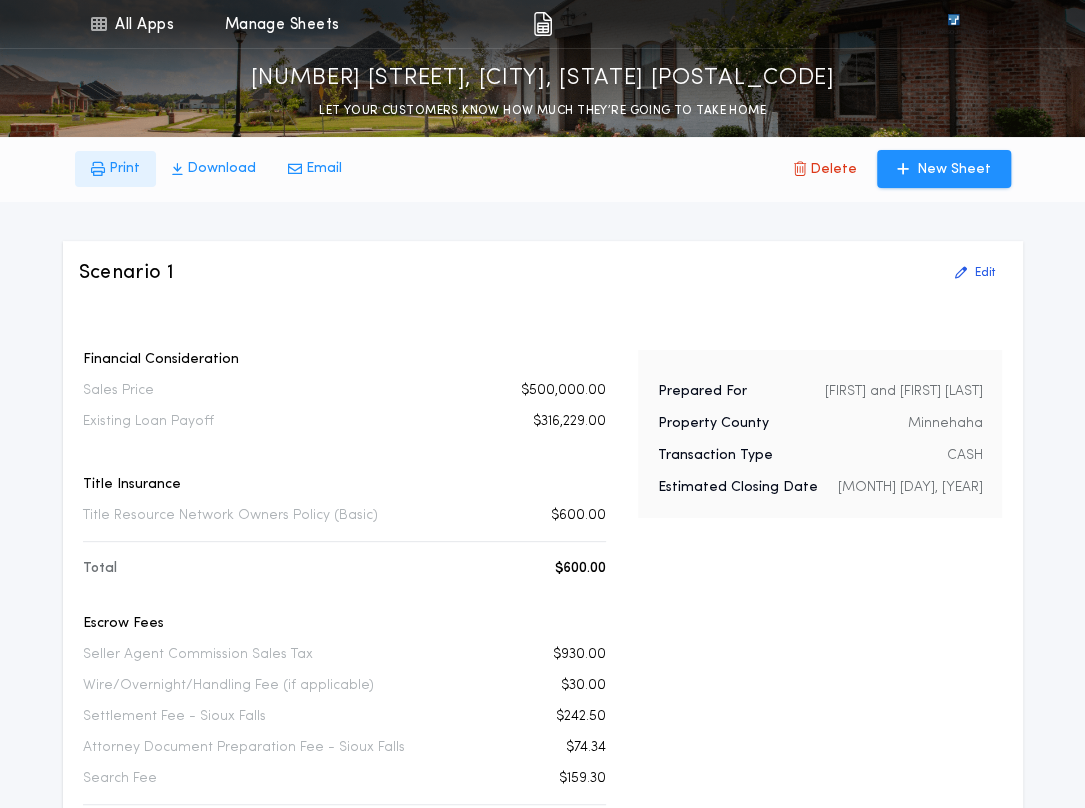 click on "Print" at bounding box center (124, 169) 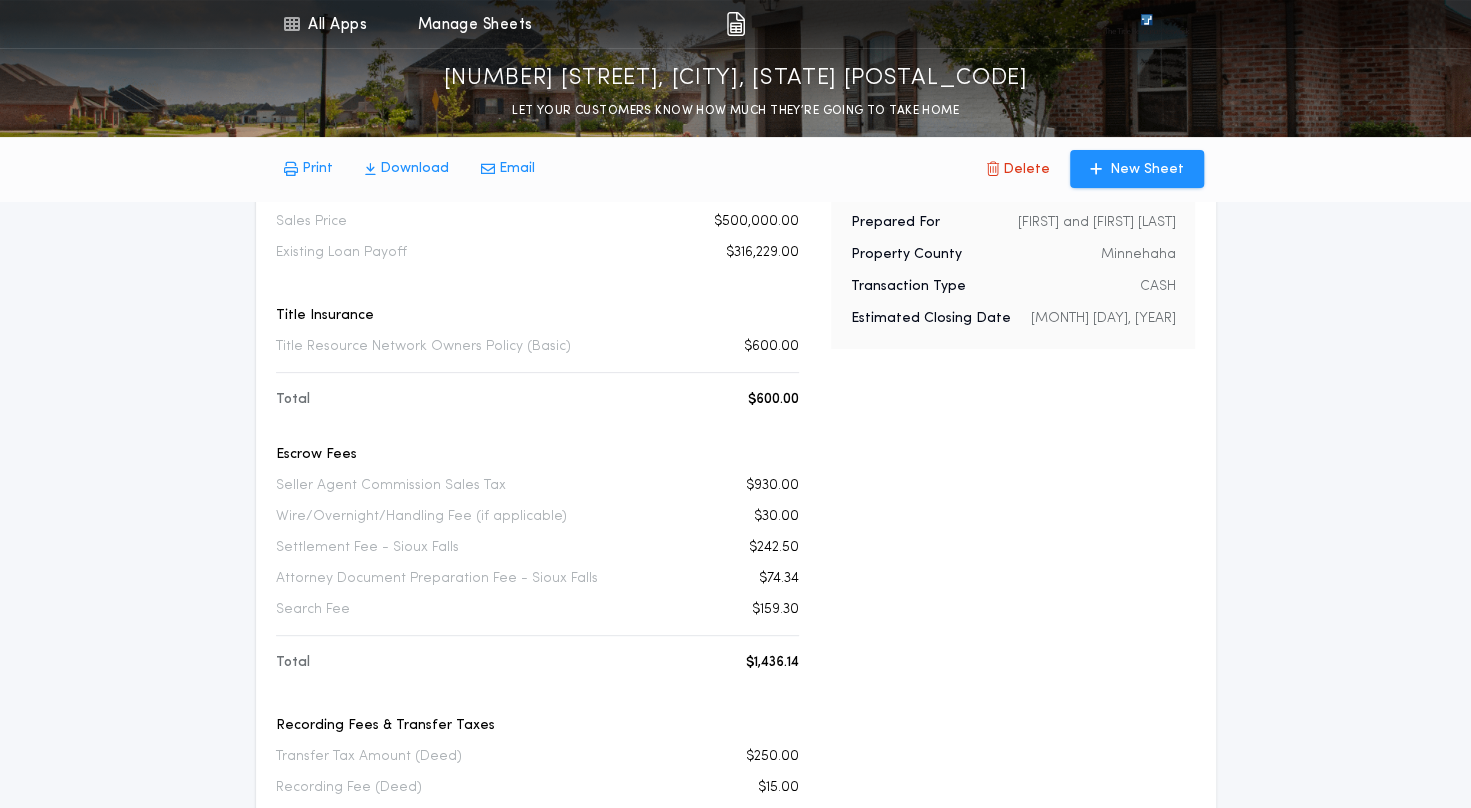 scroll, scrollTop: 0, scrollLeft: 0, axis: both 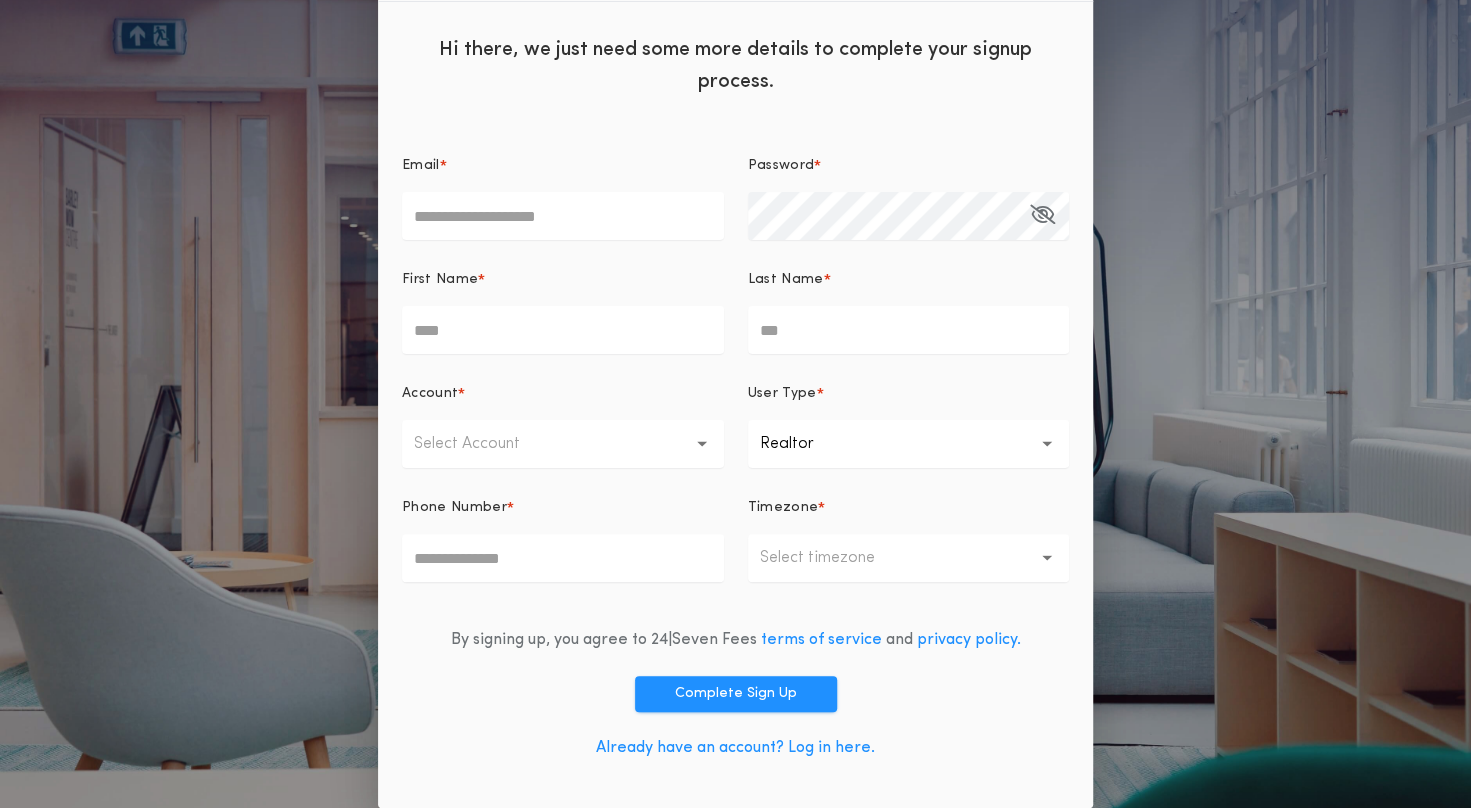click on "Already have an account? Log in here." at bounding box center (735, 748) 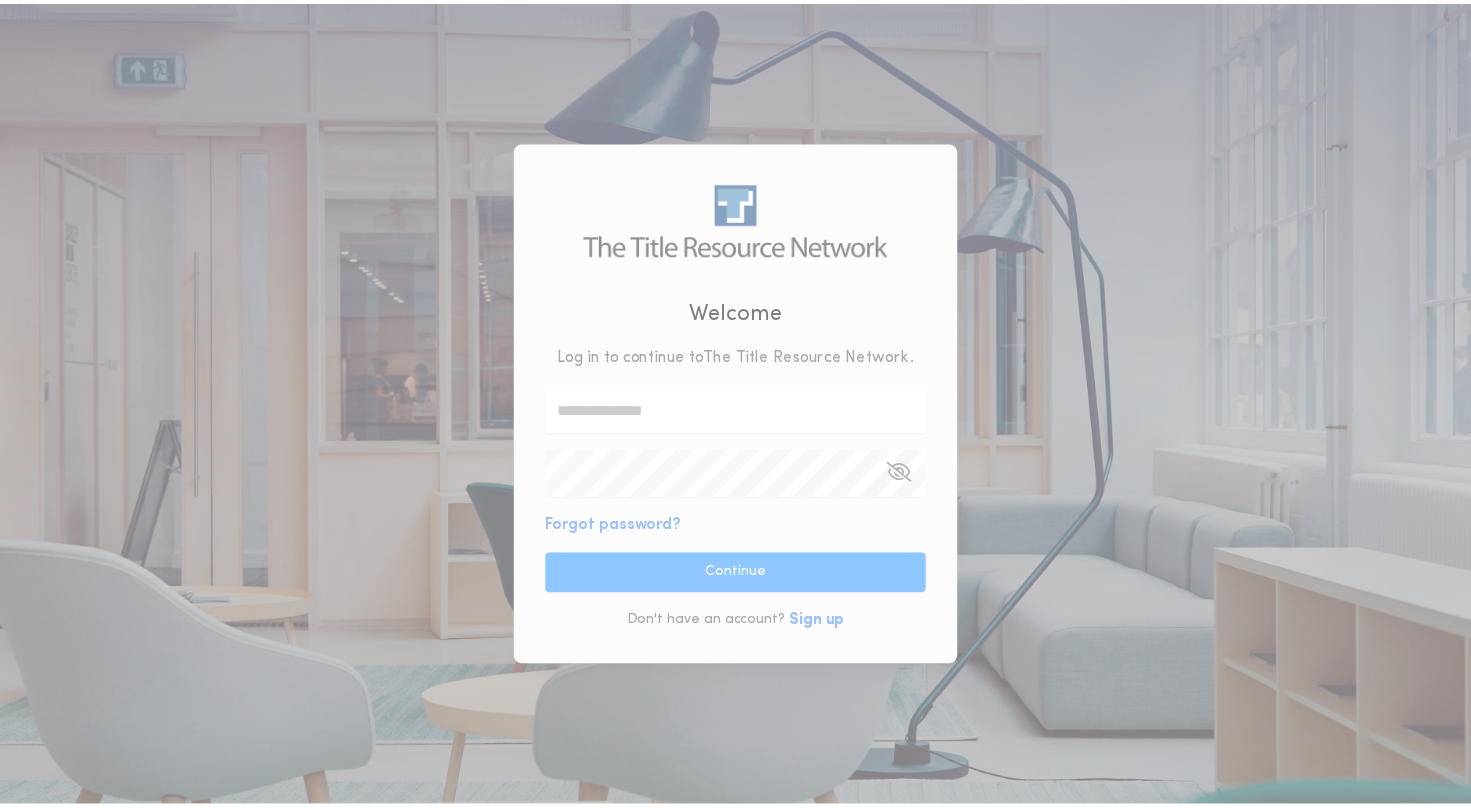 scroll, scrollTop: 0, scrollLeft: 0, axis: both 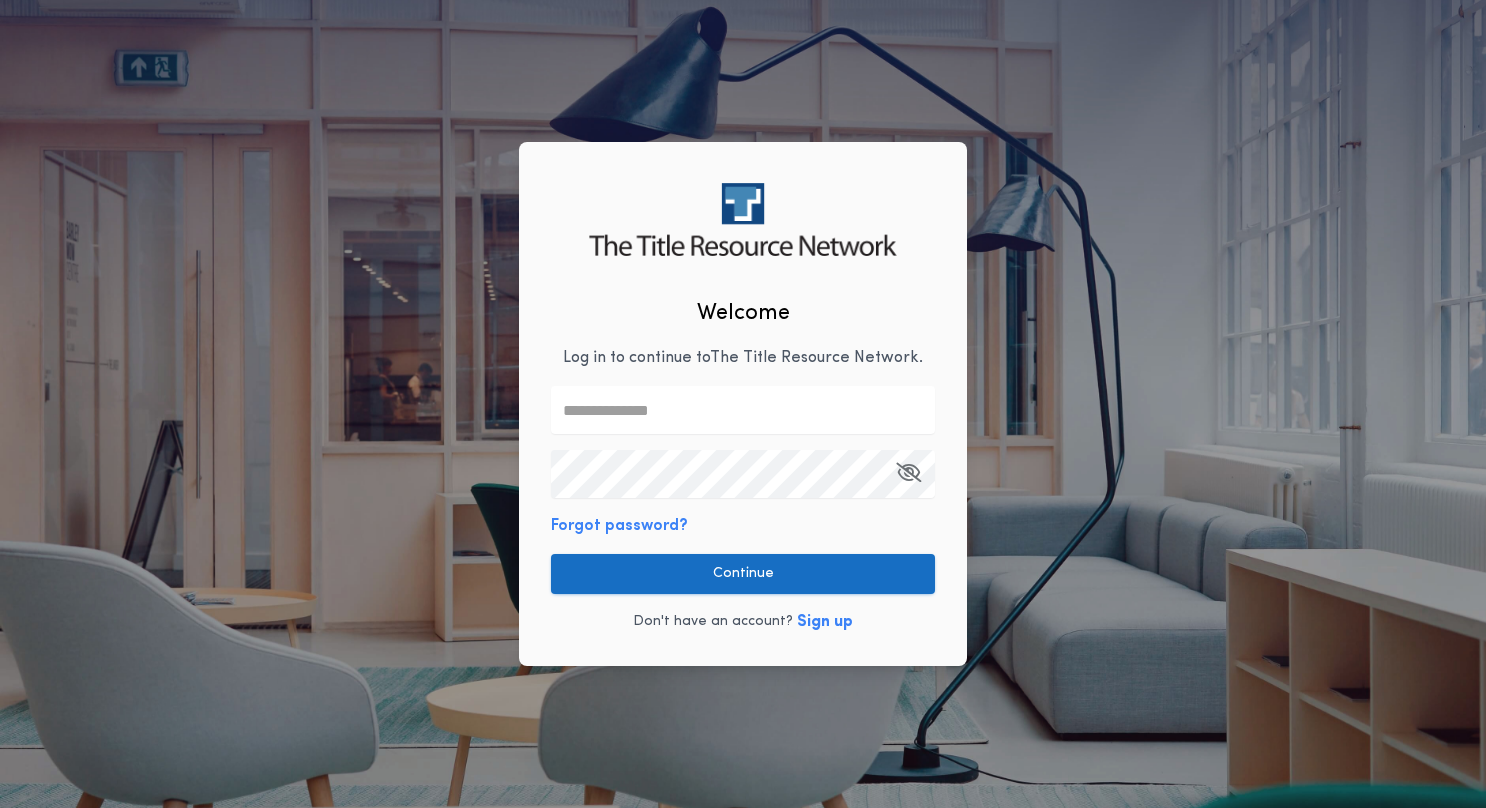 type on "**********" 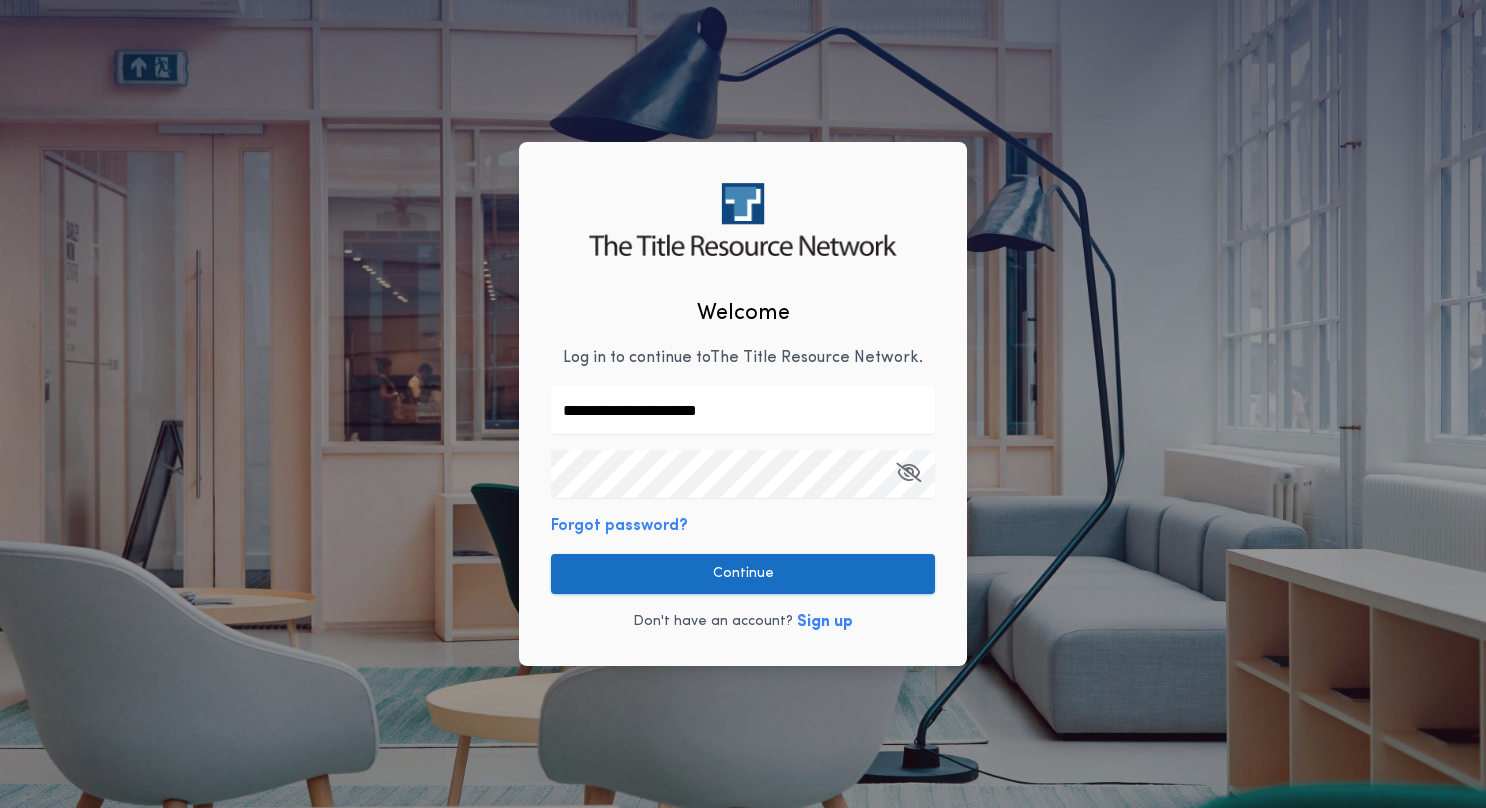 click on "Continue" at bounding box center [743, 574] 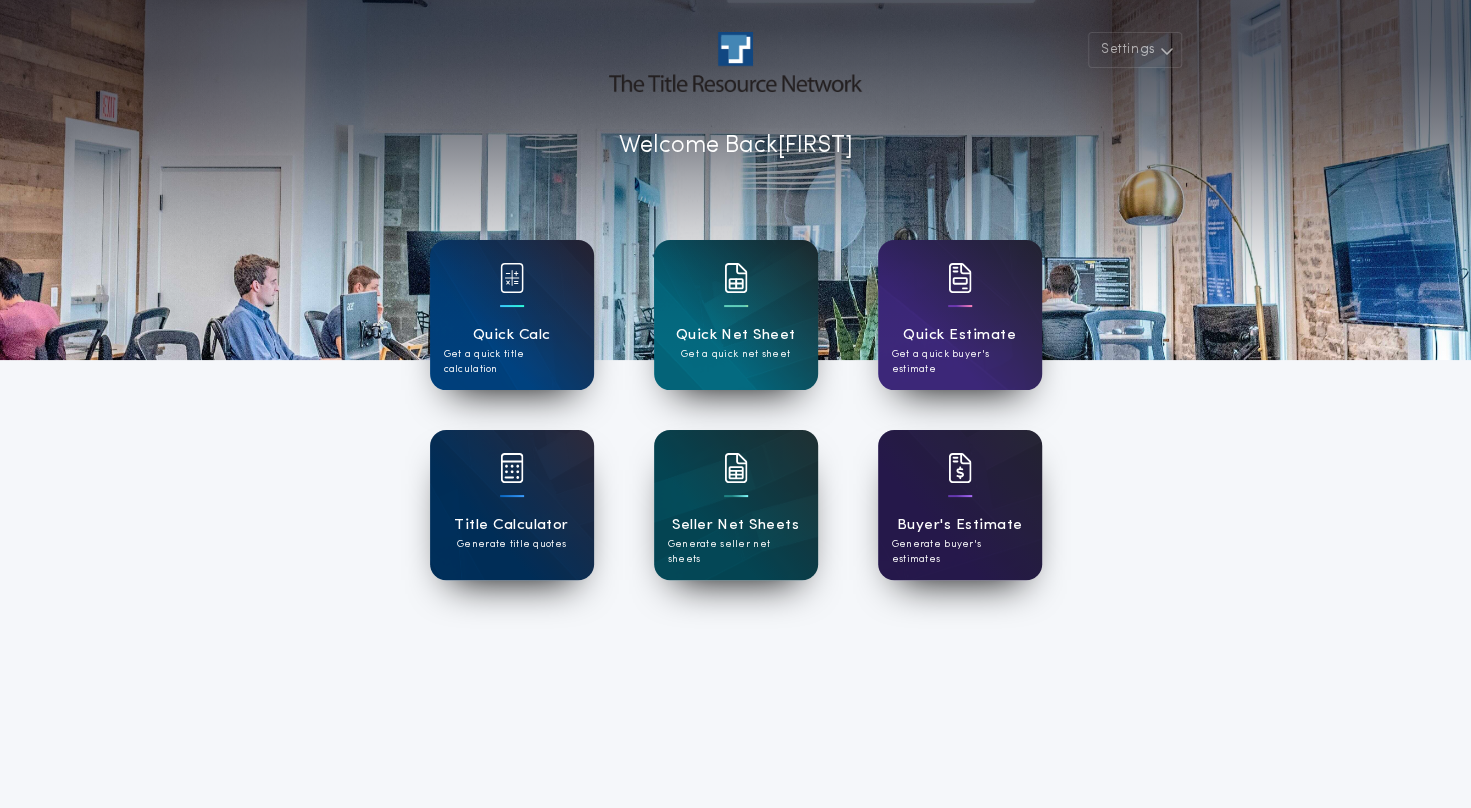 click at bounding box center [960, 481] 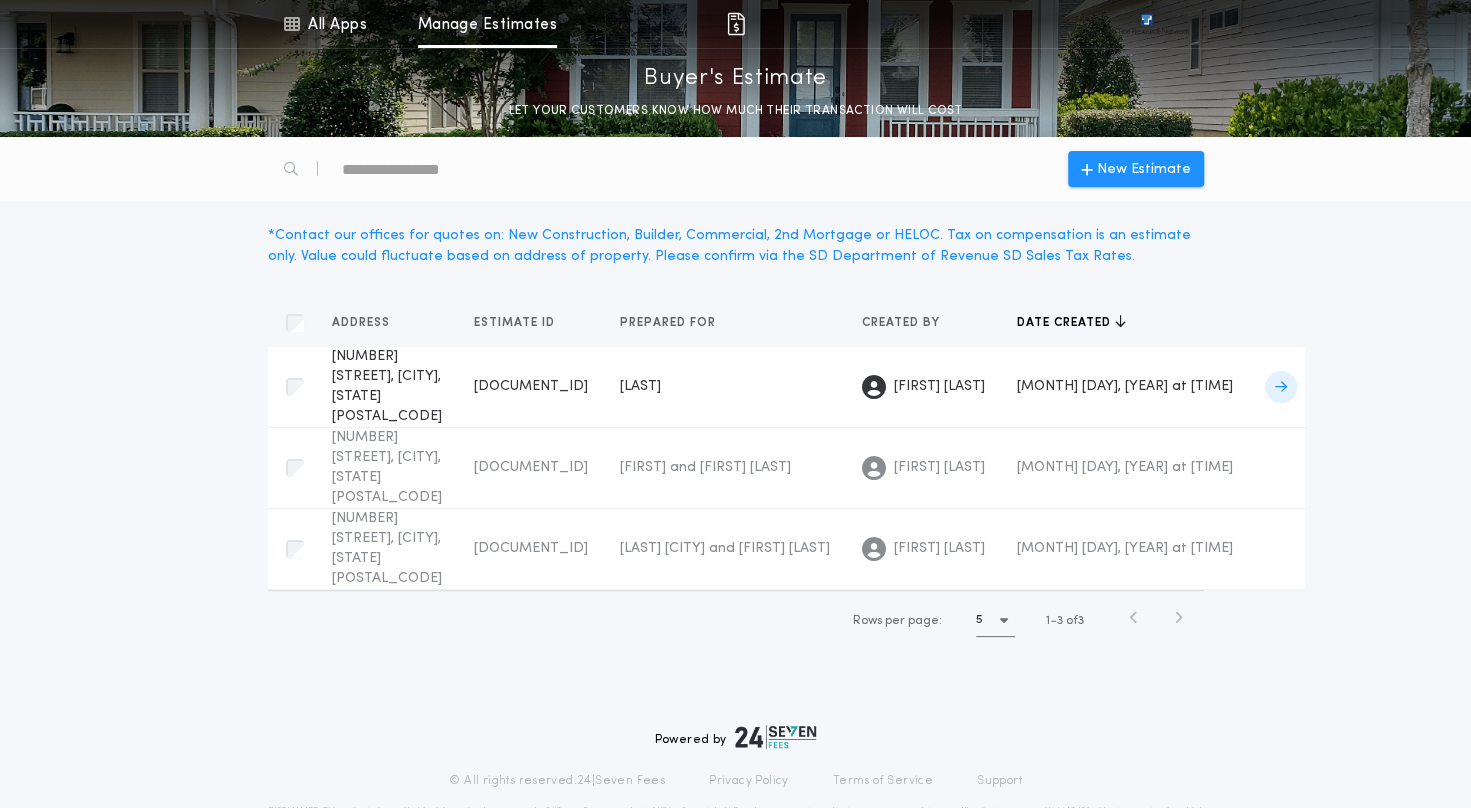 click on "1804 S Strabane Cir, Sioux Falls, SD 57106" at bounding box center (387, 386) 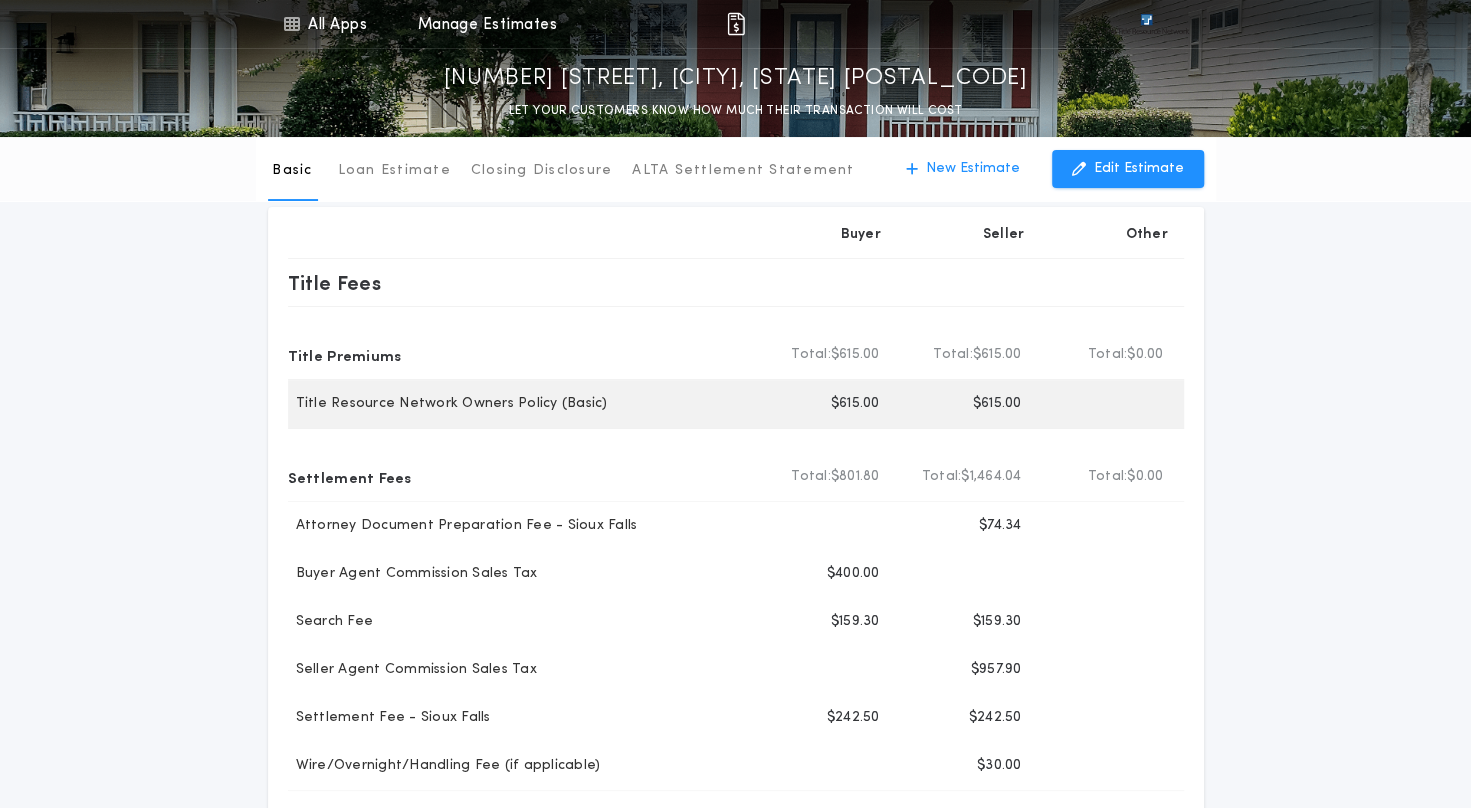 scroll, scrollTop: 0, scrollLeft: 0, axis: both 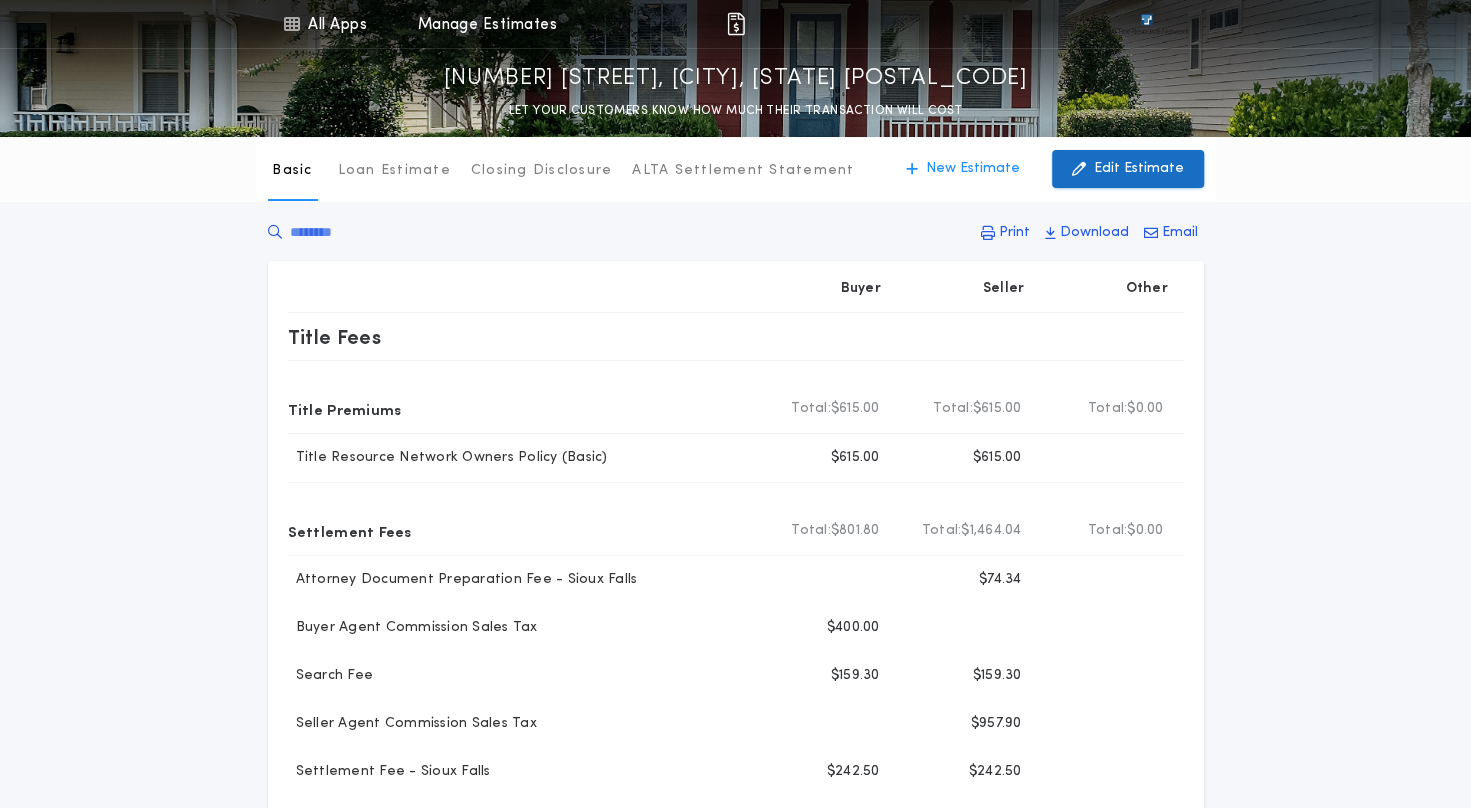 click on "Edit Estimate" at bounding box center (1139, 169) 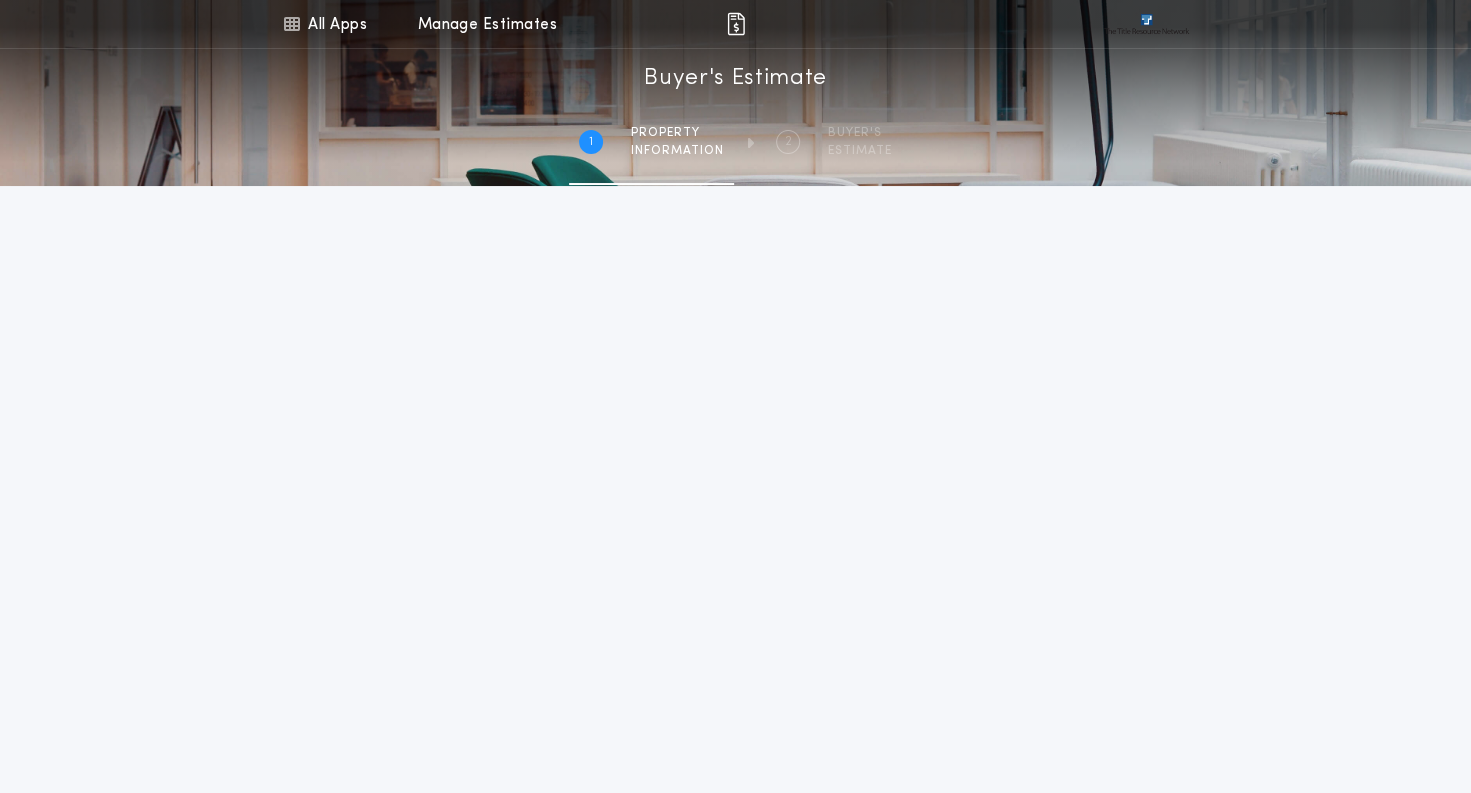 type on "*******" 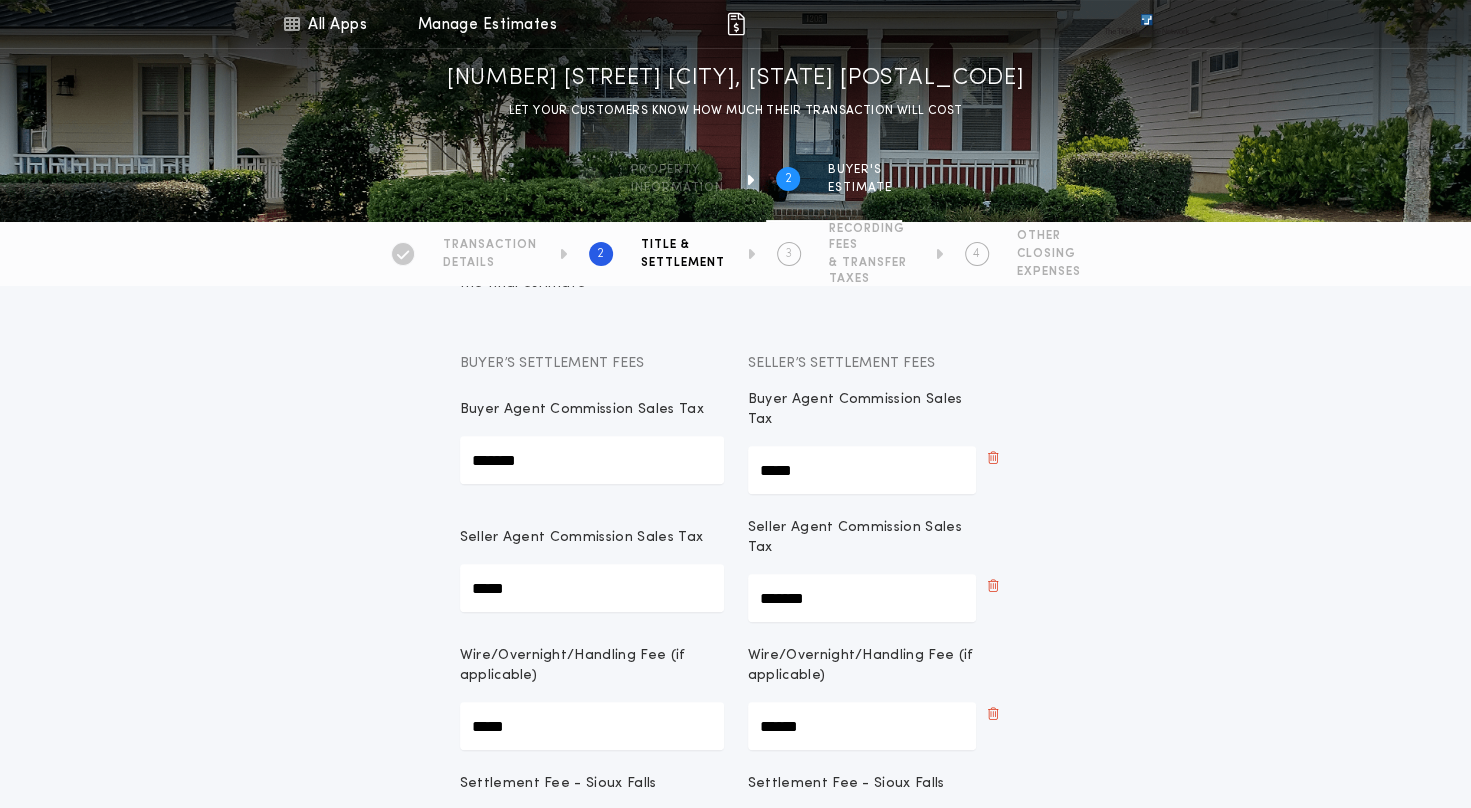 scroll, scrollTop: 0, scrollLeft: 0, axis: both 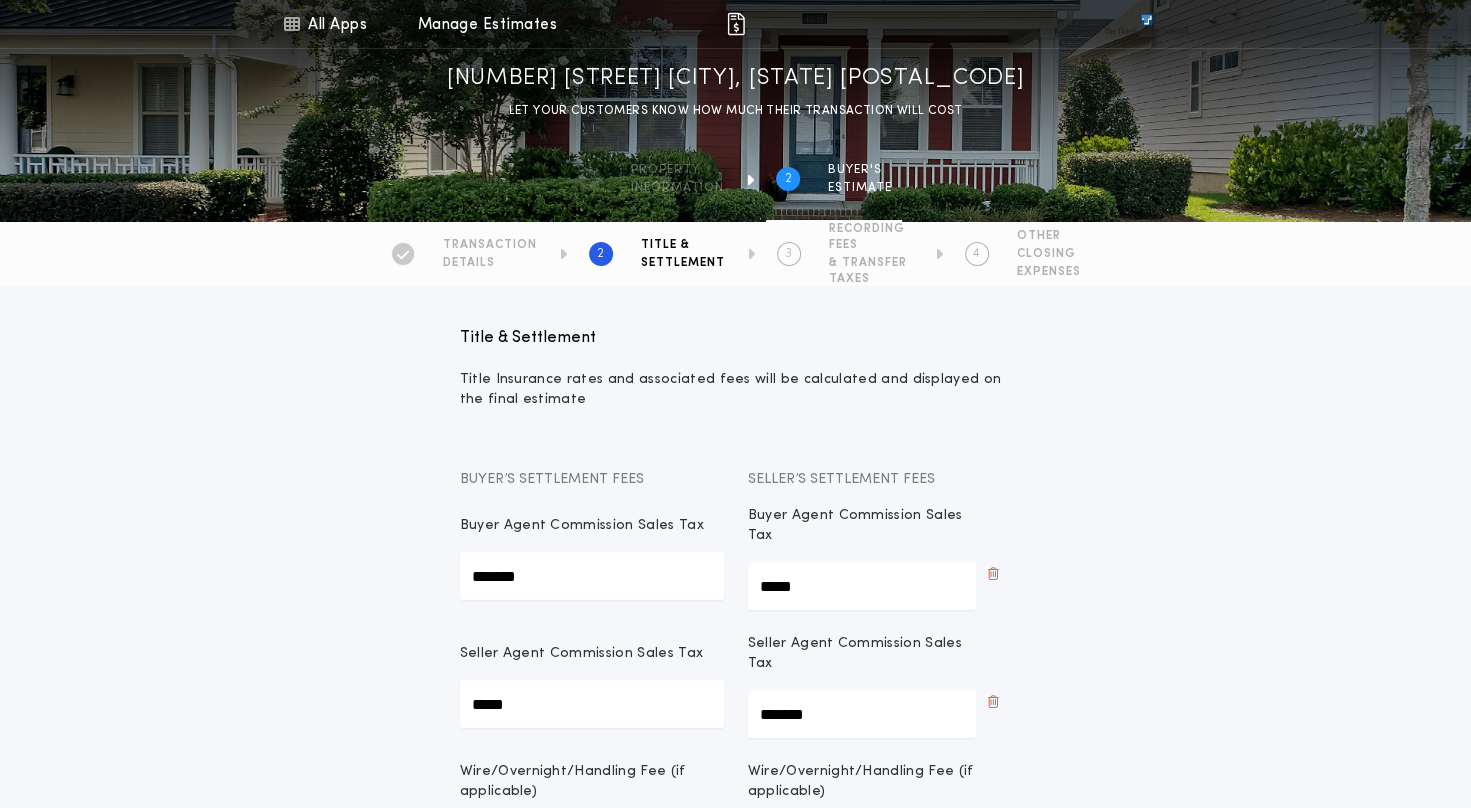 click on "*******" at bounding box center (592, 576) 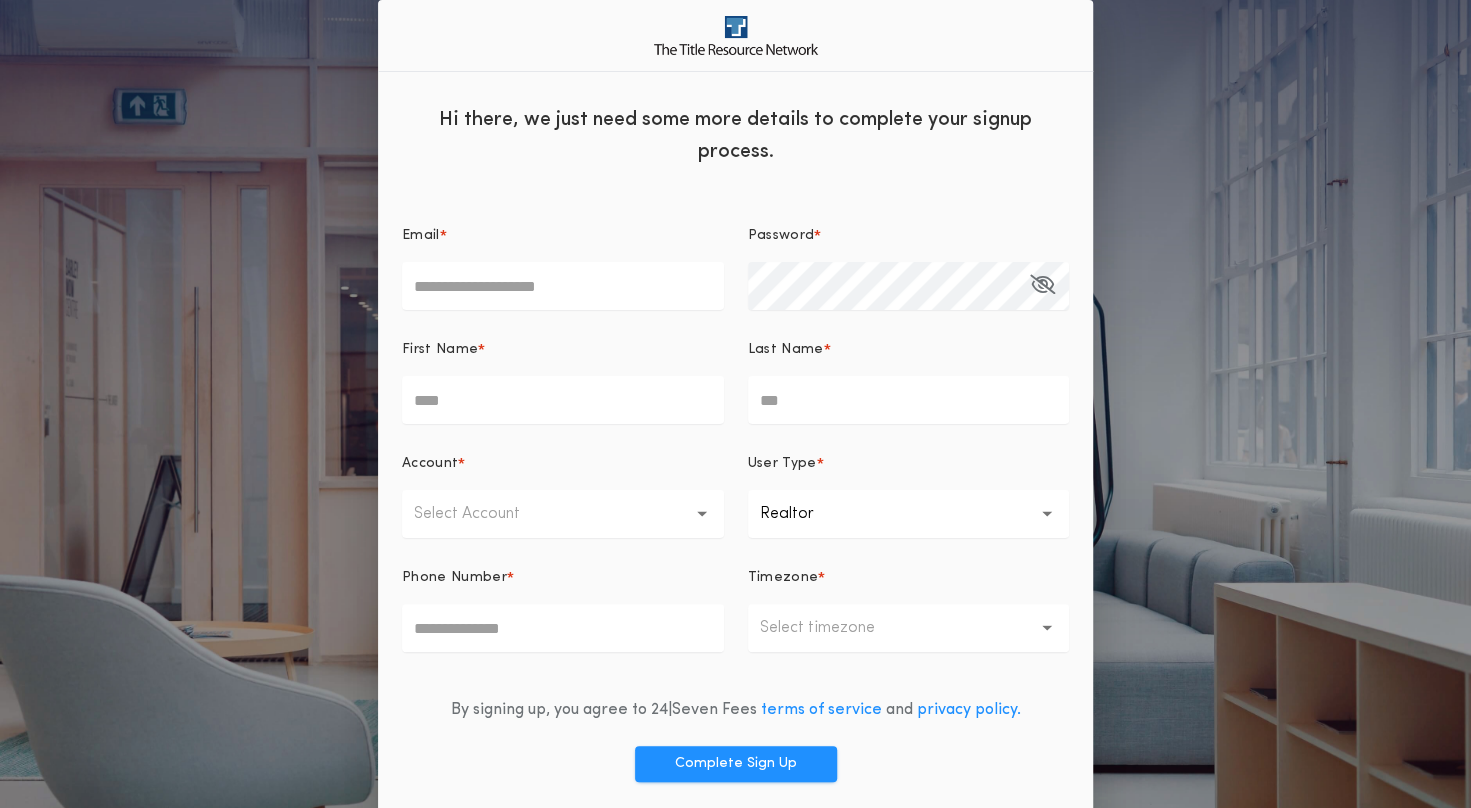 scroll, scrollTop: 70, scrollLeft: 0, axis: vertical 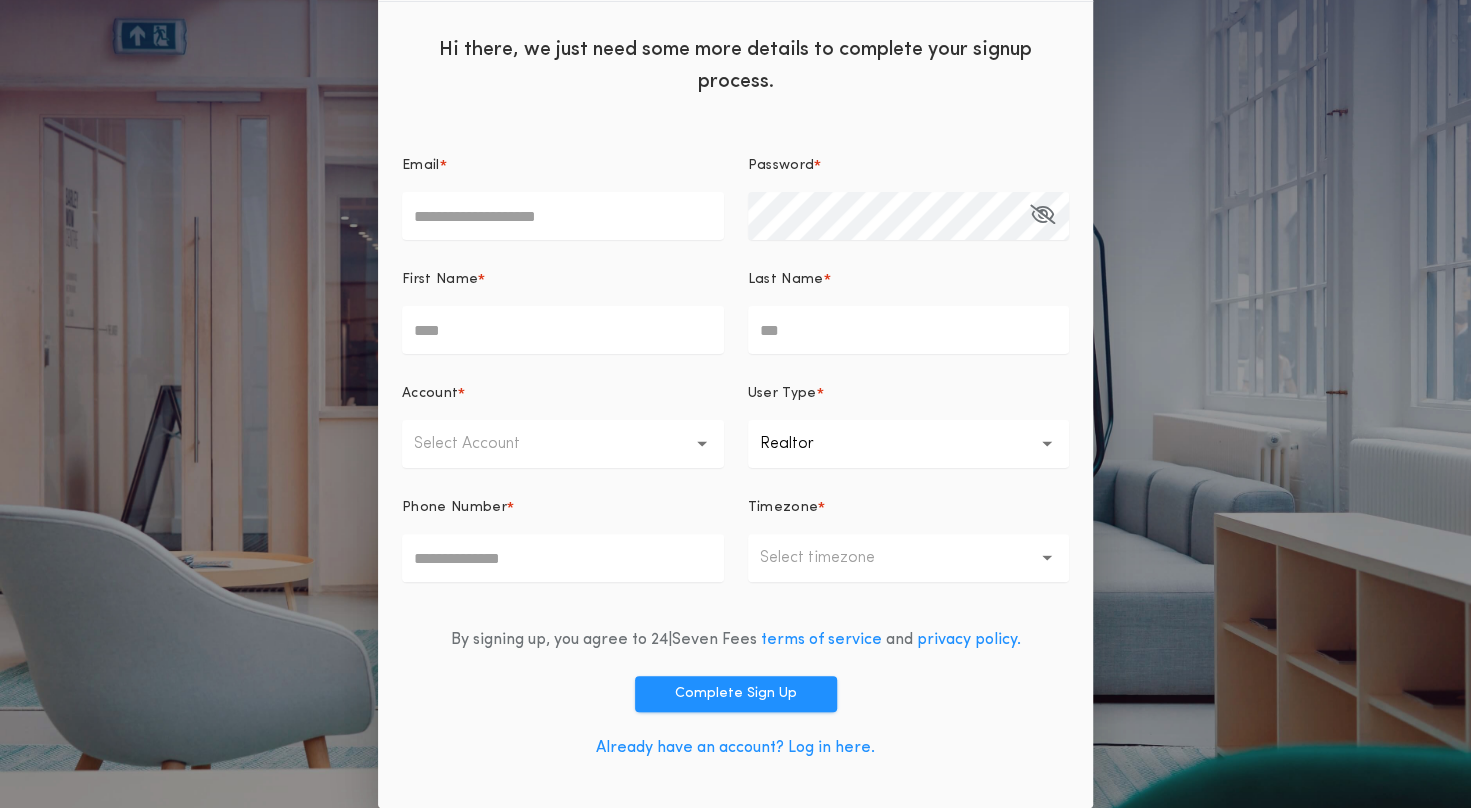 click on "Already have an account? Log in here." at bounding box center (735, 748) 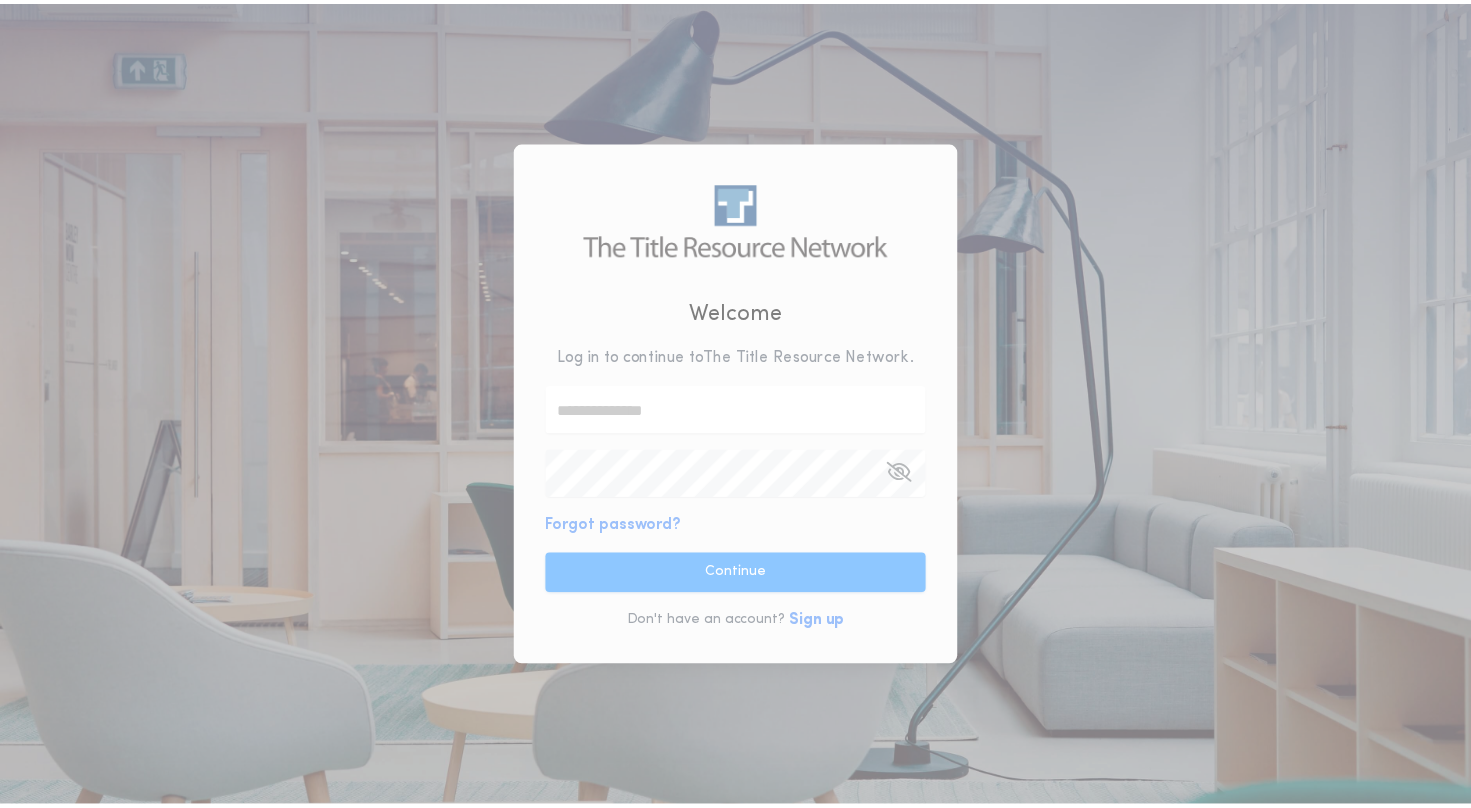 scroll, scrollTop: 0, scrollLeft: 0, axis: both 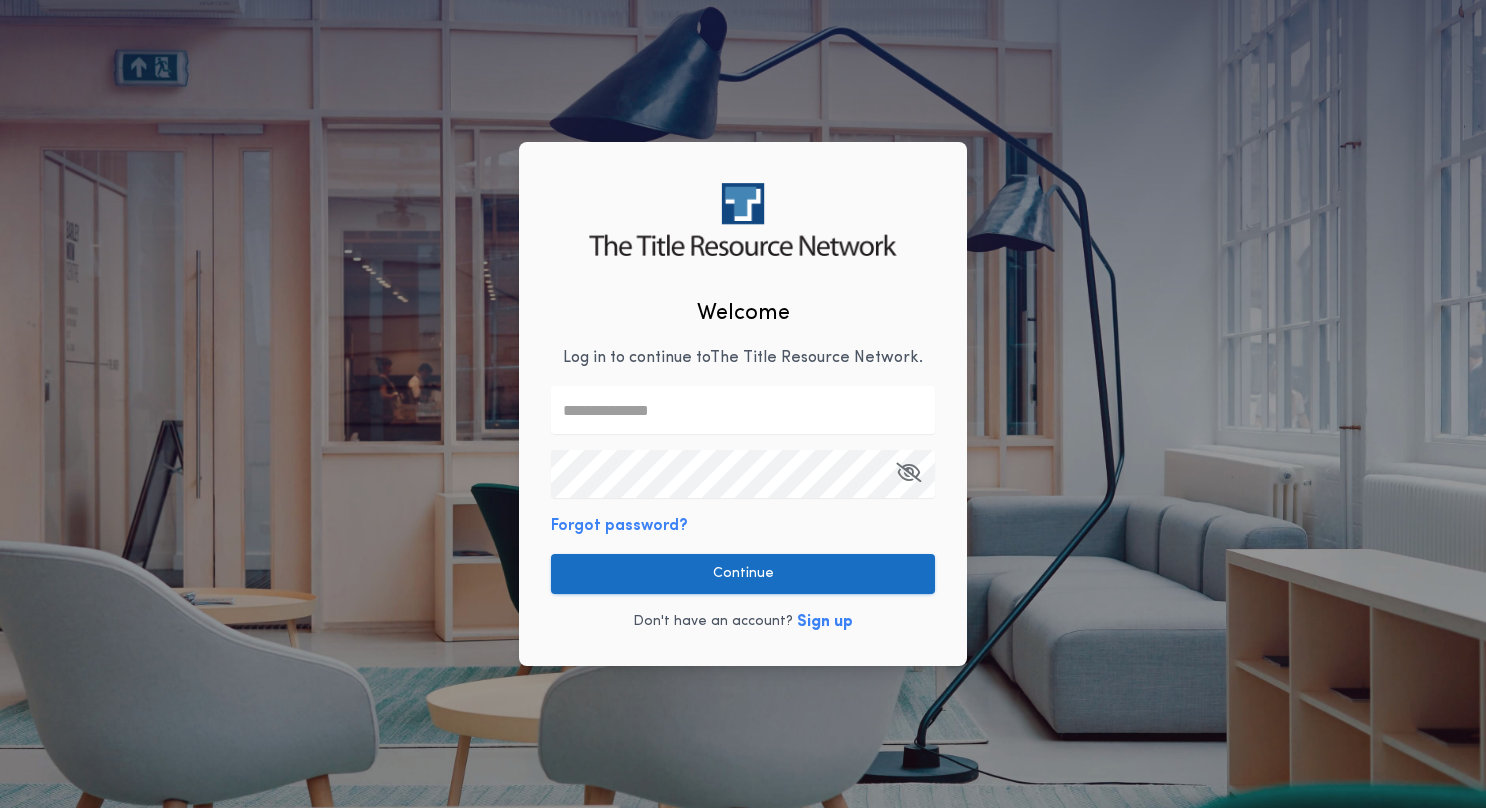type on "**********" 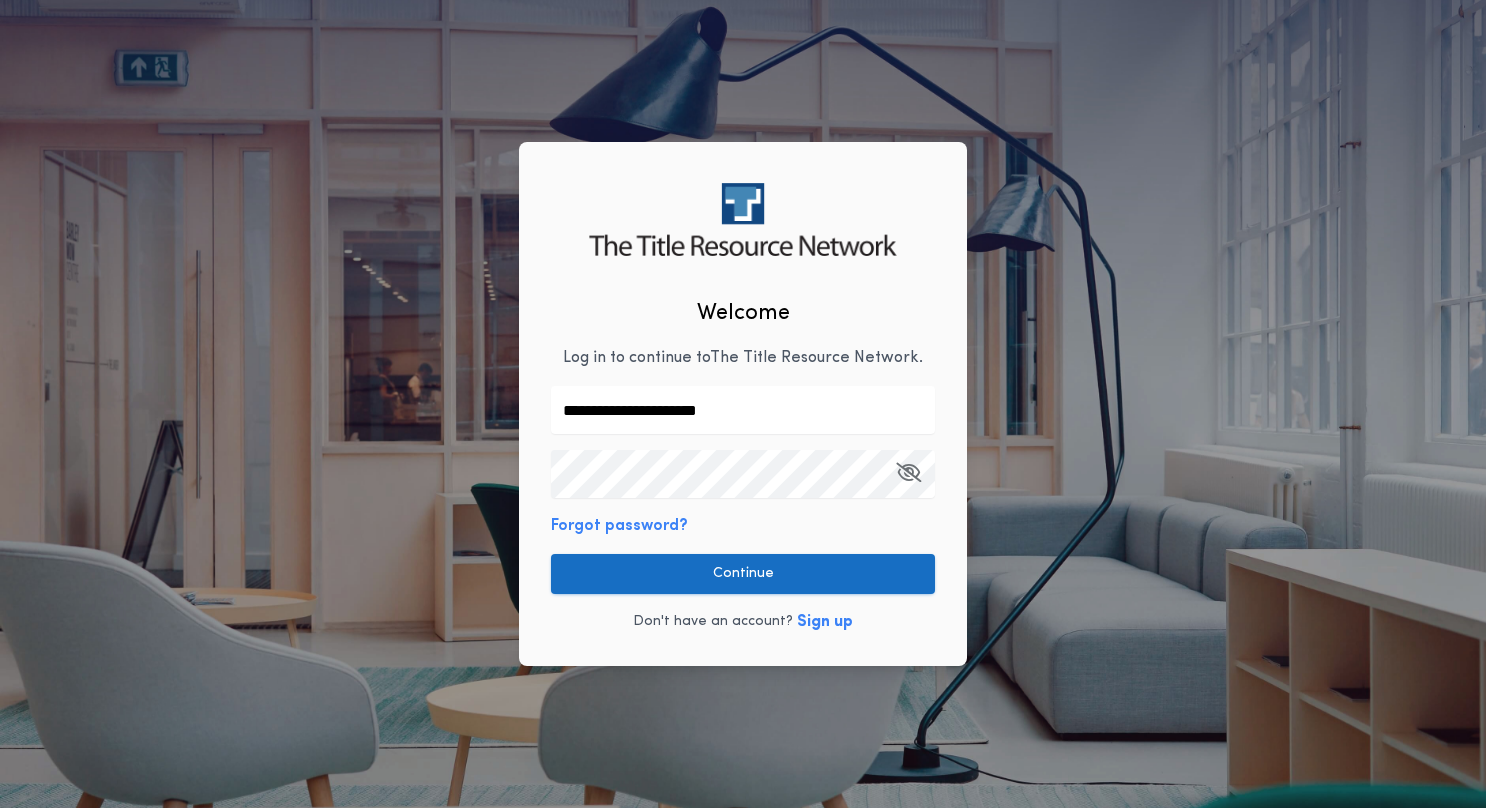 click on "Continue" at bounding box center (743, 574) 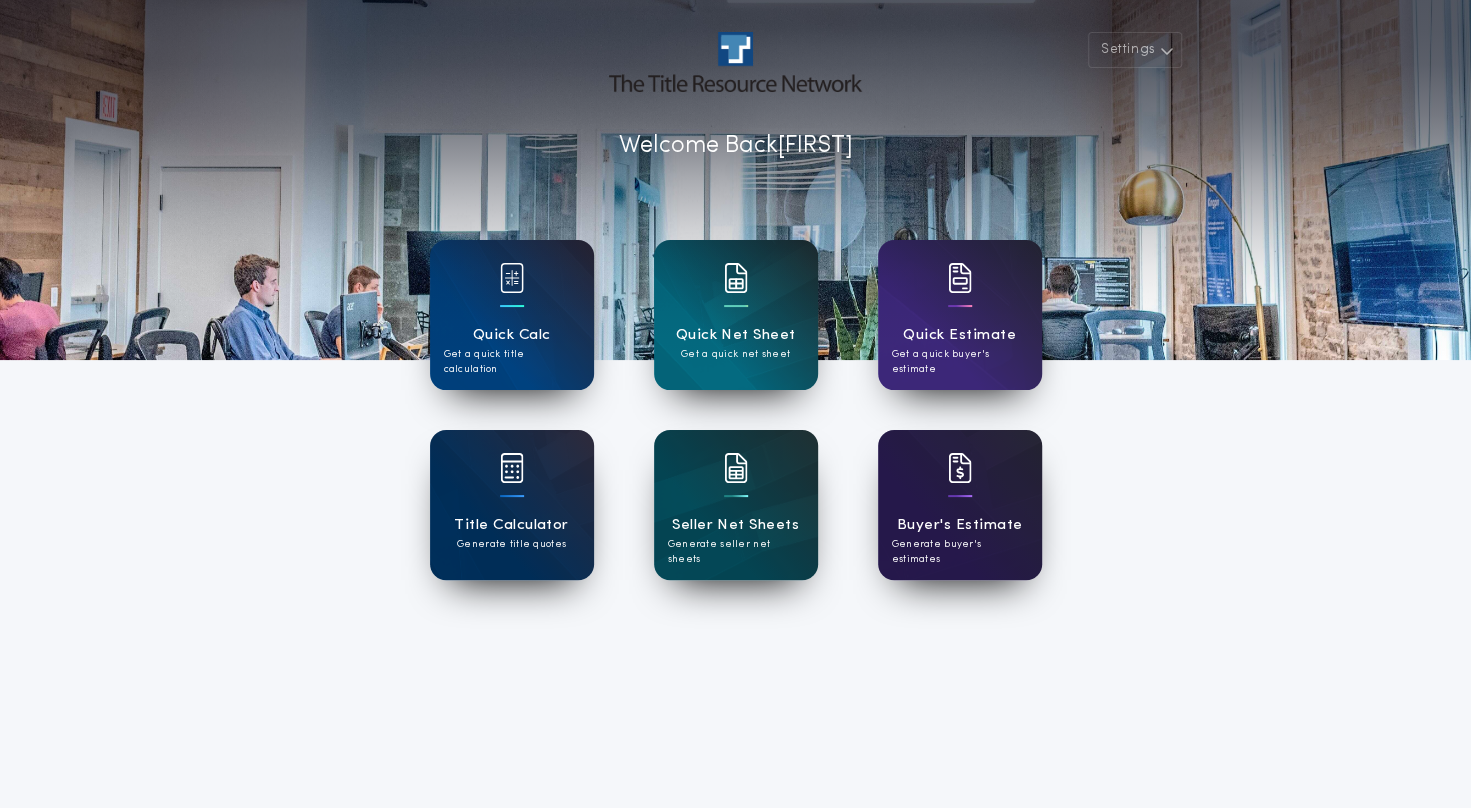 click at bounding box center [960, 481] 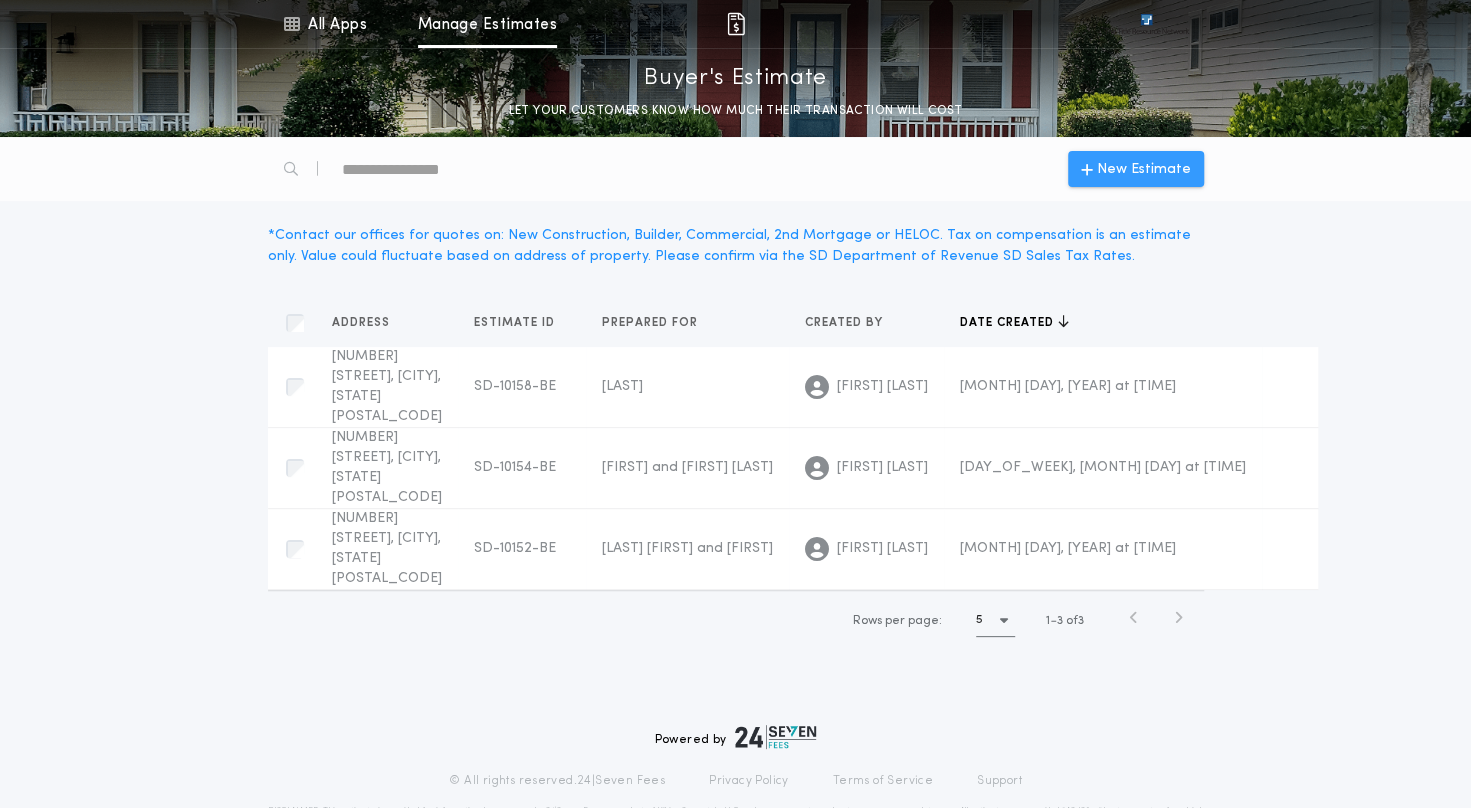click on "New Estimate" at bounding box center [1144, 169] 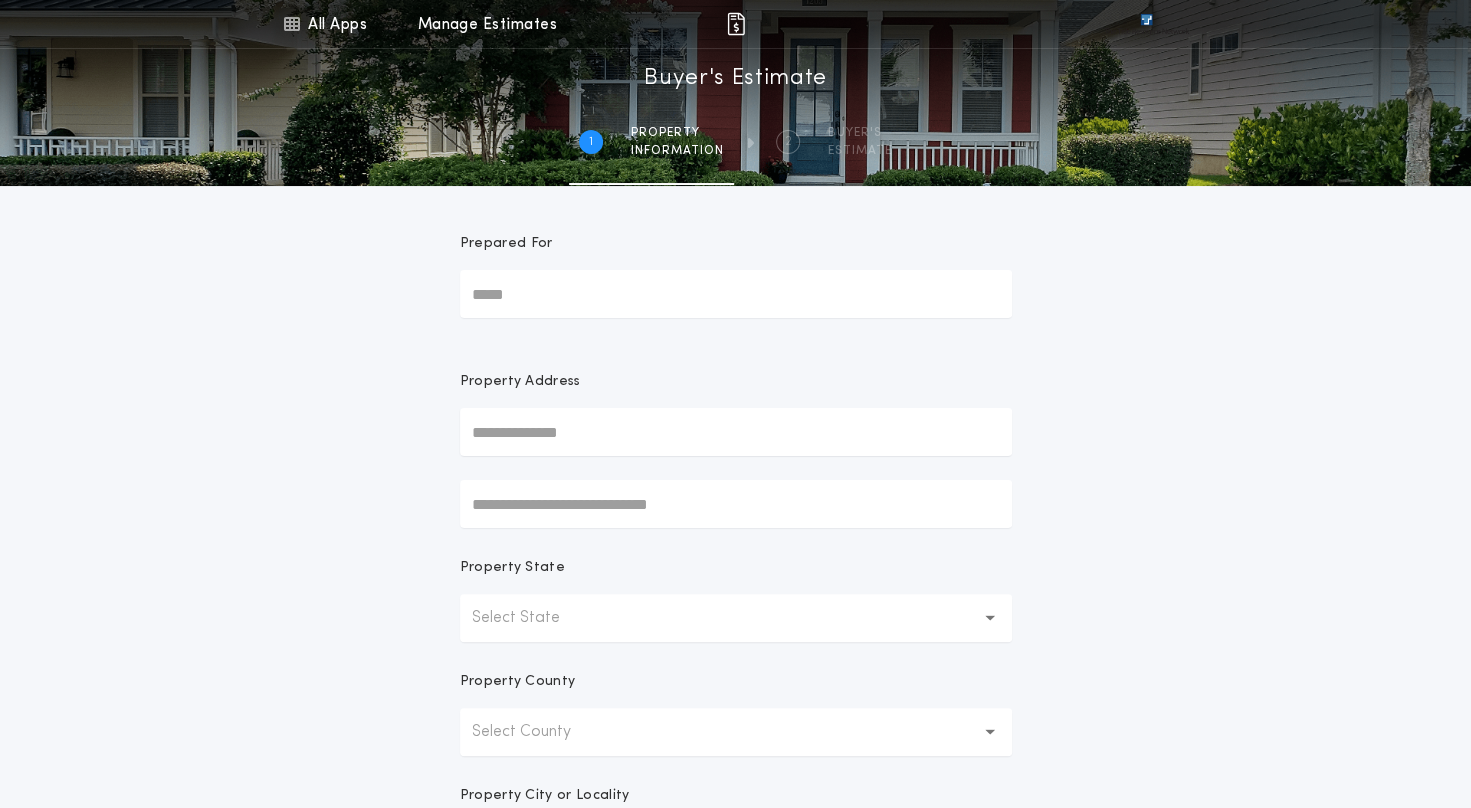 click on "Prepared For" at bounding box center [736, 294] 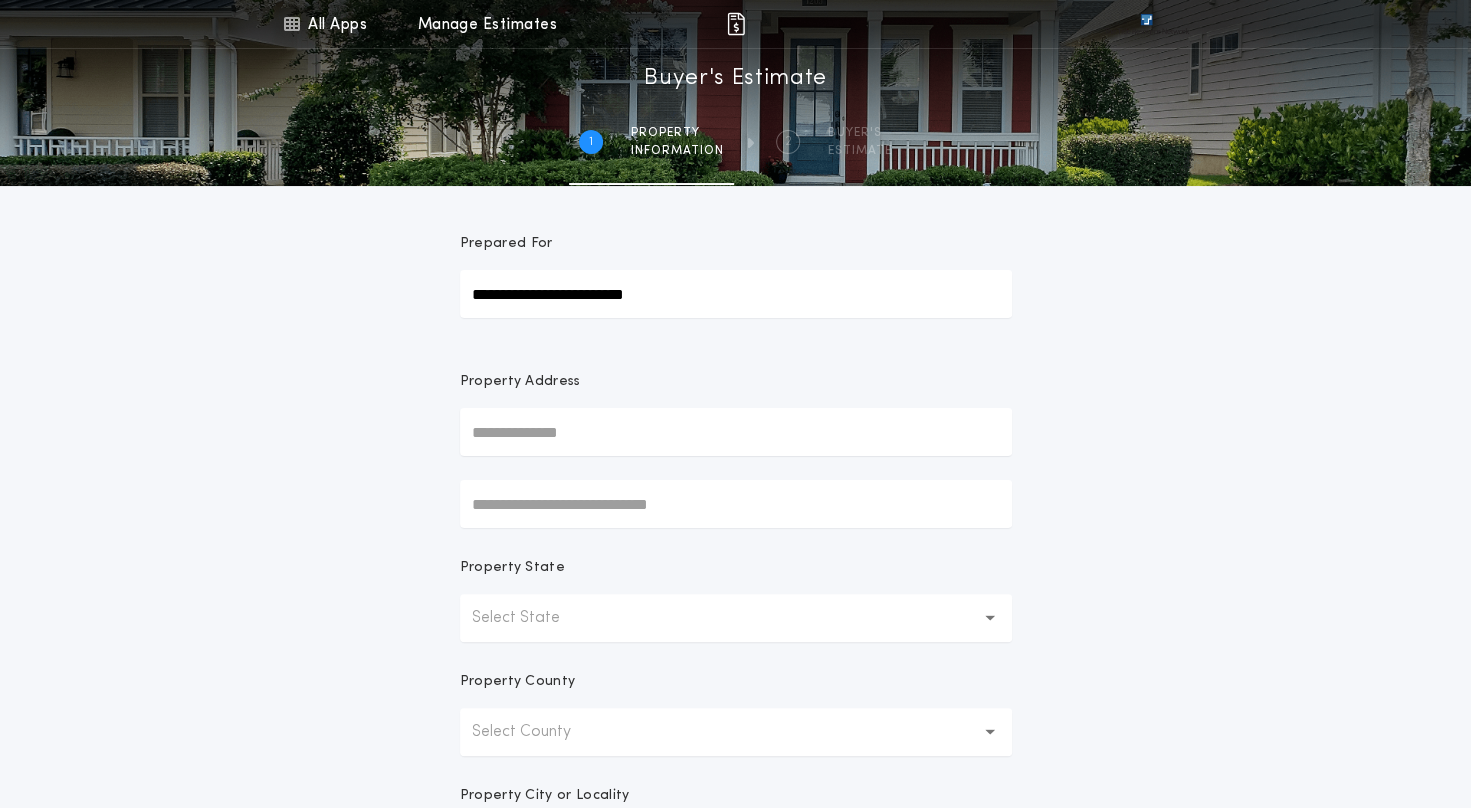 drag, startPoint x: 689, startPoint y: 292, endPoint x: 548, endPoint y: 289, distance: 141.0319 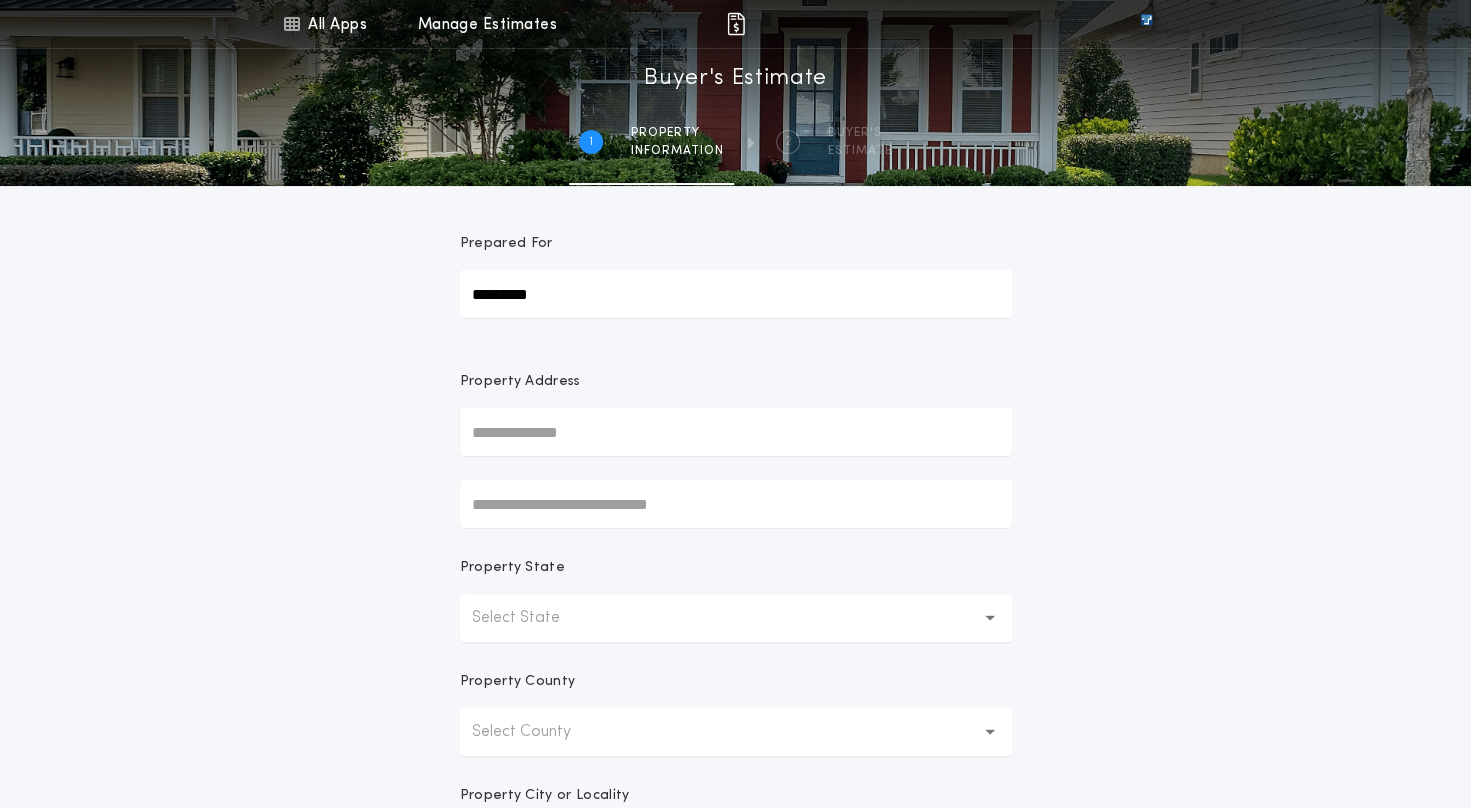 type on "********" 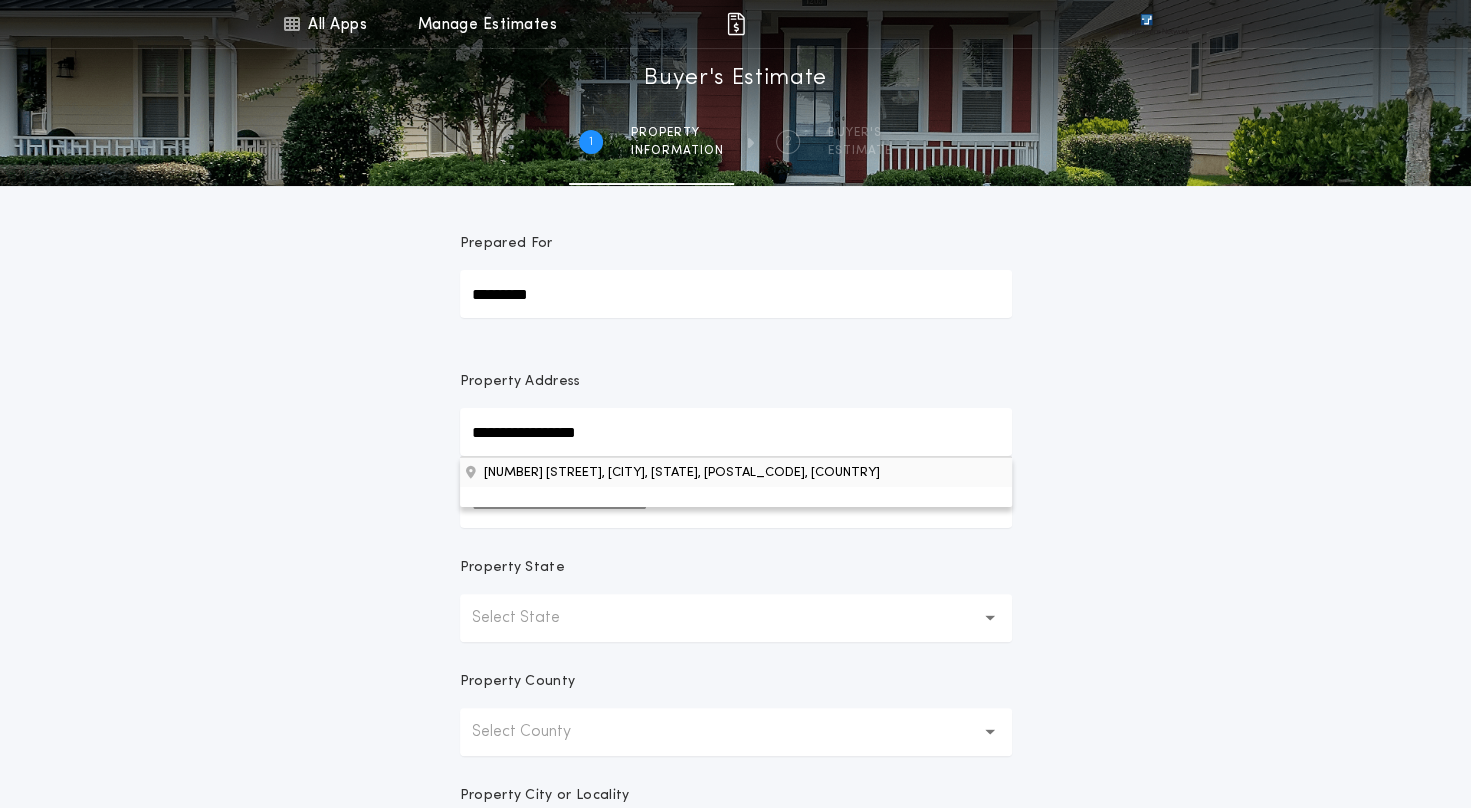 click on "1804 S Strabane Cir, Sioux Falls, SD, 57106, USA" at bounding box center [736, 472] 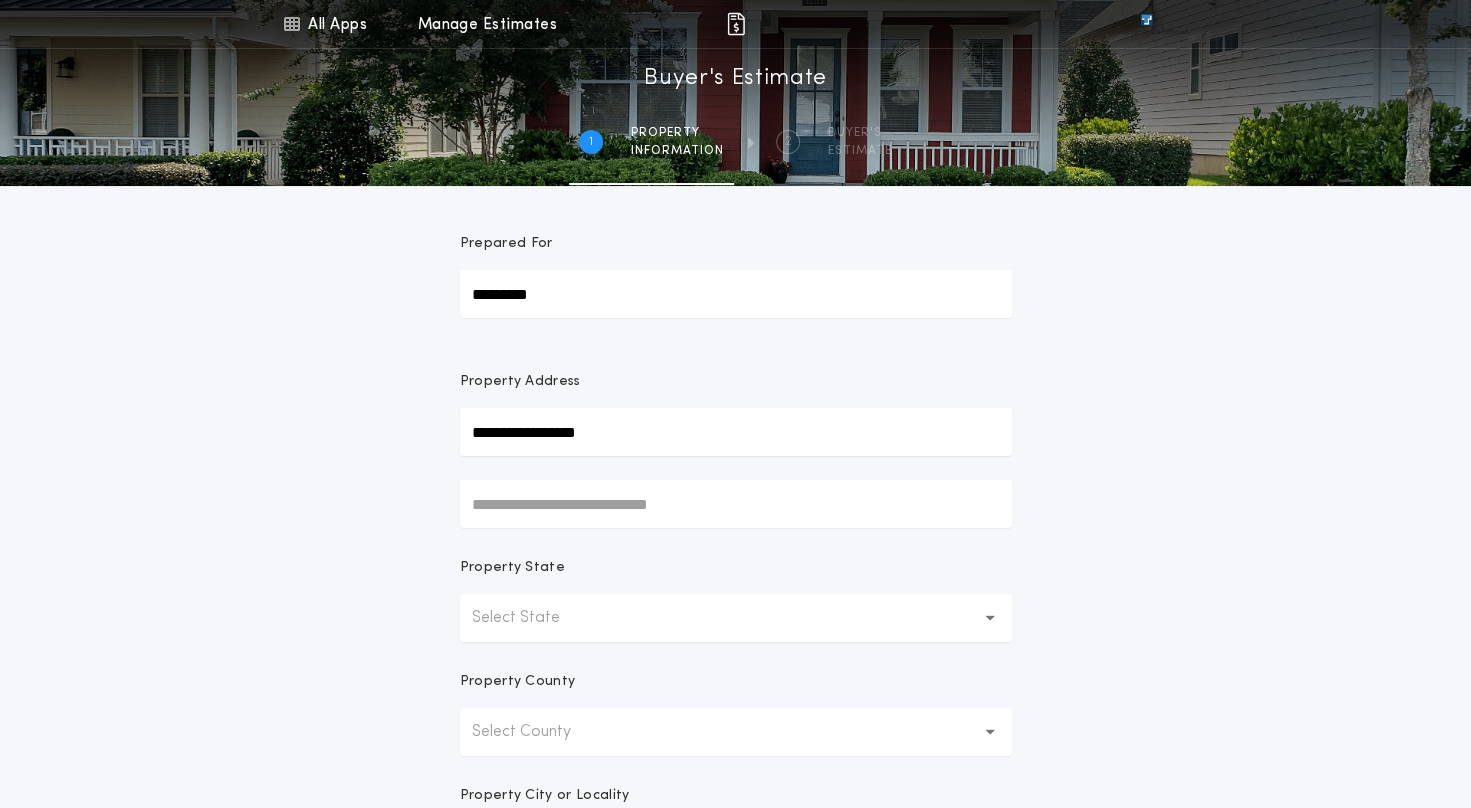 type on "**********" 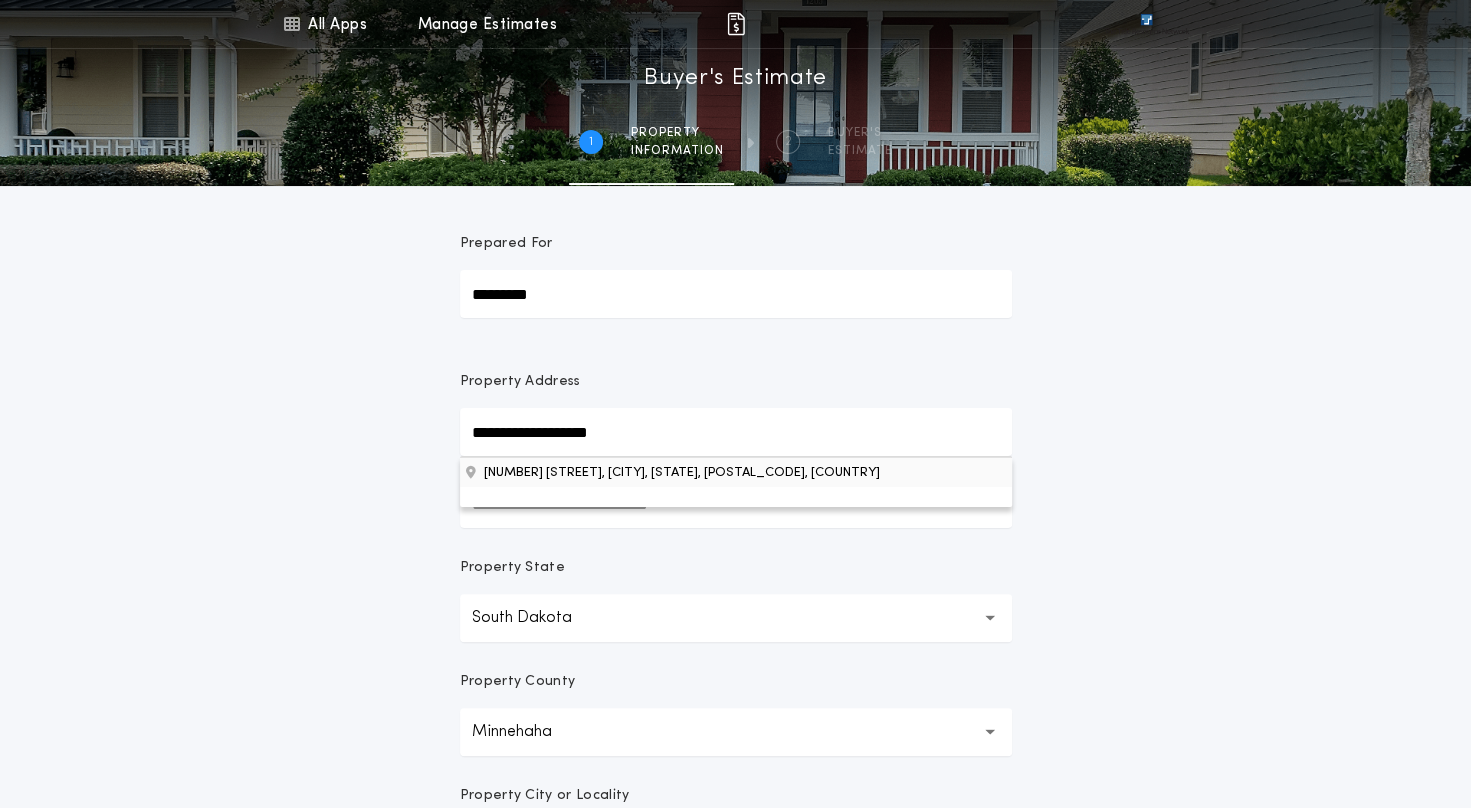 click on "1804 S Strabane Cir, Sioux Falls, SD, 57106, USA" at bounding box center (736, 472) 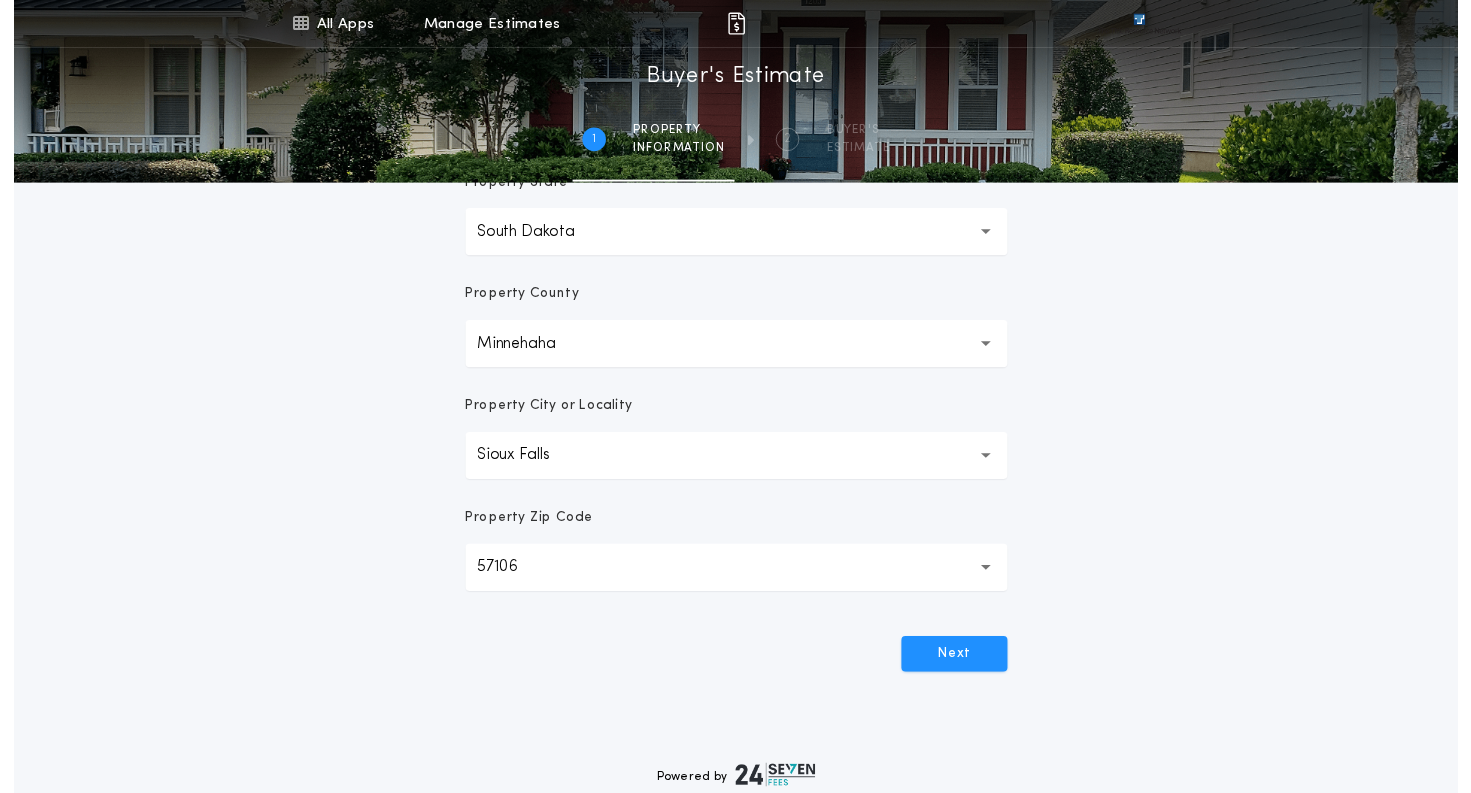 scroll, scrollTop: 495, scrollLeft: 0, axis: vertical 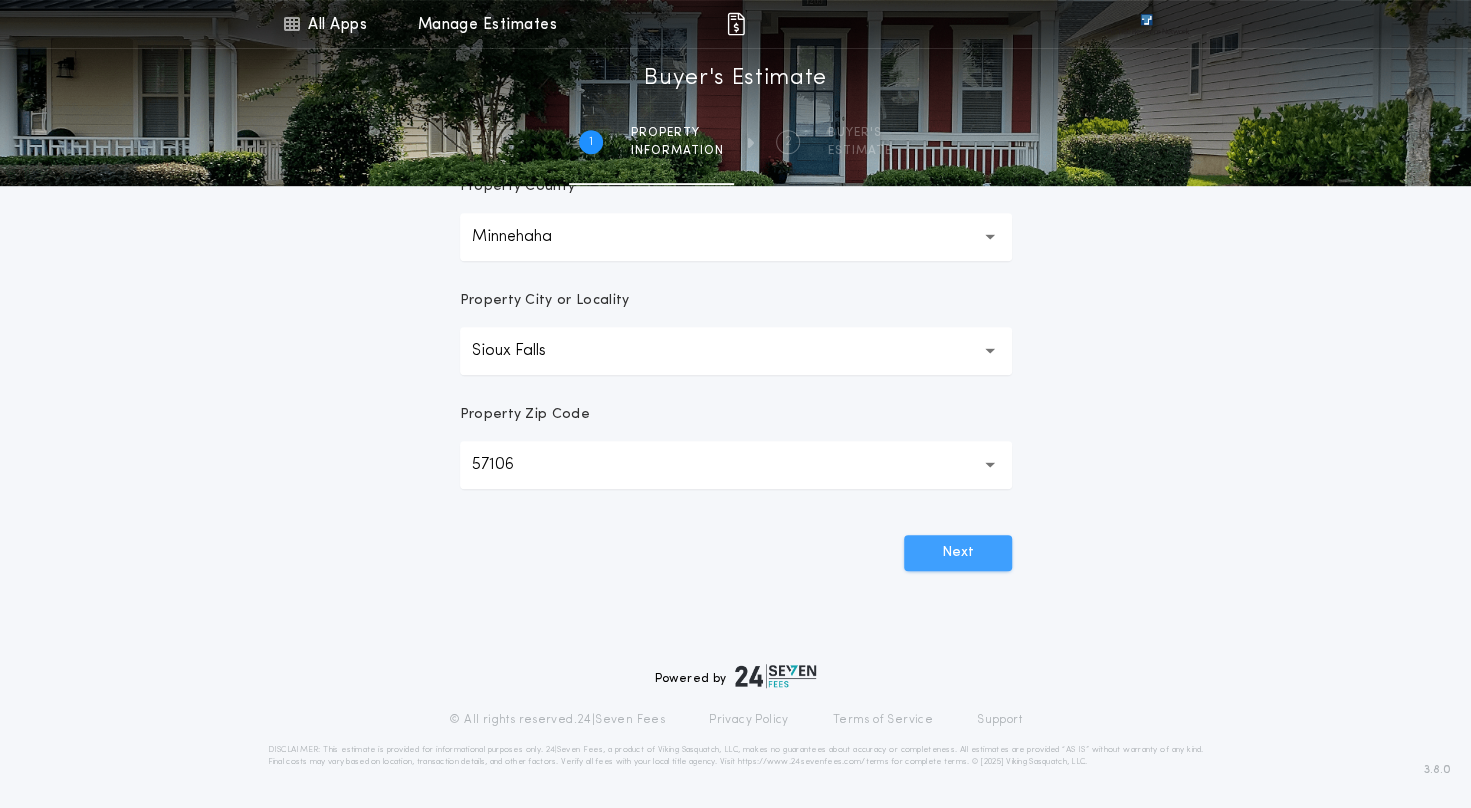 click on "Next" at bounding box center (958, 553) 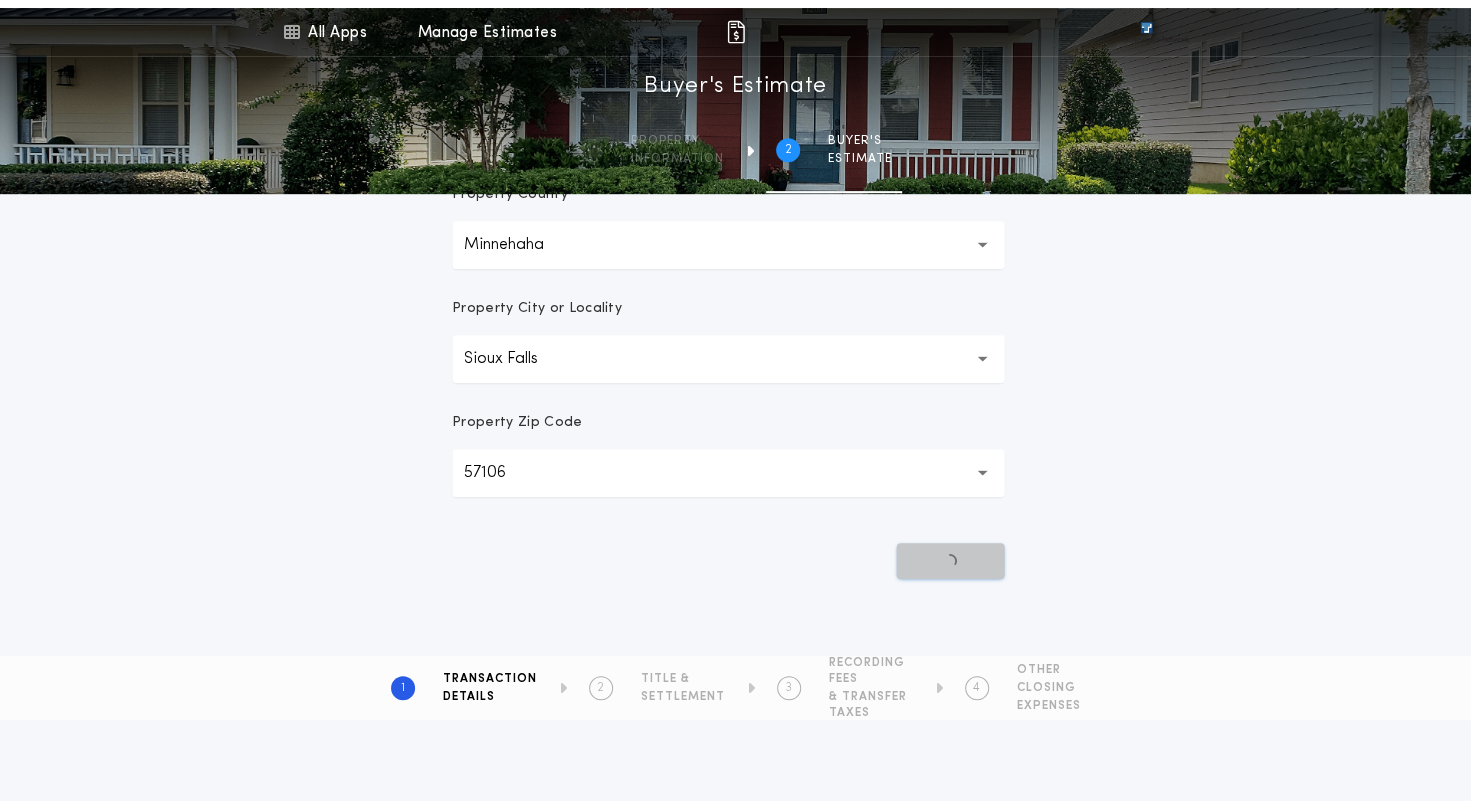 scroll, scrollTop: 0, scrollLeft: 0, axis: both 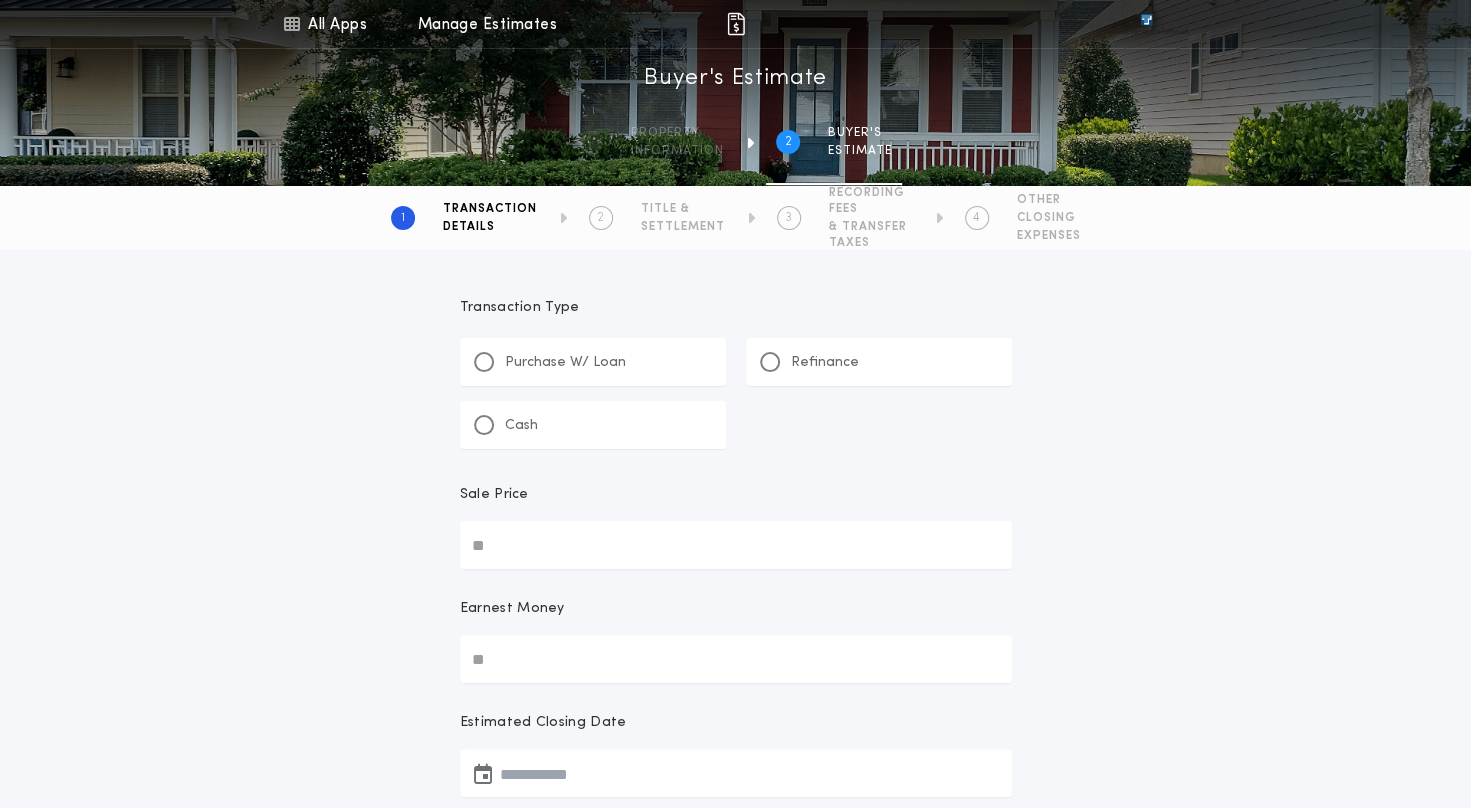 click on "Cash" at bounding box center (593, 425) 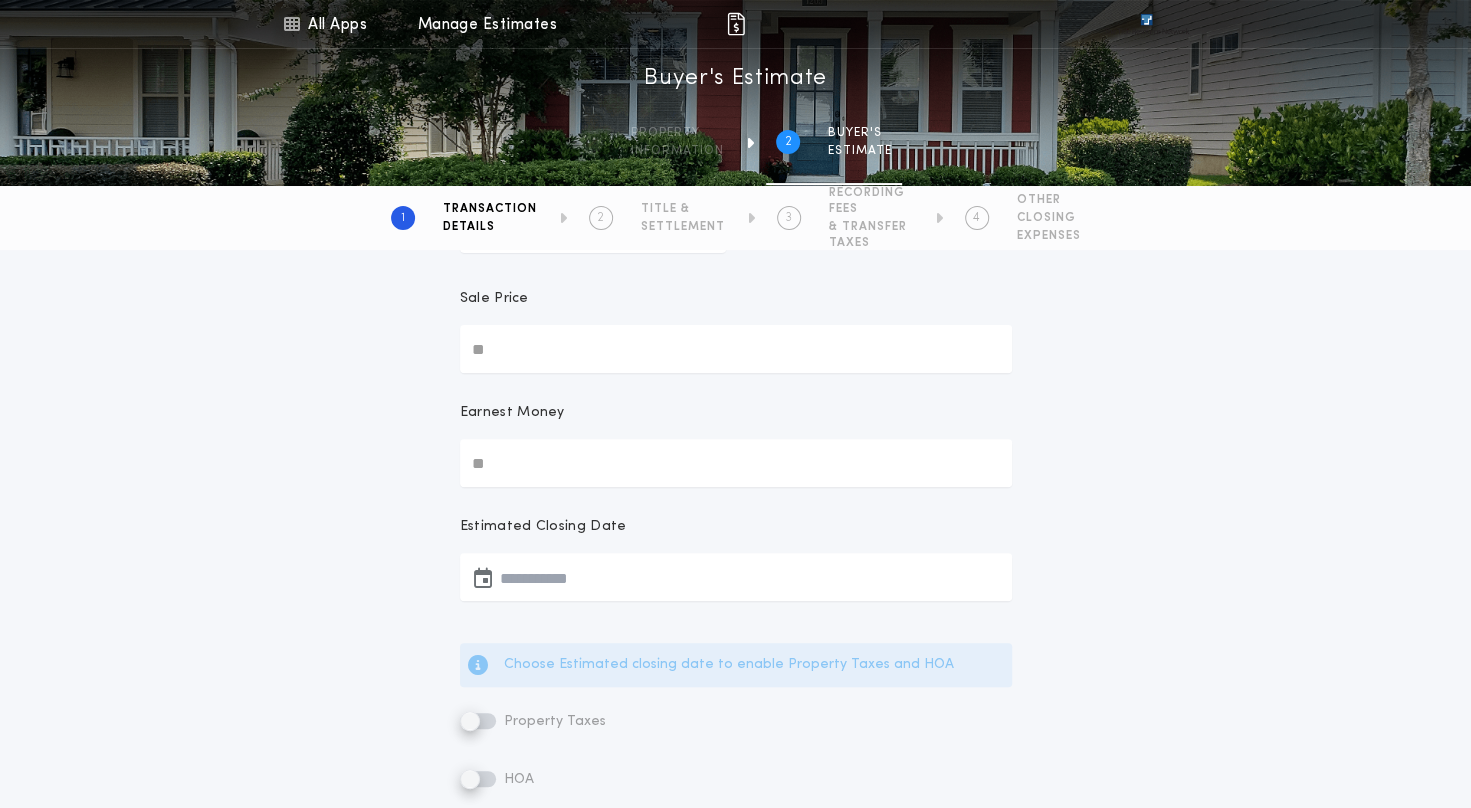 scroll, scrollTop: 200, scrollLeft: 0, axis: vertical 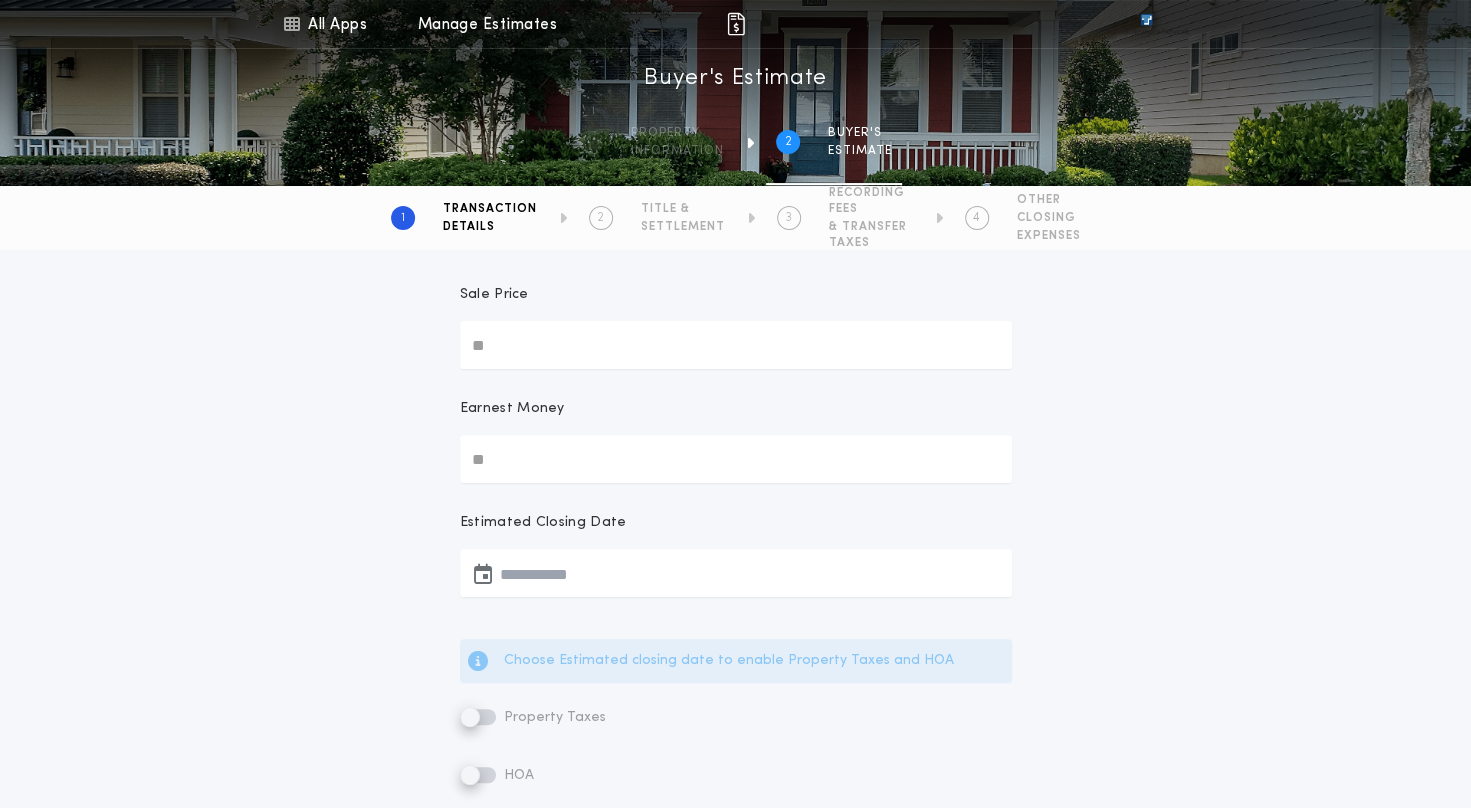 click on "Earnest Money" at bounding box center (736, 459) 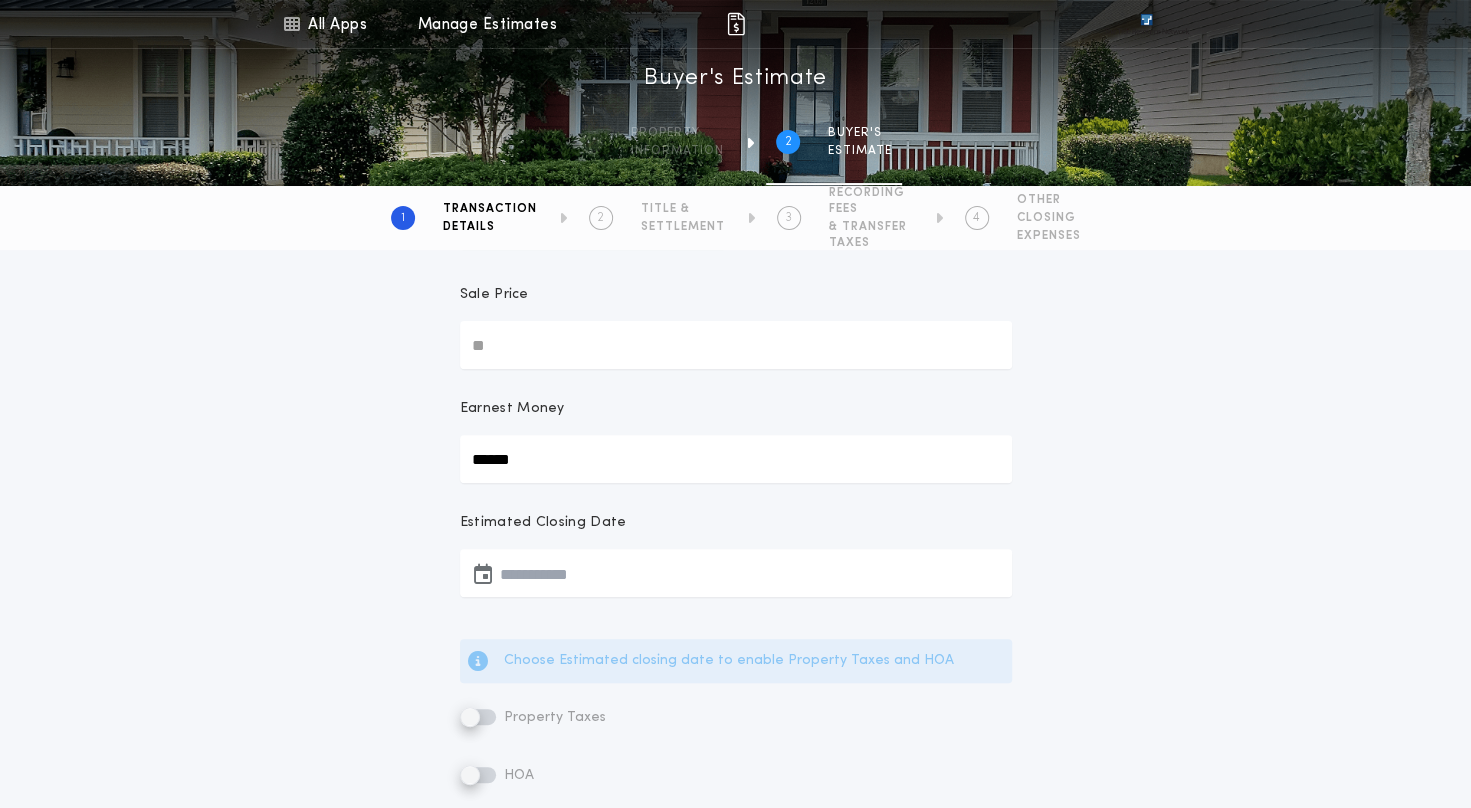 type on "******" 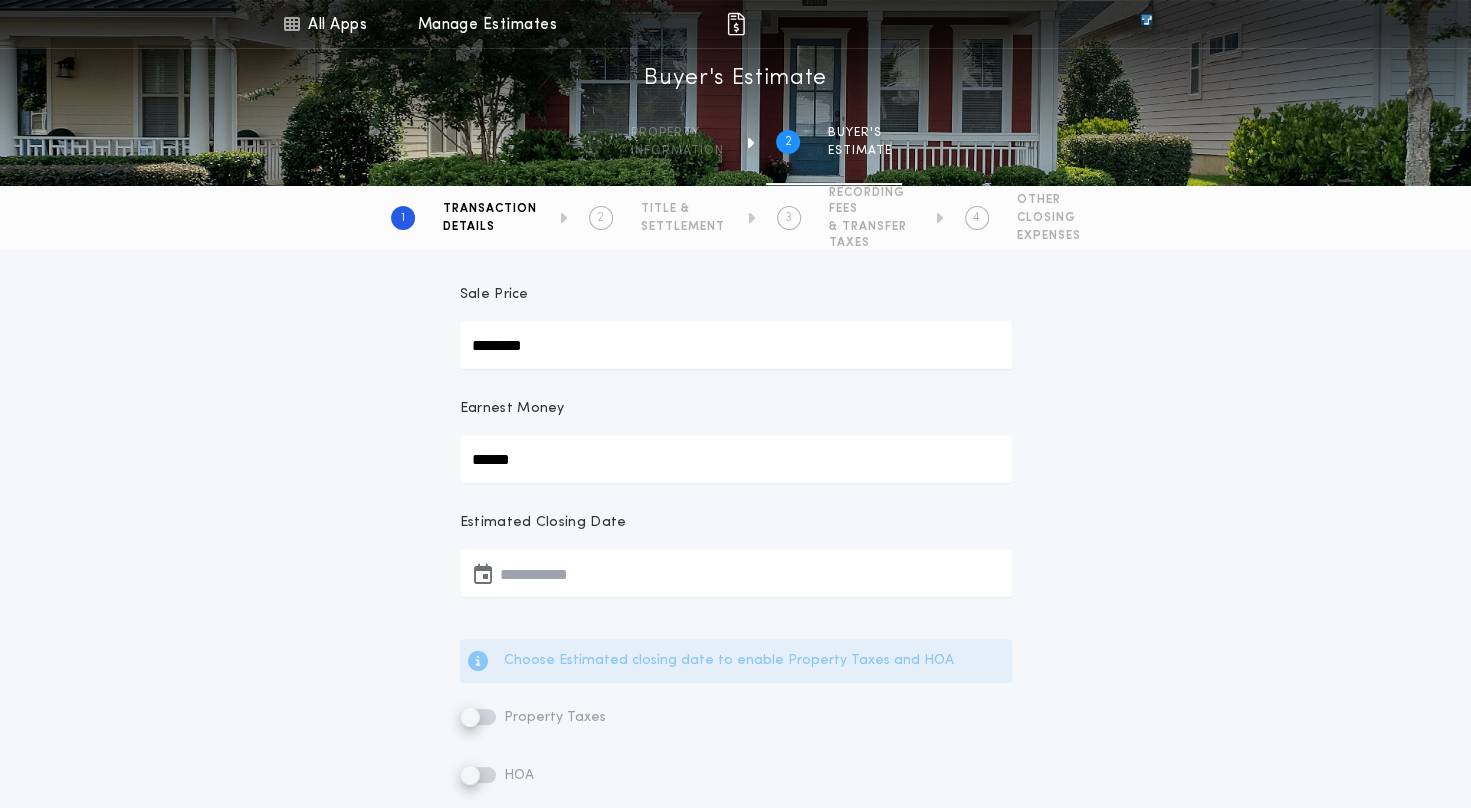 scroll, scrollTop: 300, scrollLeft: 0, axis: vertical 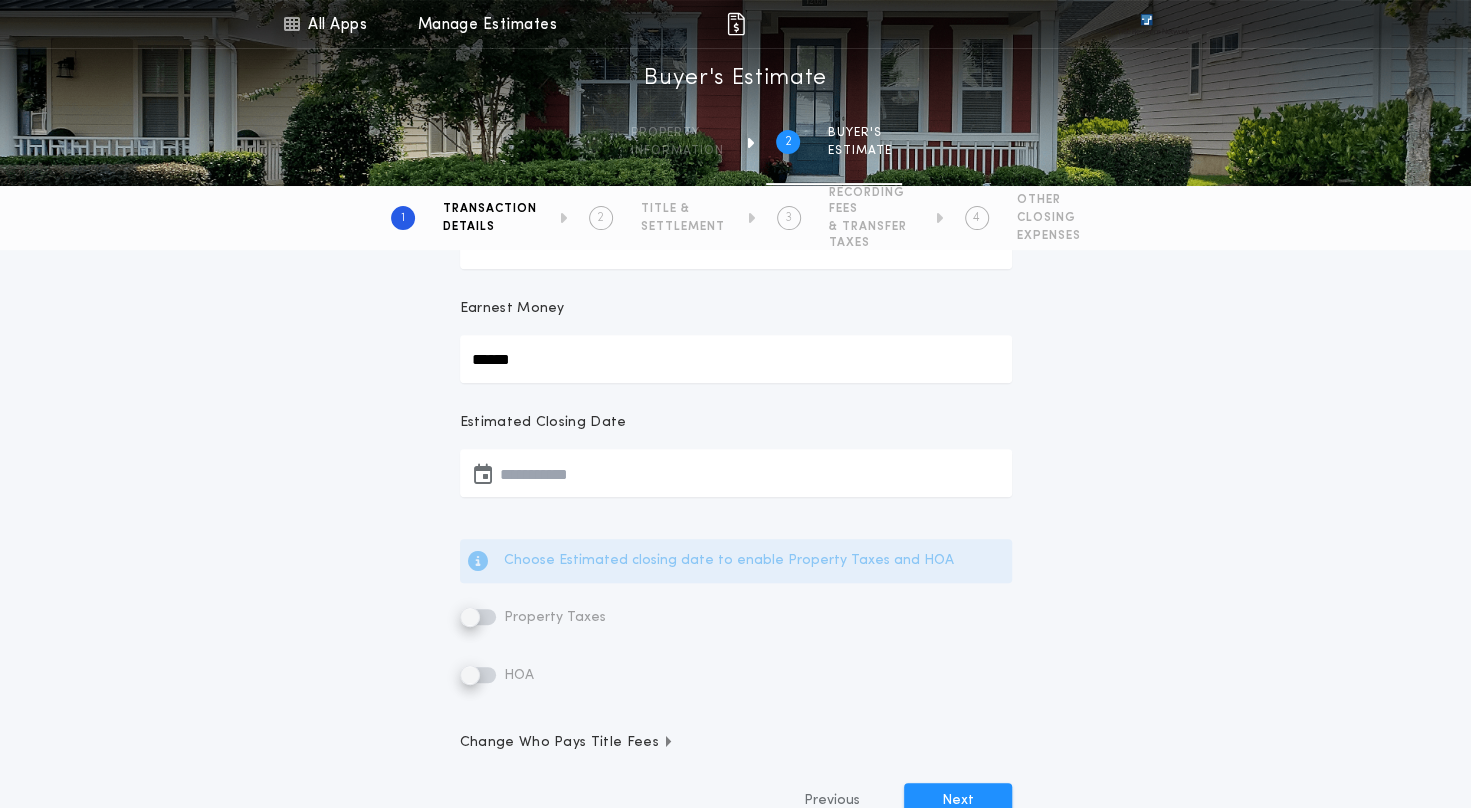 type on "********" 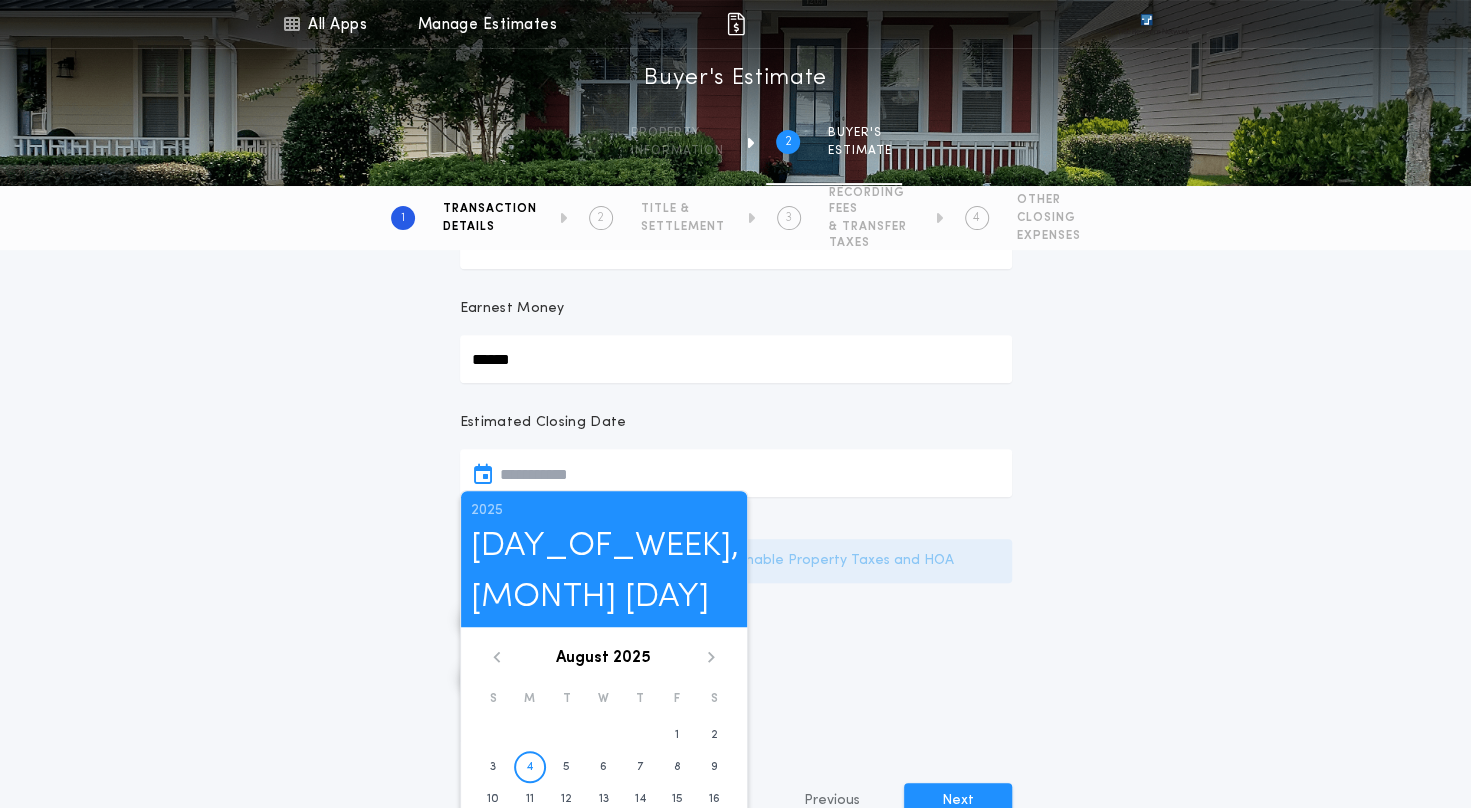 click 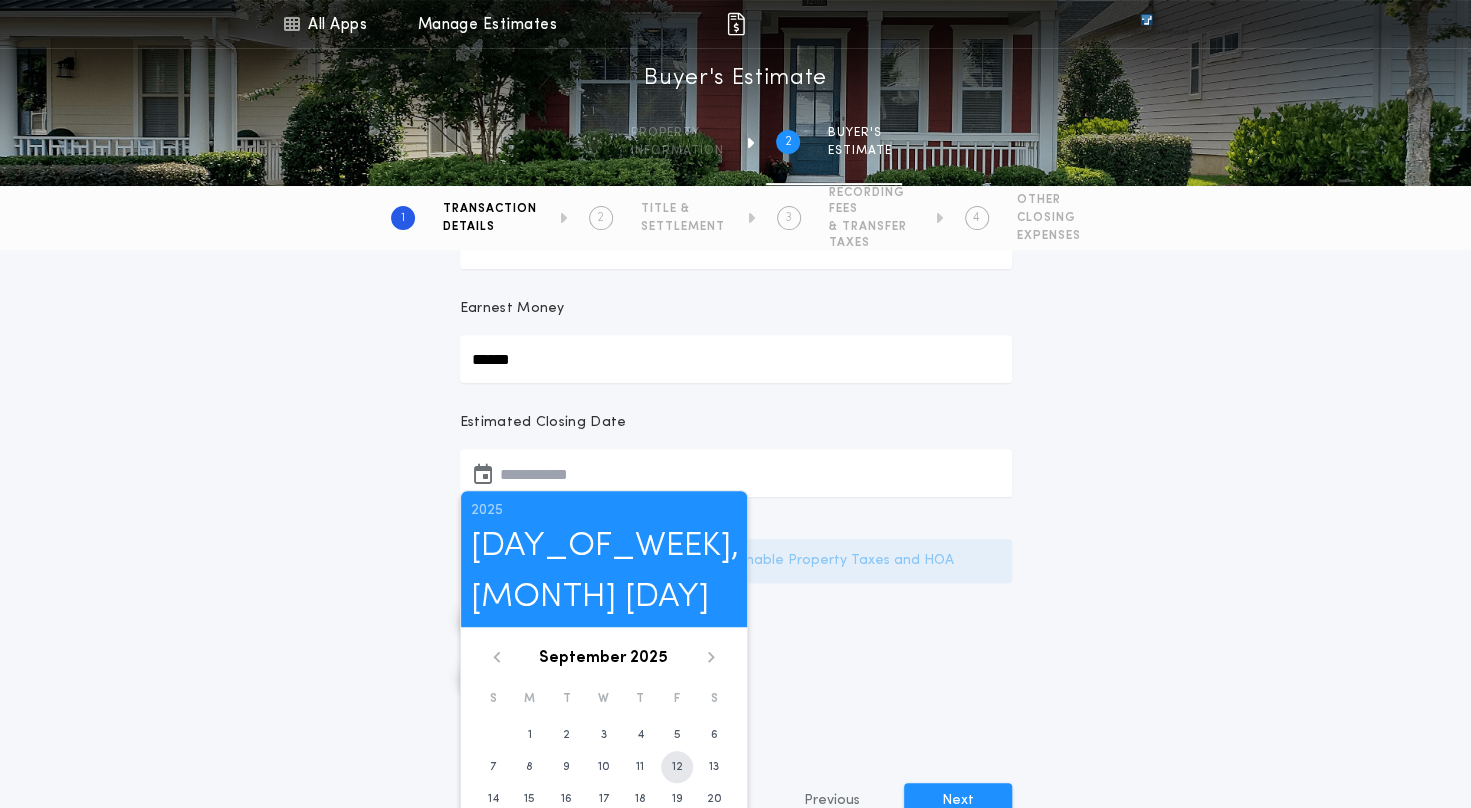 click on "12" at bounding box center (677, 767) 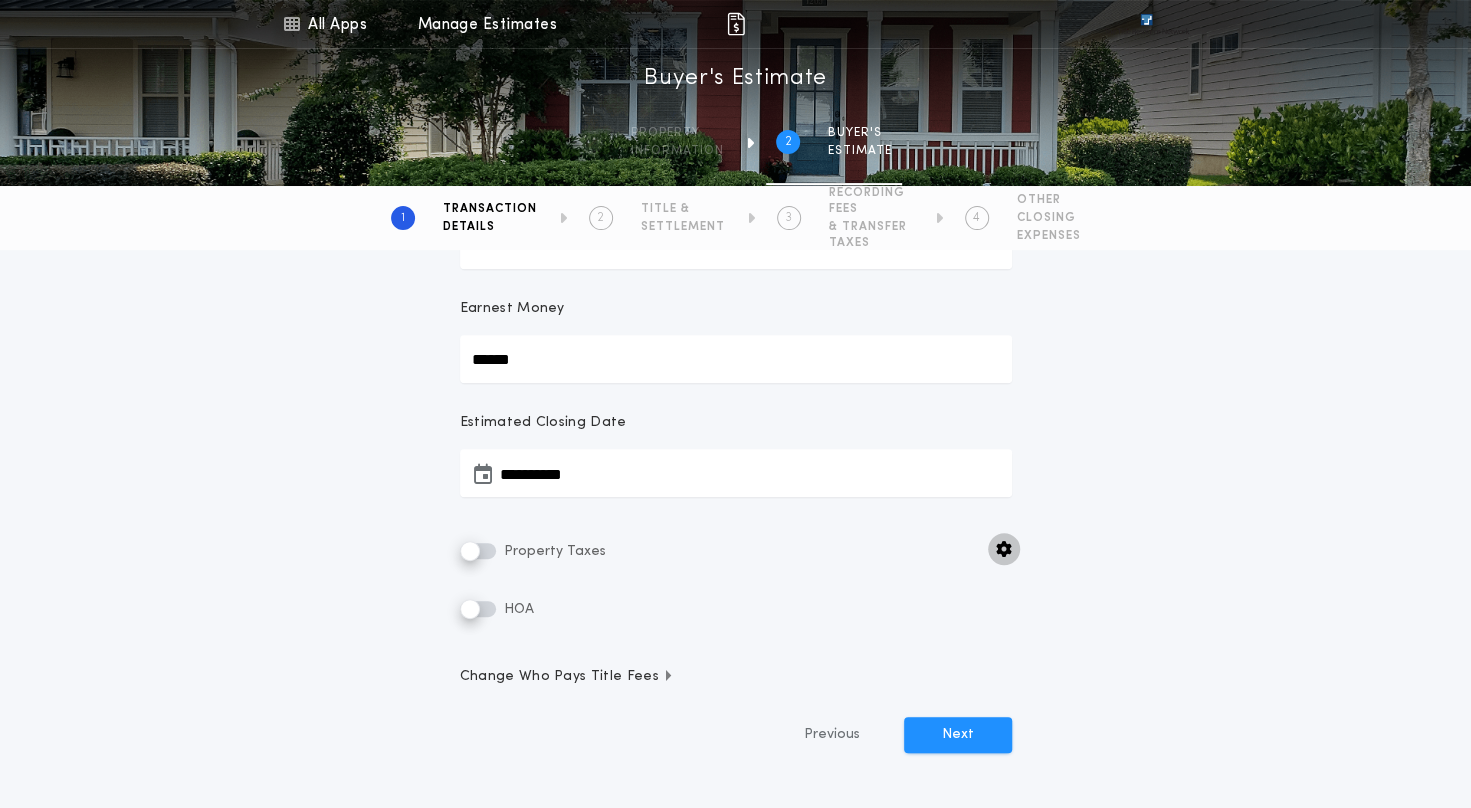 click at bounding box center (1004, 549) 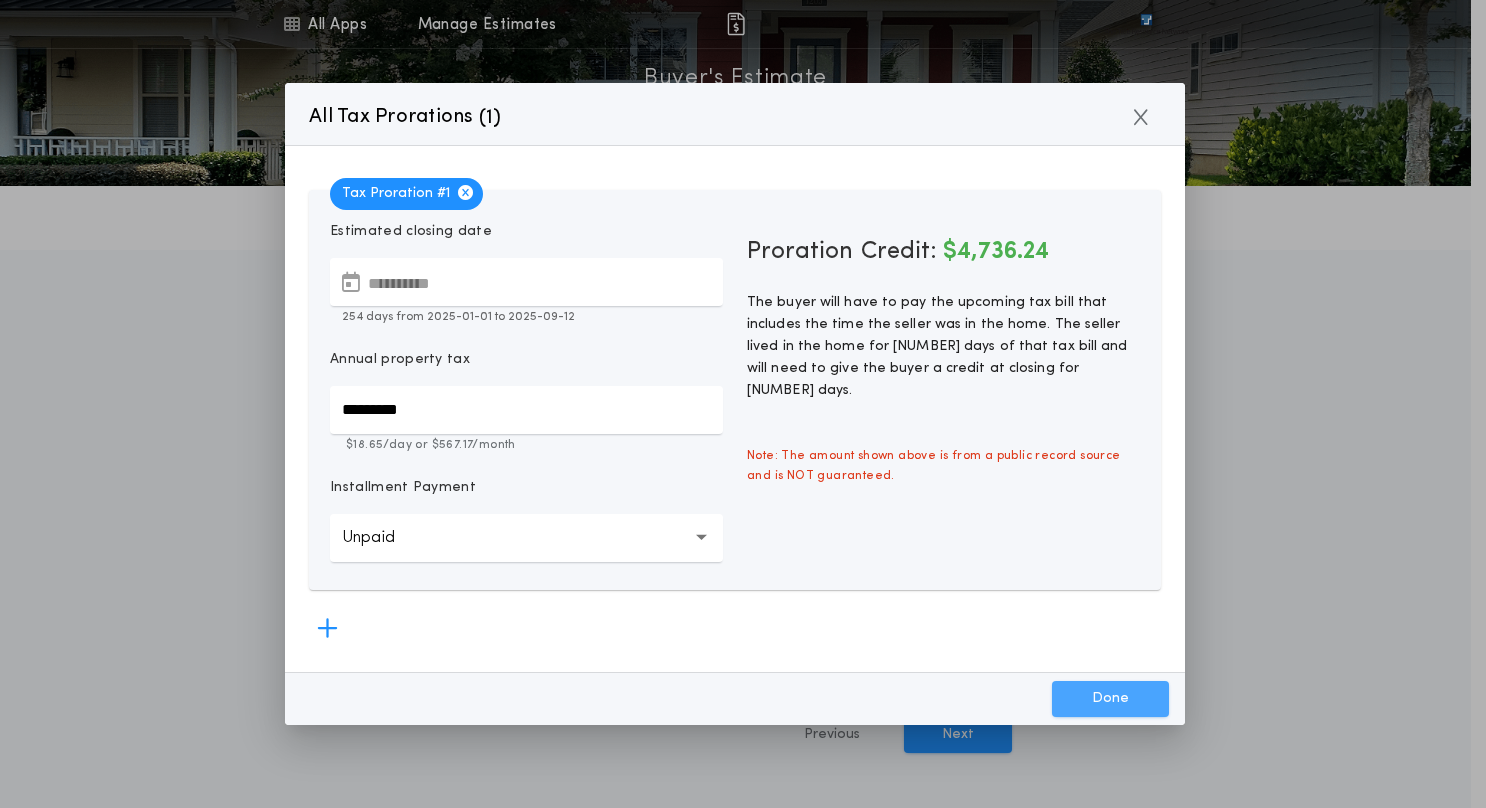 click on "Done" at bounding box center (1110, 699) 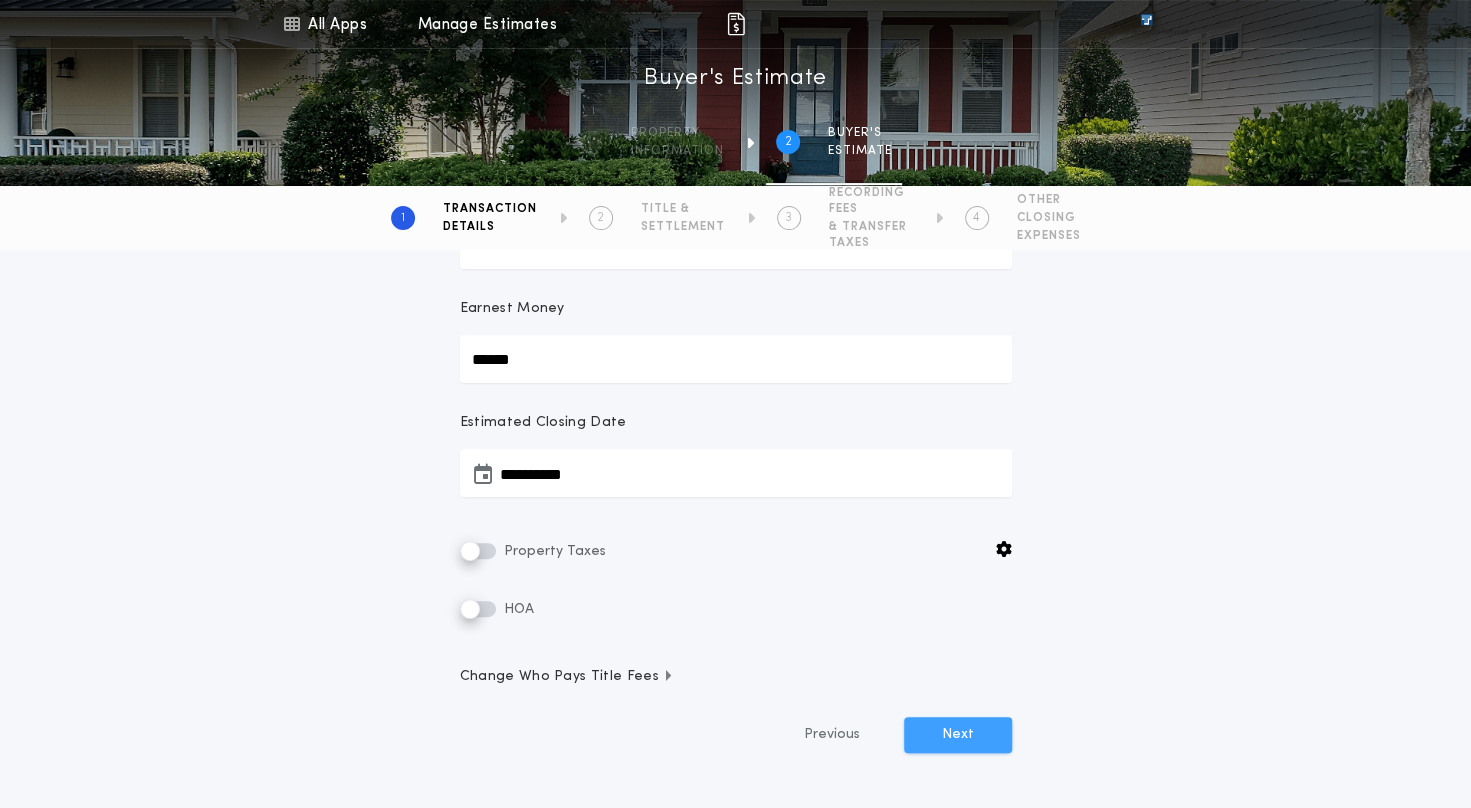 click on "Next" at bounding box center (958, 735) 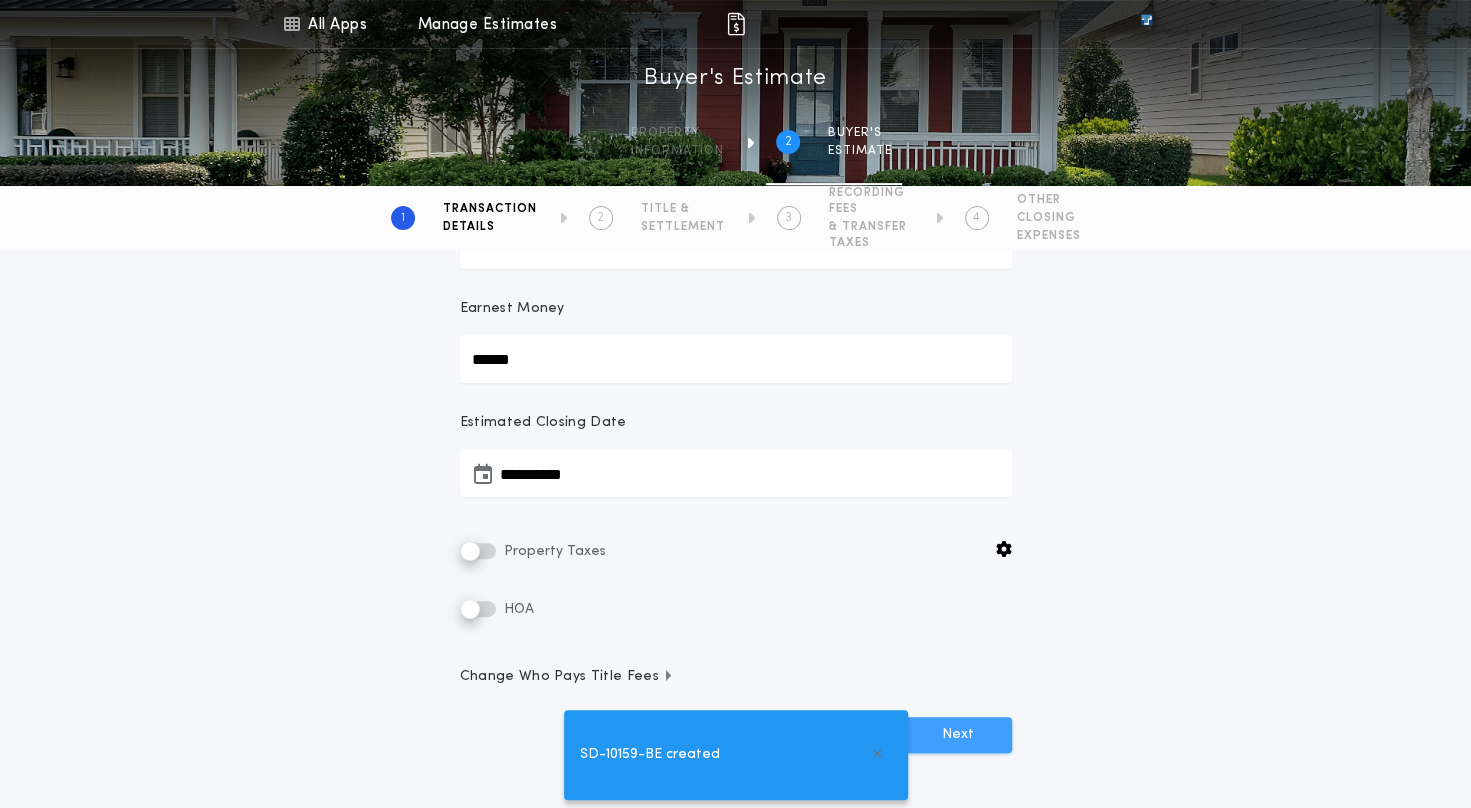 scroll, scrollTop: 336, scrollLeft: 0, axis: vertical 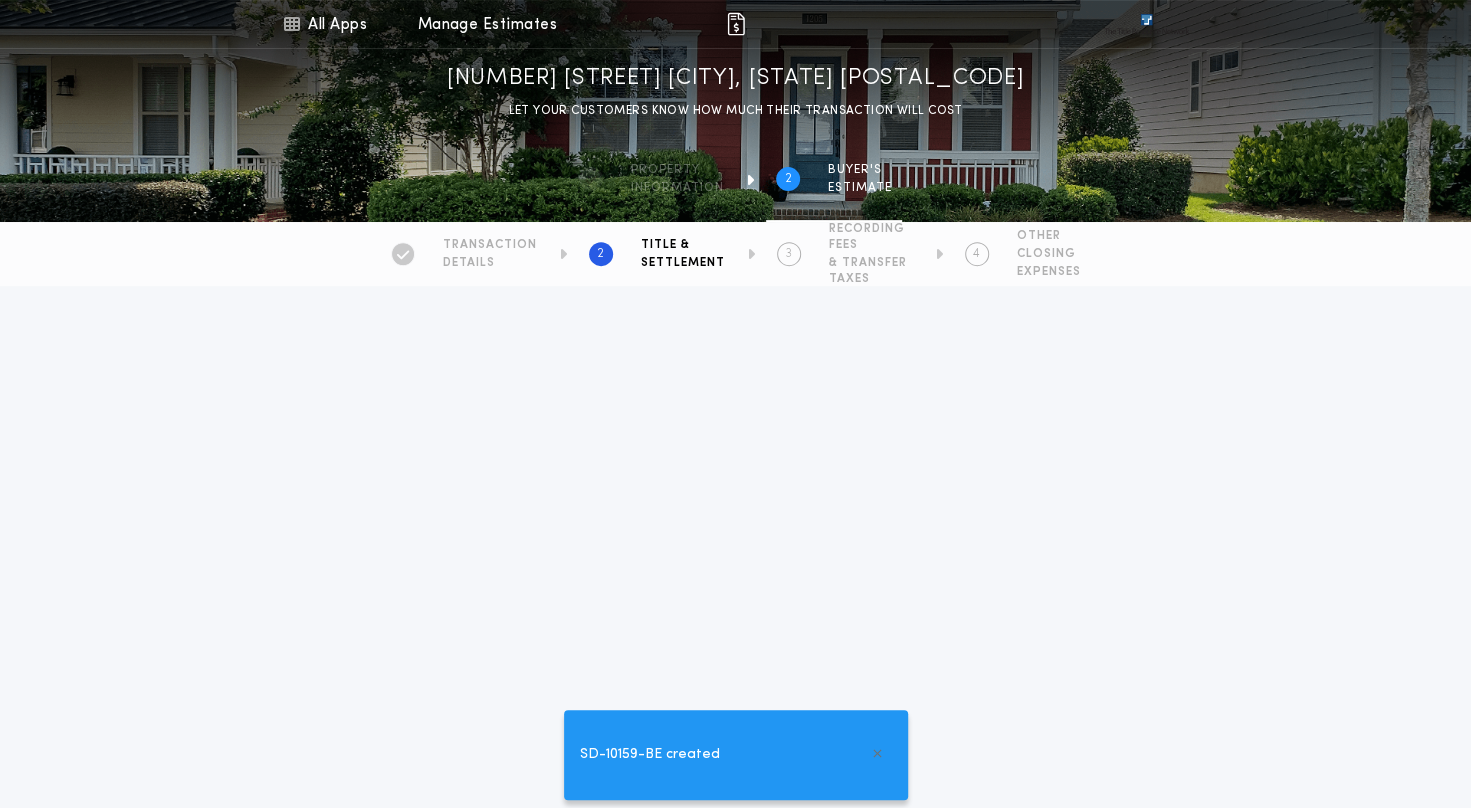 type on "*******" 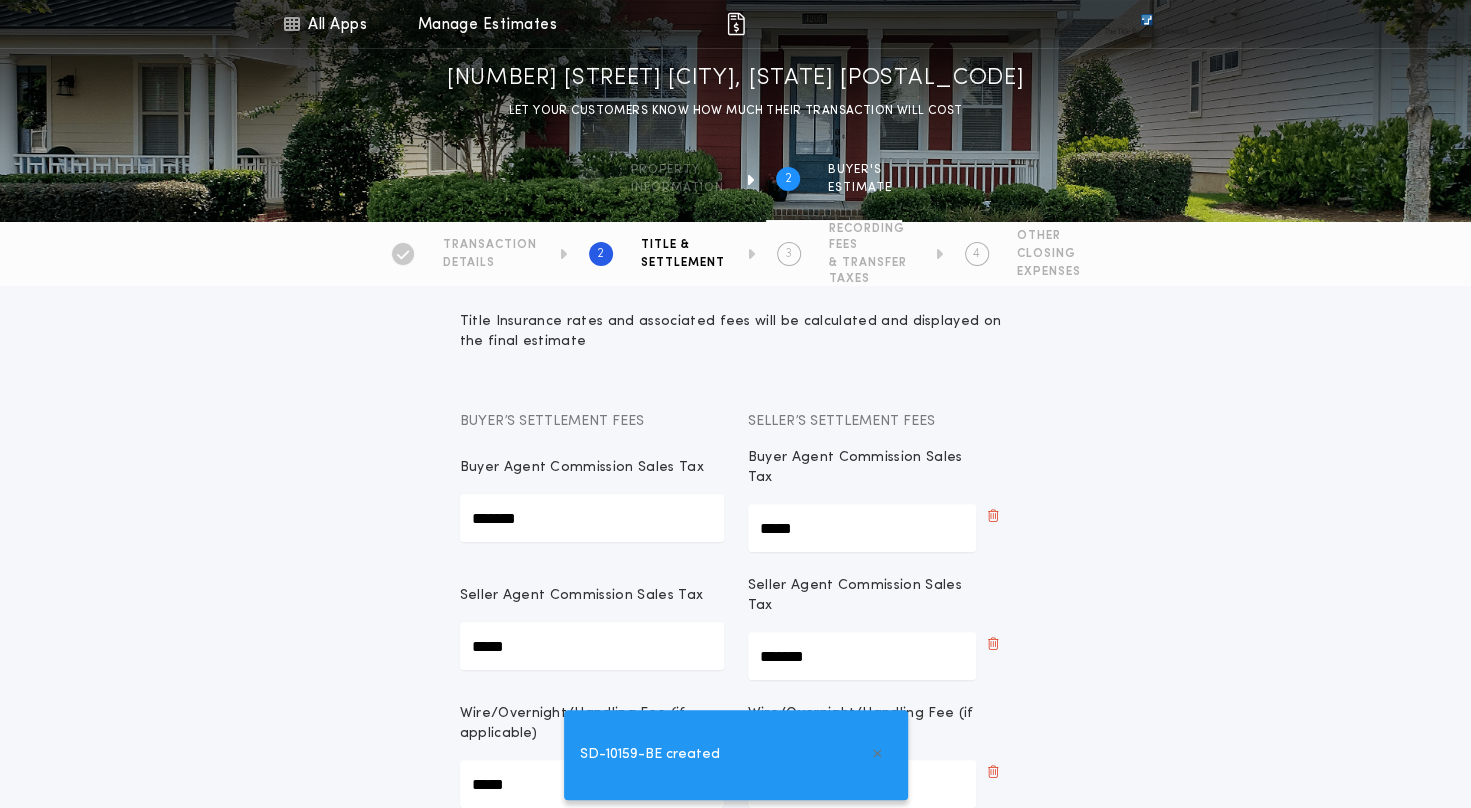scroll, scrollTop: 100, scrollLeft: 0, axis: vertical 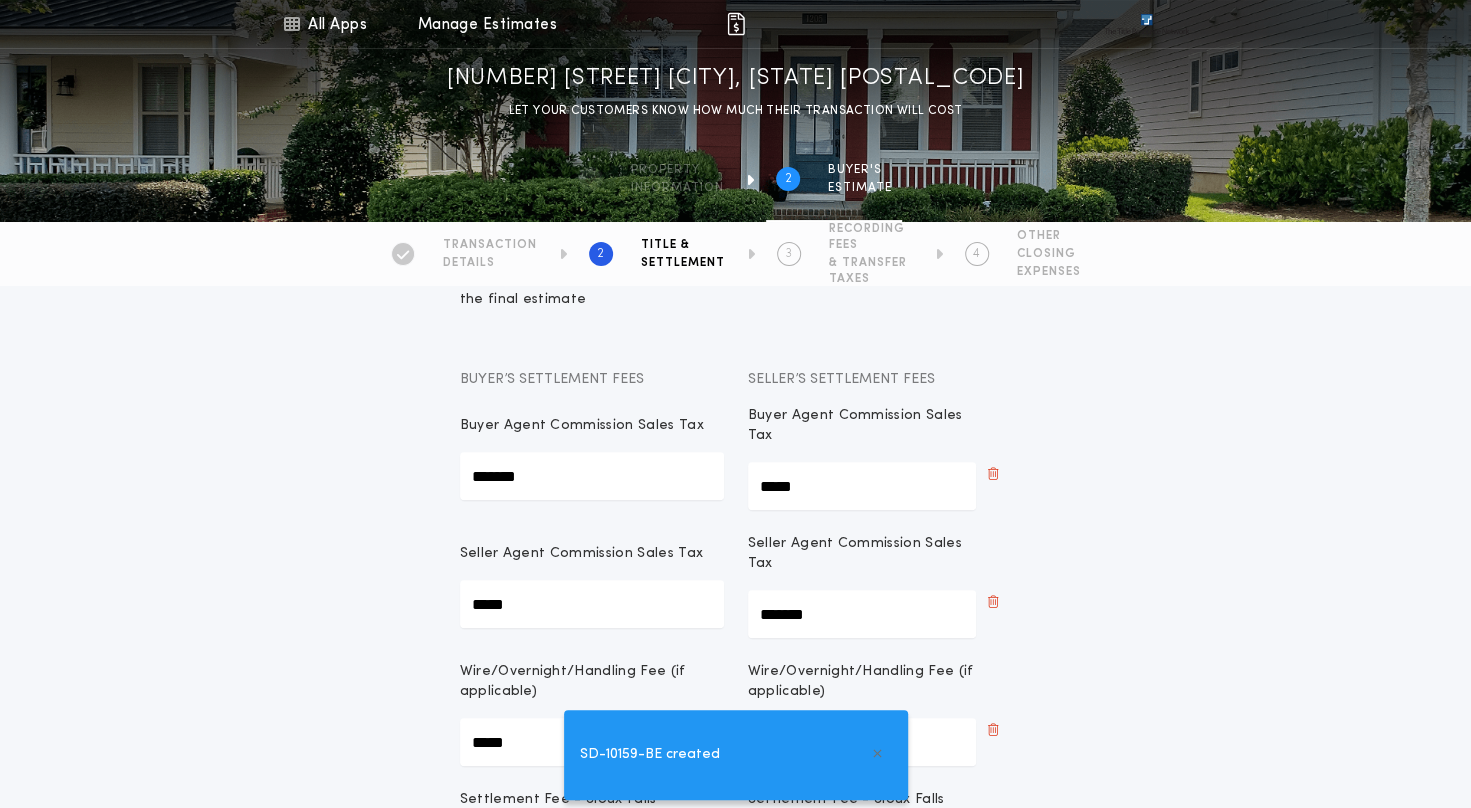click on "*******" at bounding box center [592, 476] 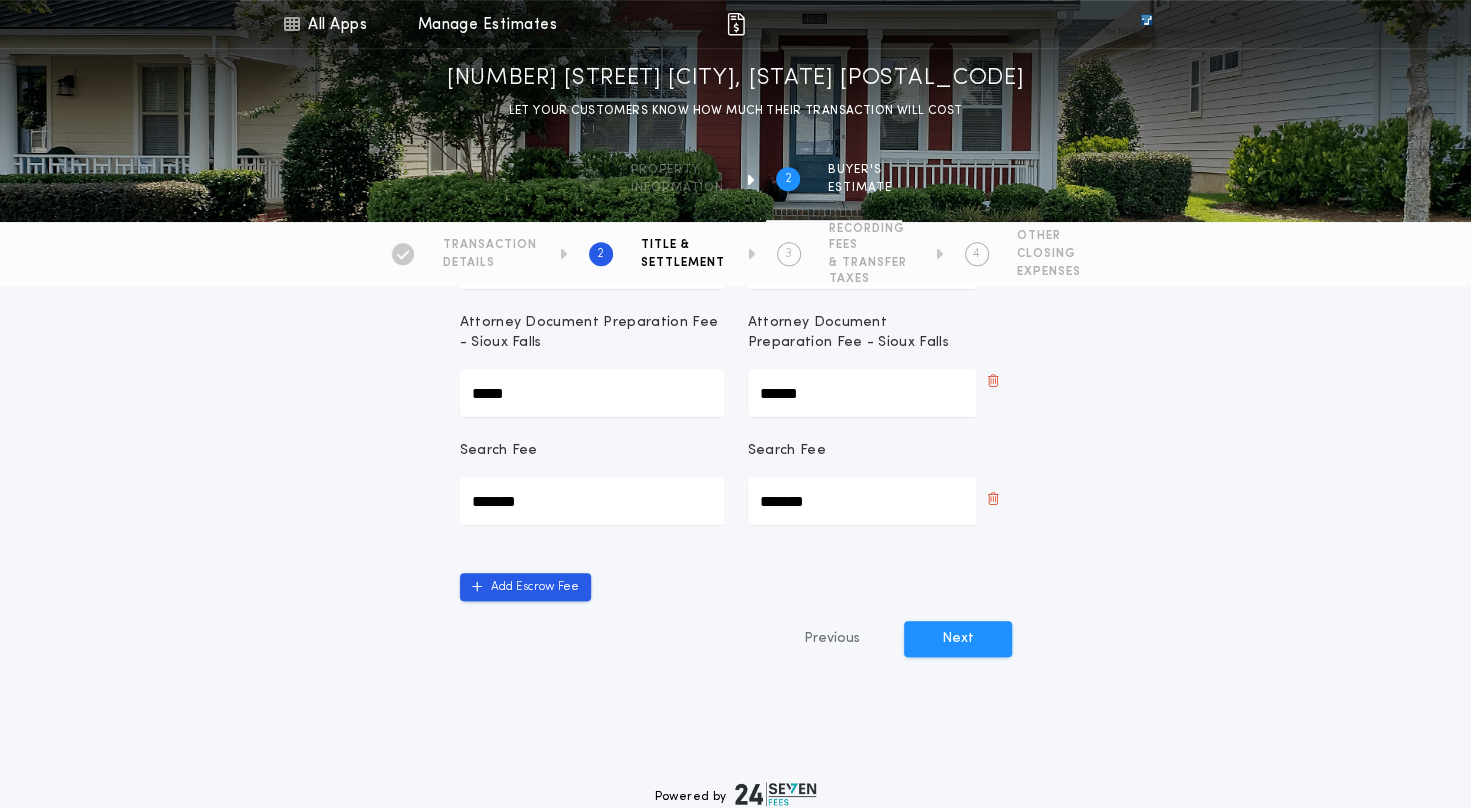 scroll, scrollTop: 800, scrollLeft: 0, axis: vertical 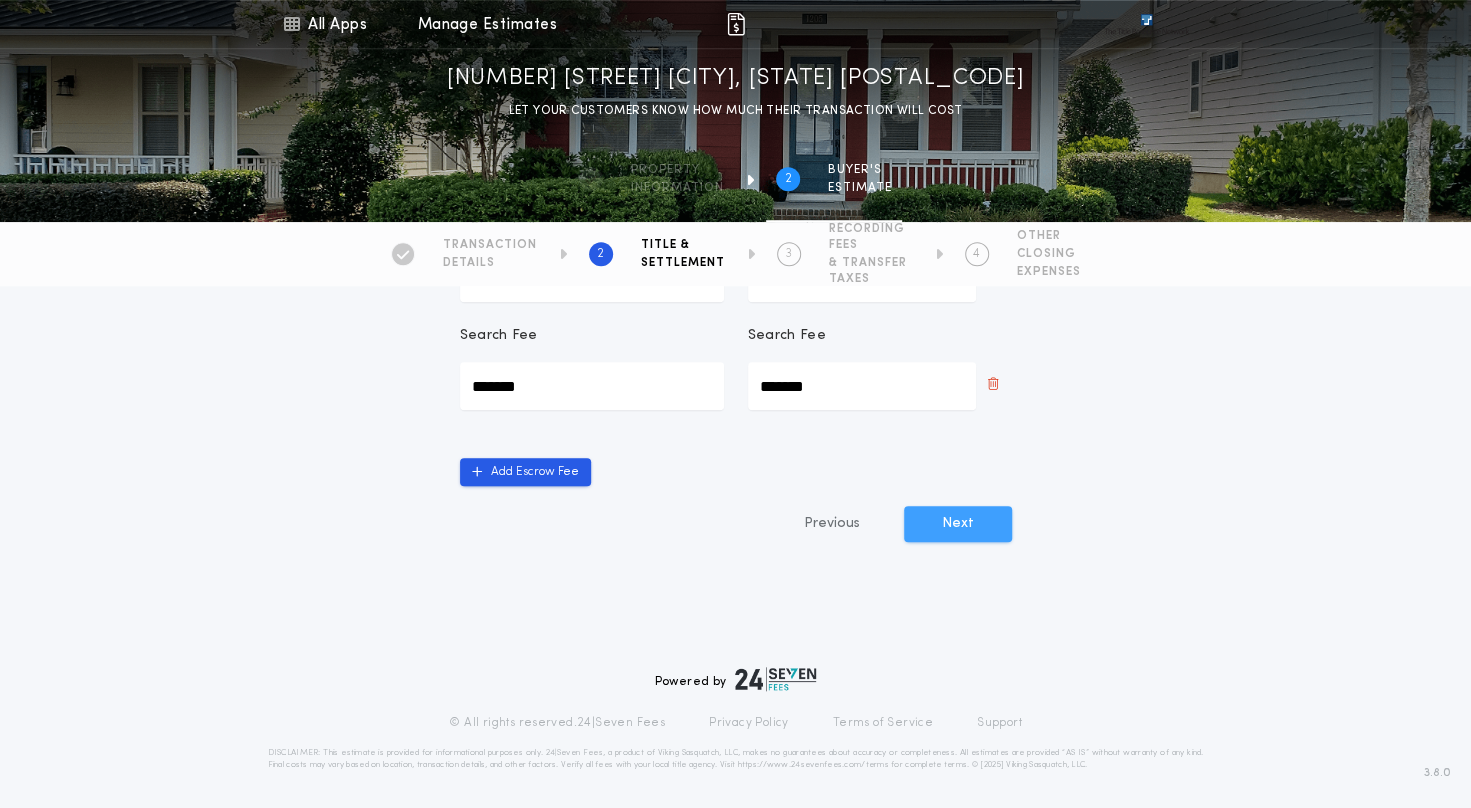 type on "*****" 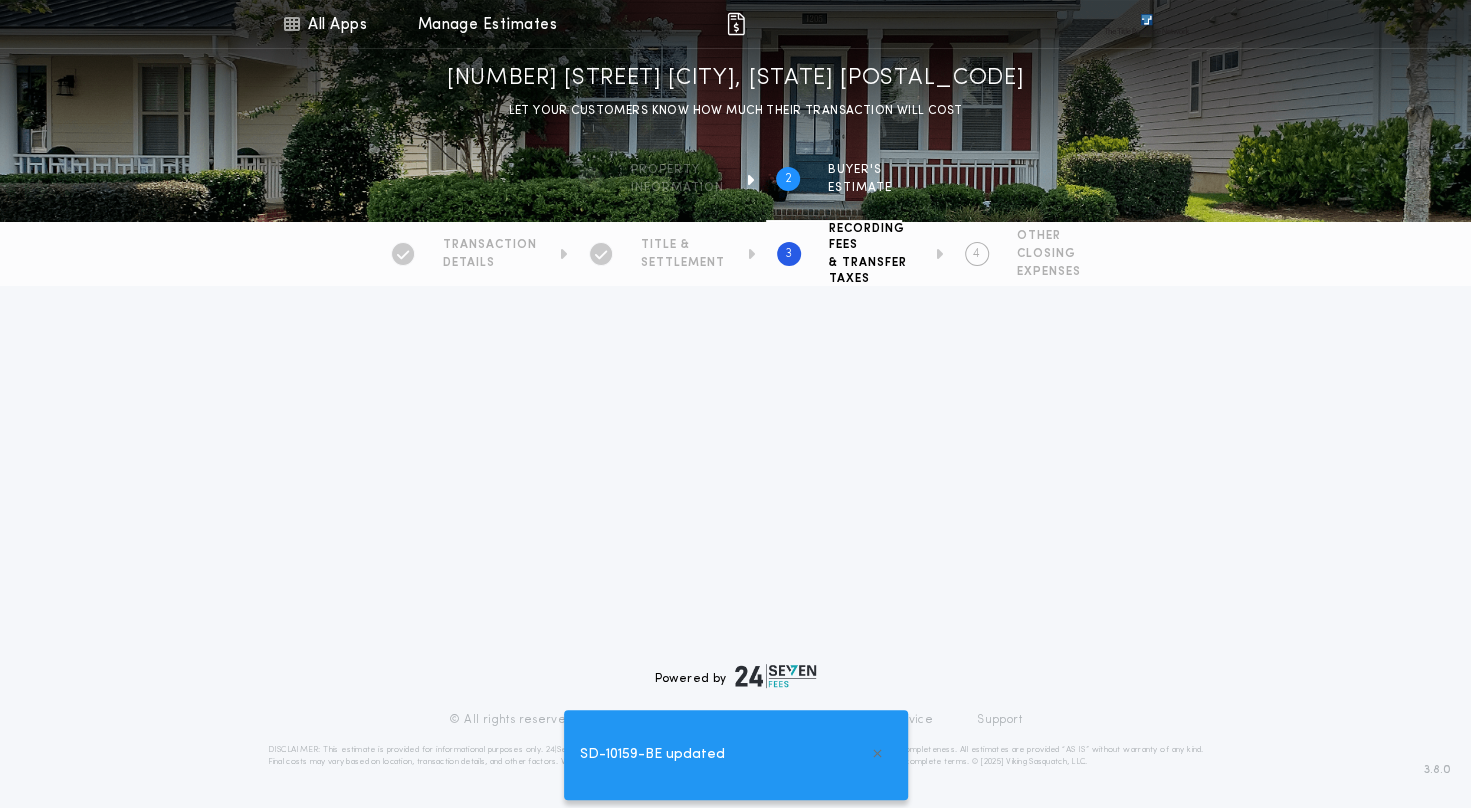 scroll, scrollTop: 0, scrollLeft: 0, axis: both 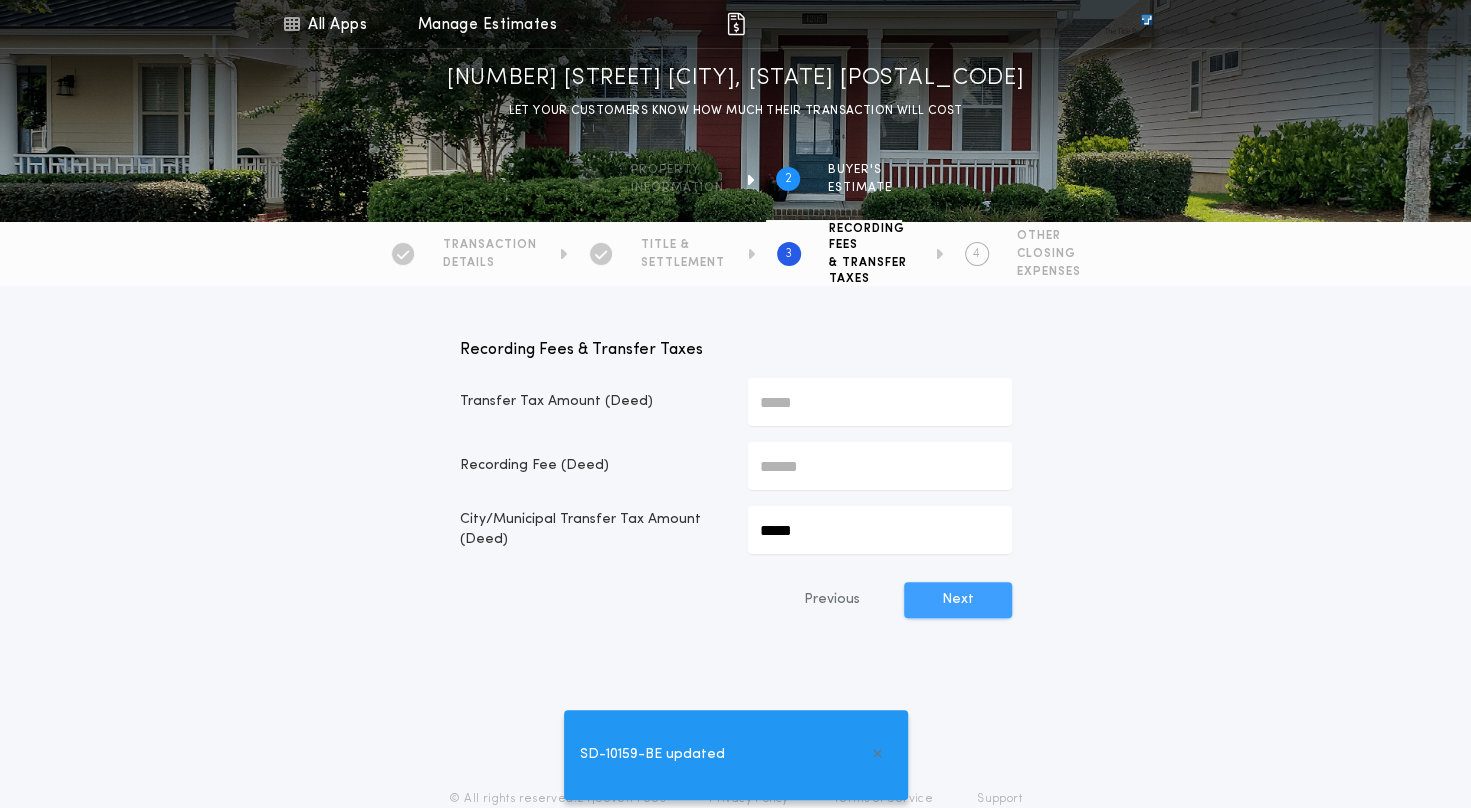click on "Next" at bounding box center (958, 600) 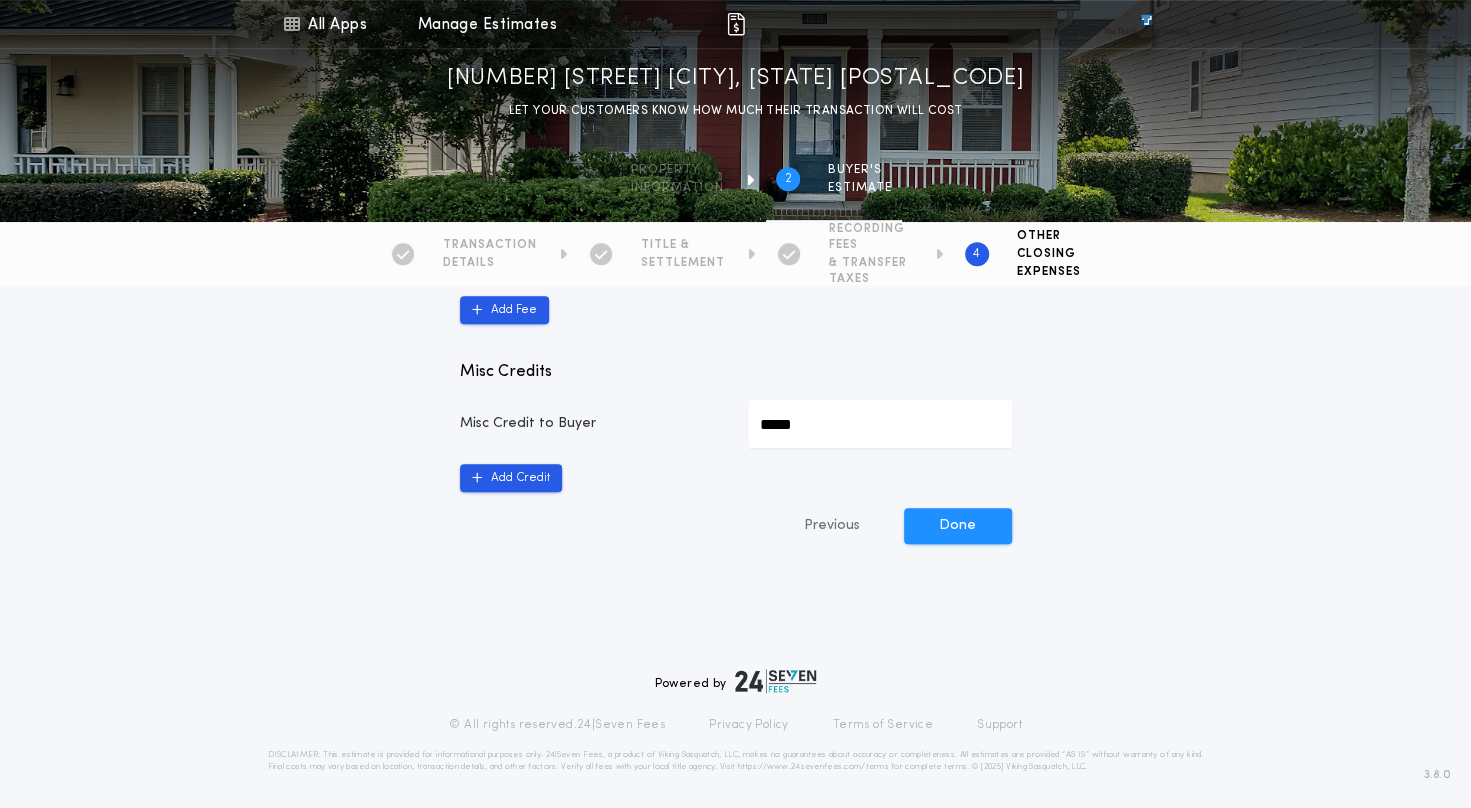 scroll, scrollTop: 619, scrollLeft: 0, axis: vertical 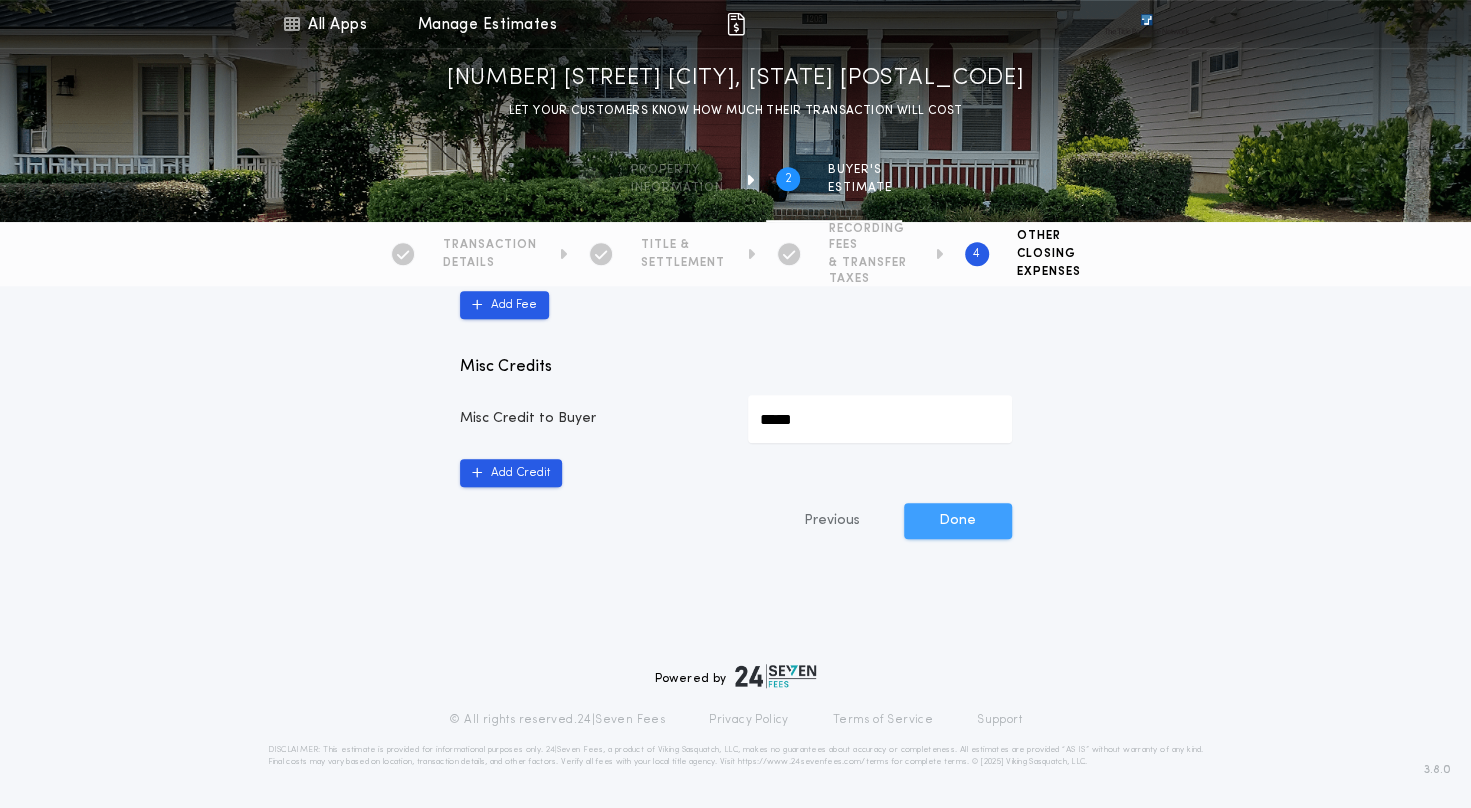 click on "Done" at bounding box center [958, 521] 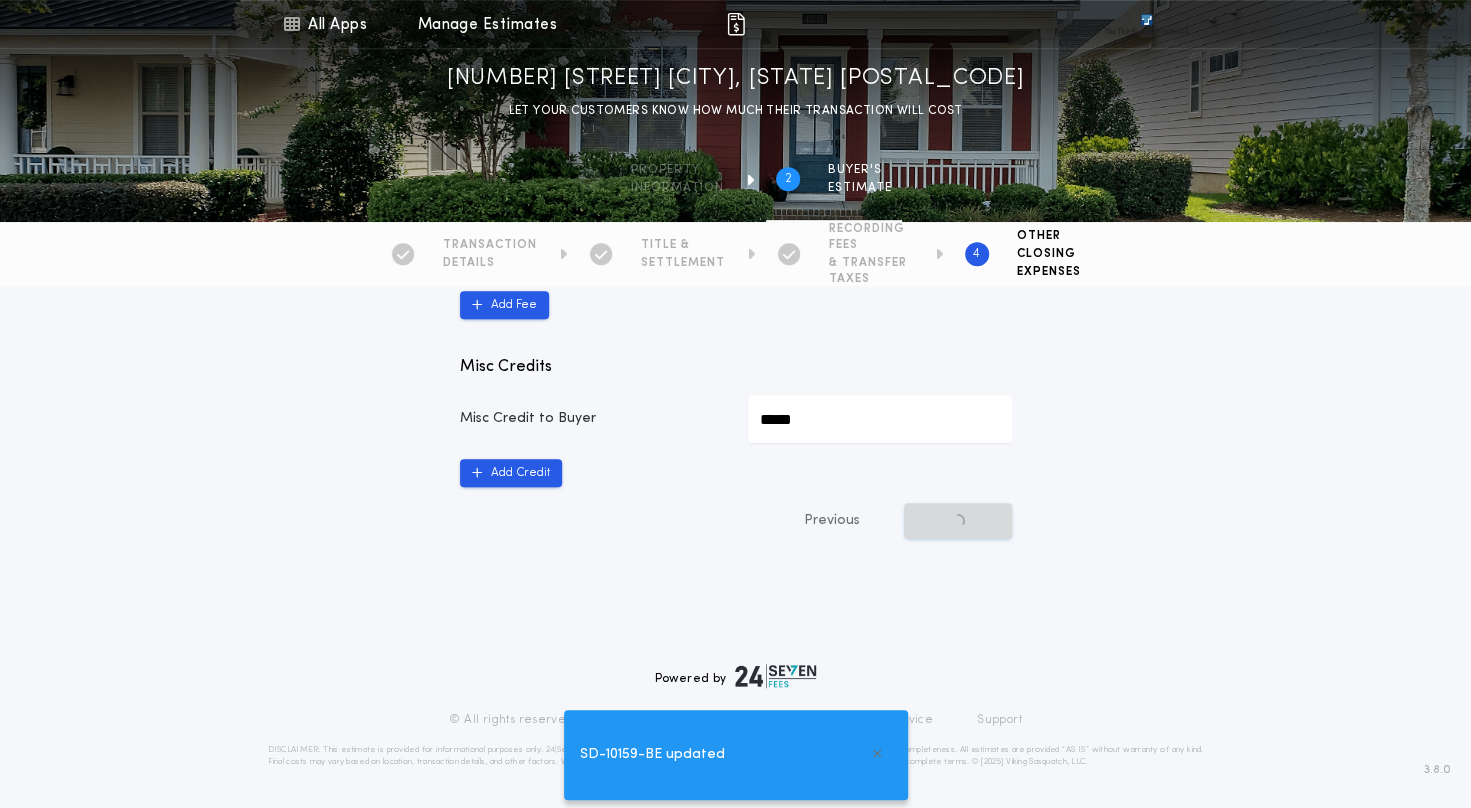 scroll, scrollTop: 0, scrollLeft: 0, axis: both 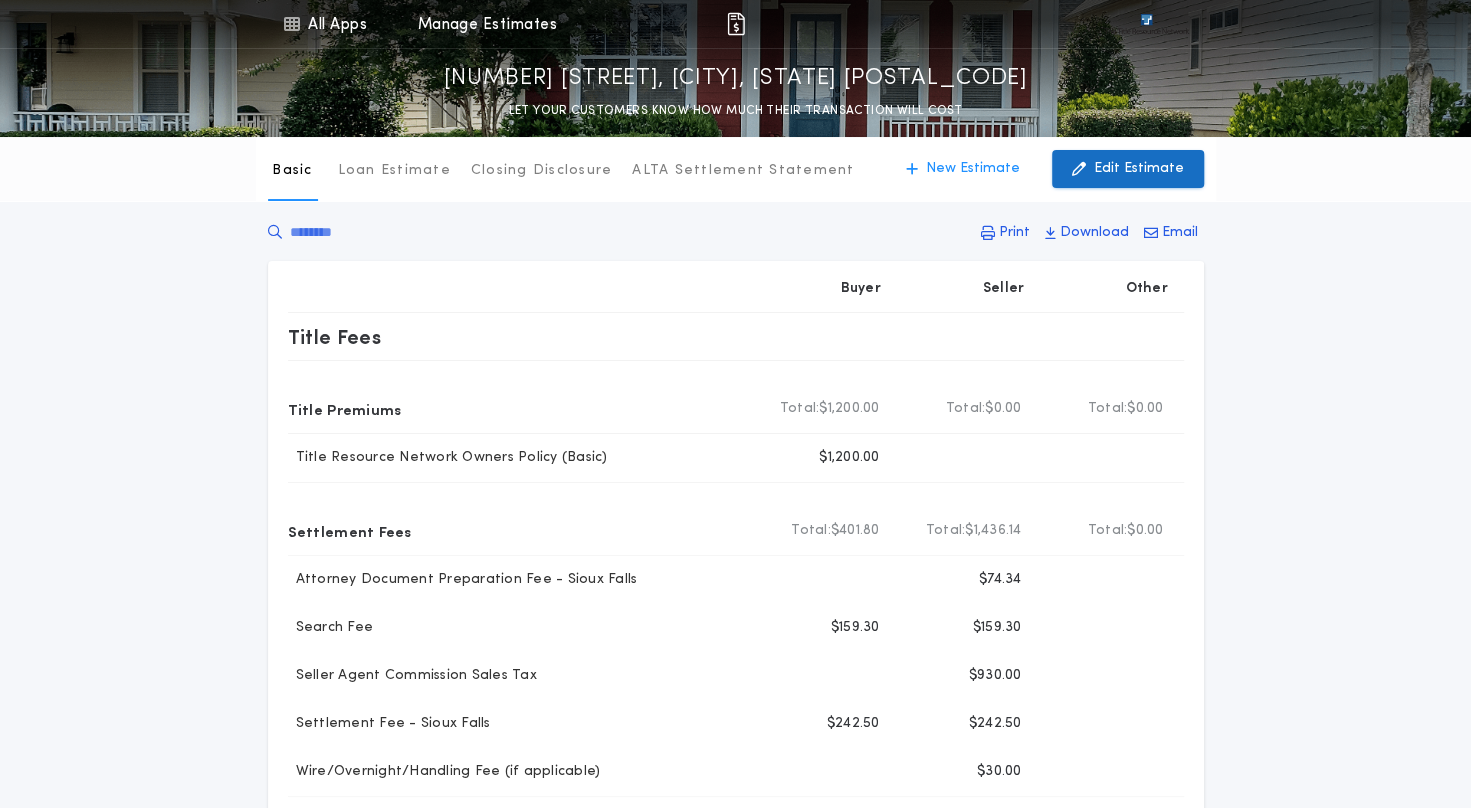 click on "Edit Estimate" at bounding box center [1128, 169] 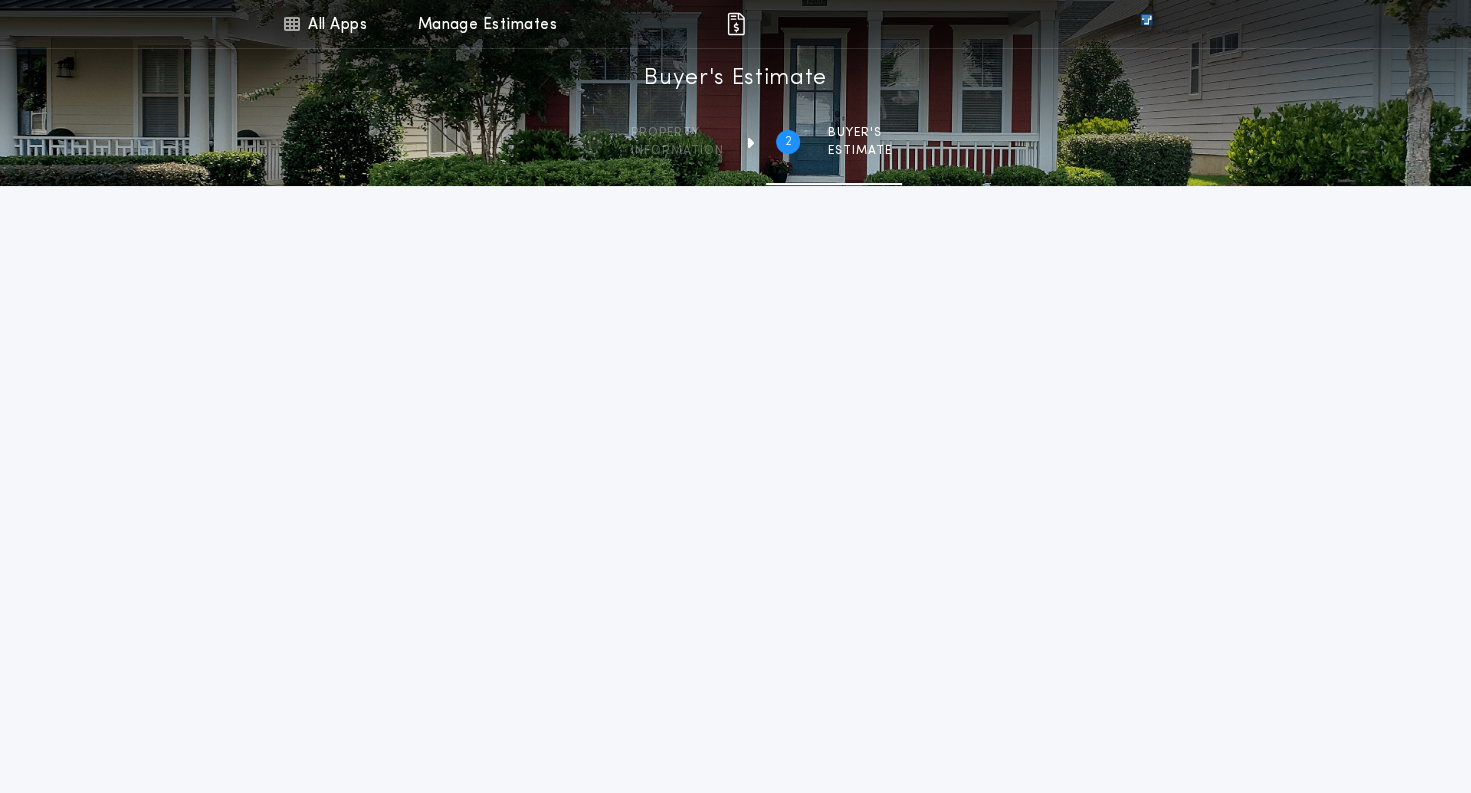 type on "********" 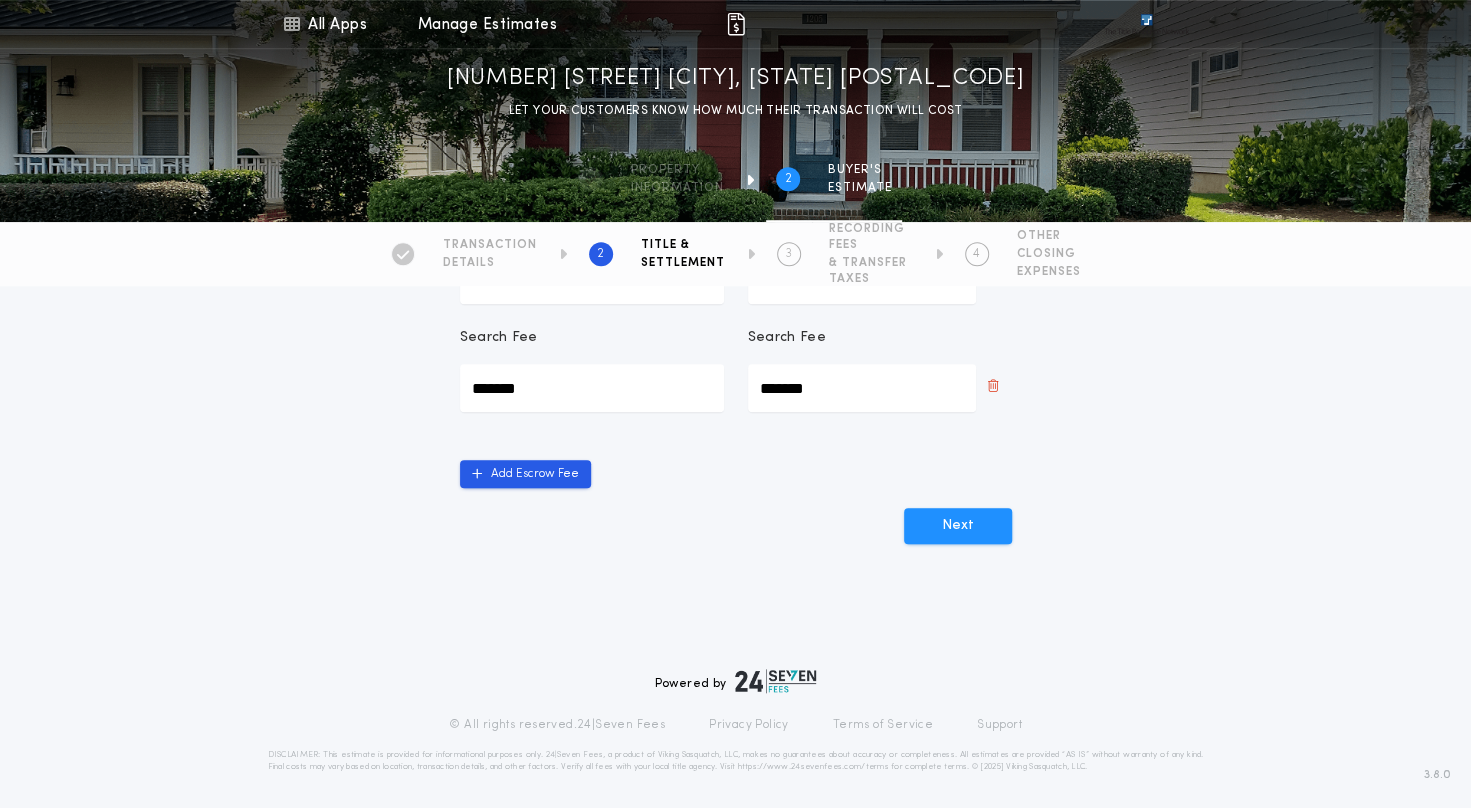 scroll, scrollTop: 803, scrollLeft: 0, axis: vertical 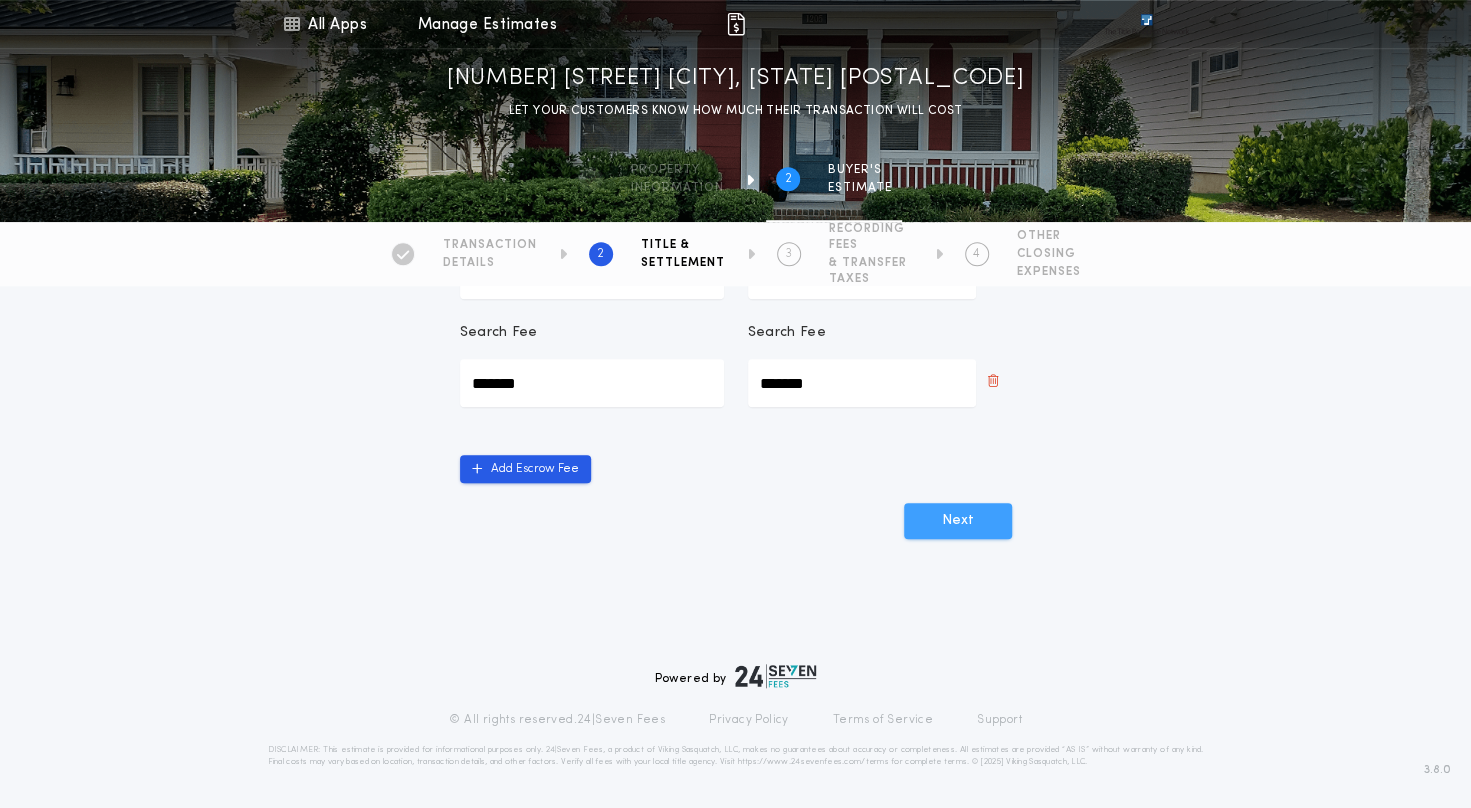 click on "Next" at bounding box center [958, 521] 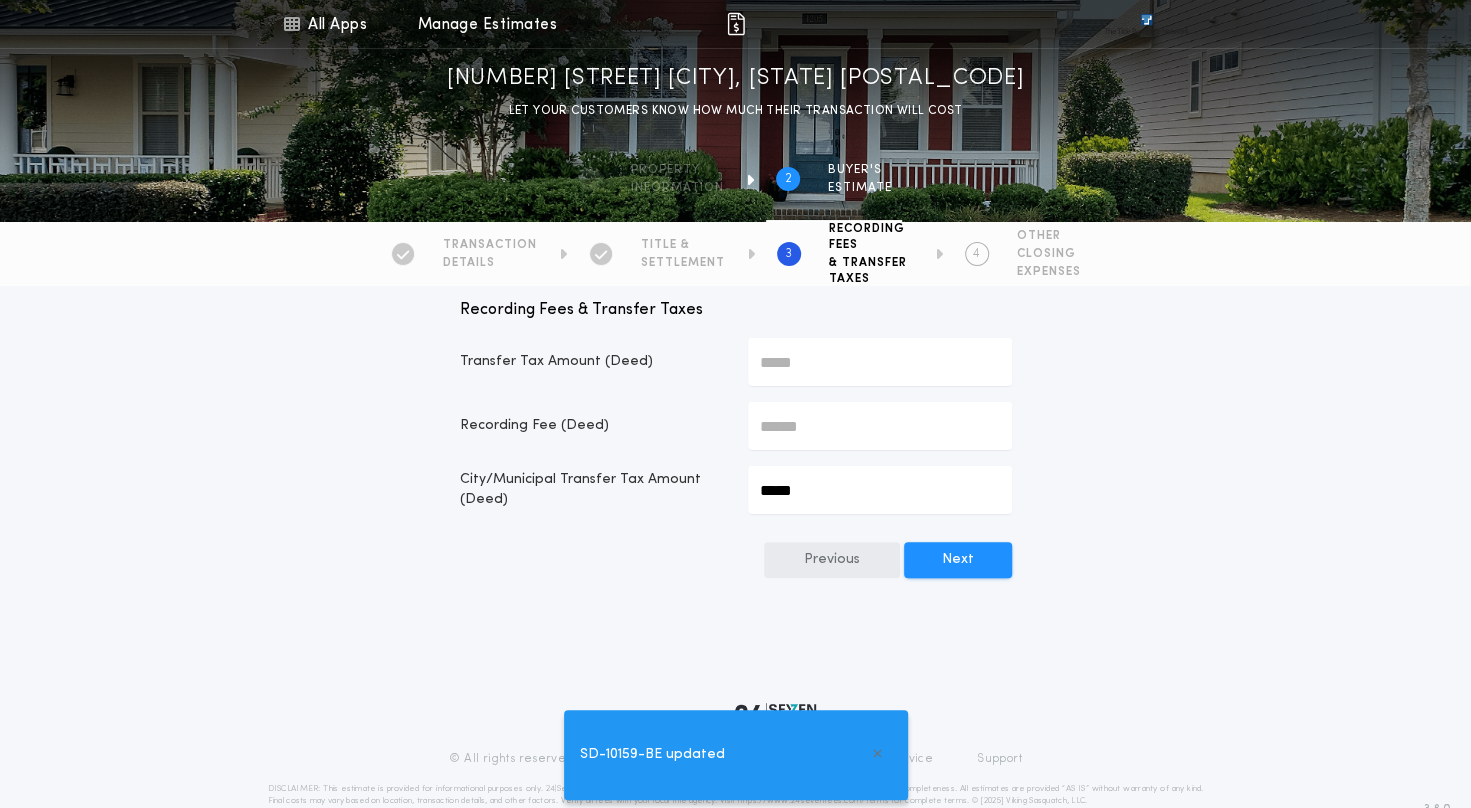 scroll, scrollTop: 79, scrollLeft: 0, axis: vertical 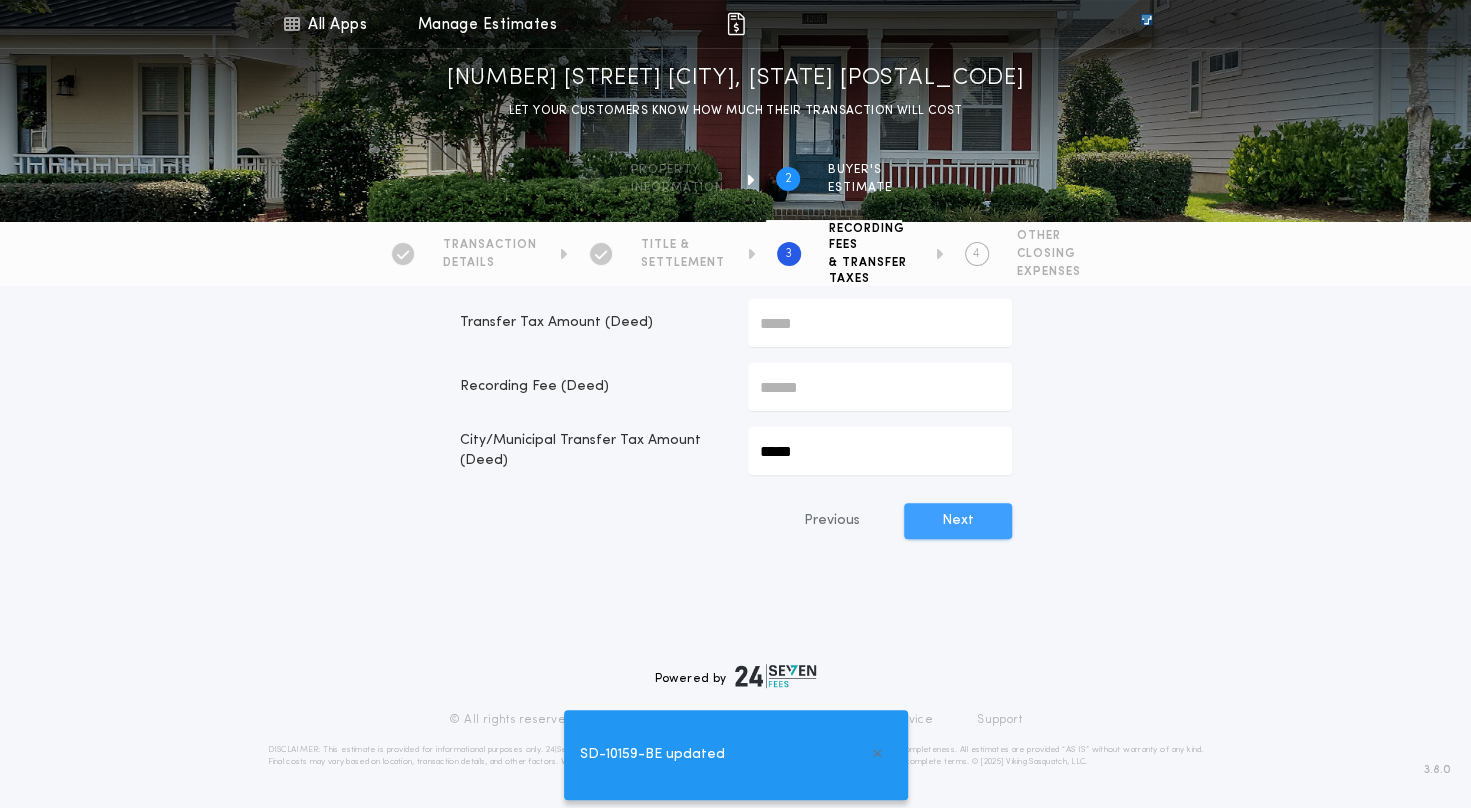 click on "Next" at bounding box center [958, 521] 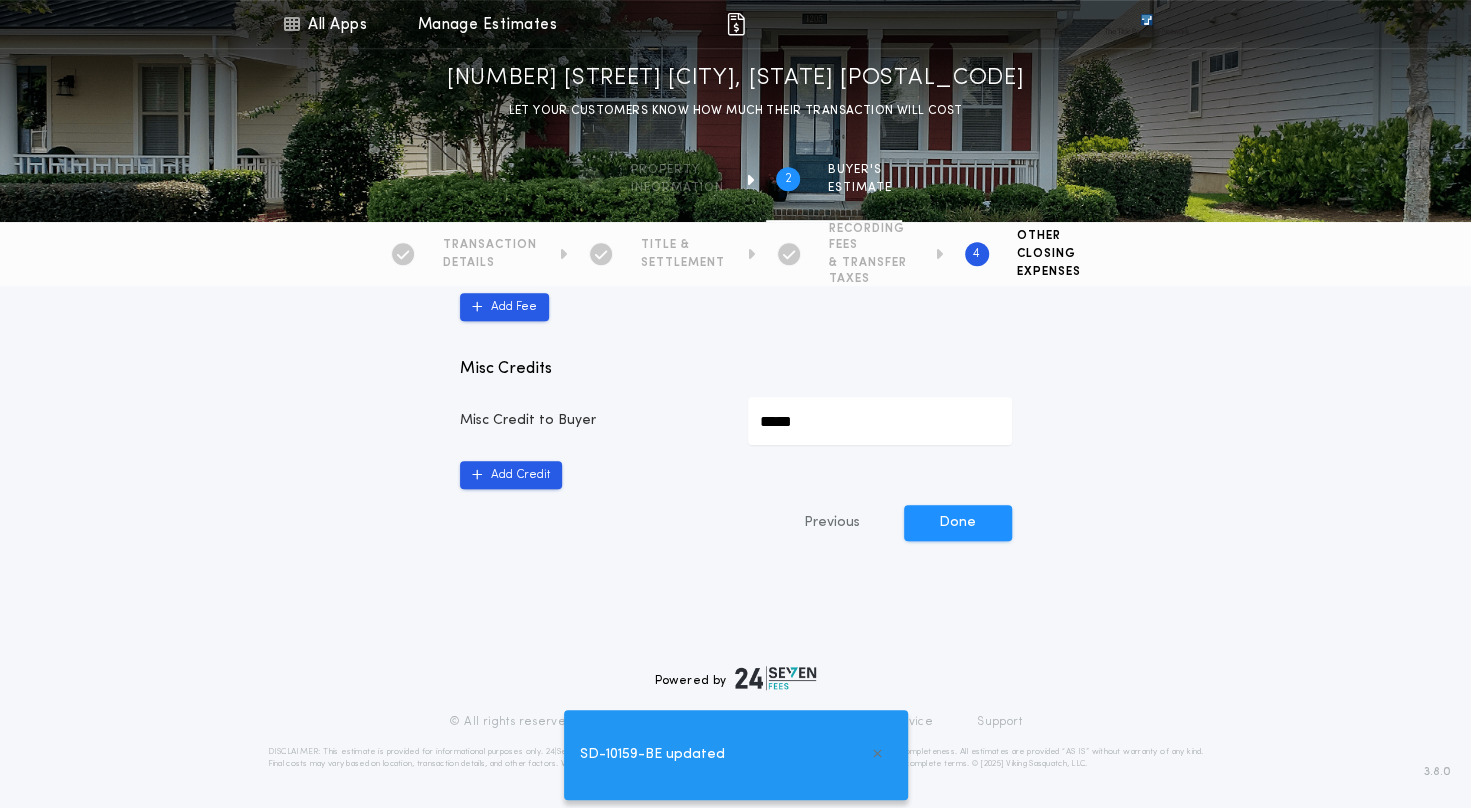 scroll, scrollTop: 619, scrollLeft: 0, axis: vertical 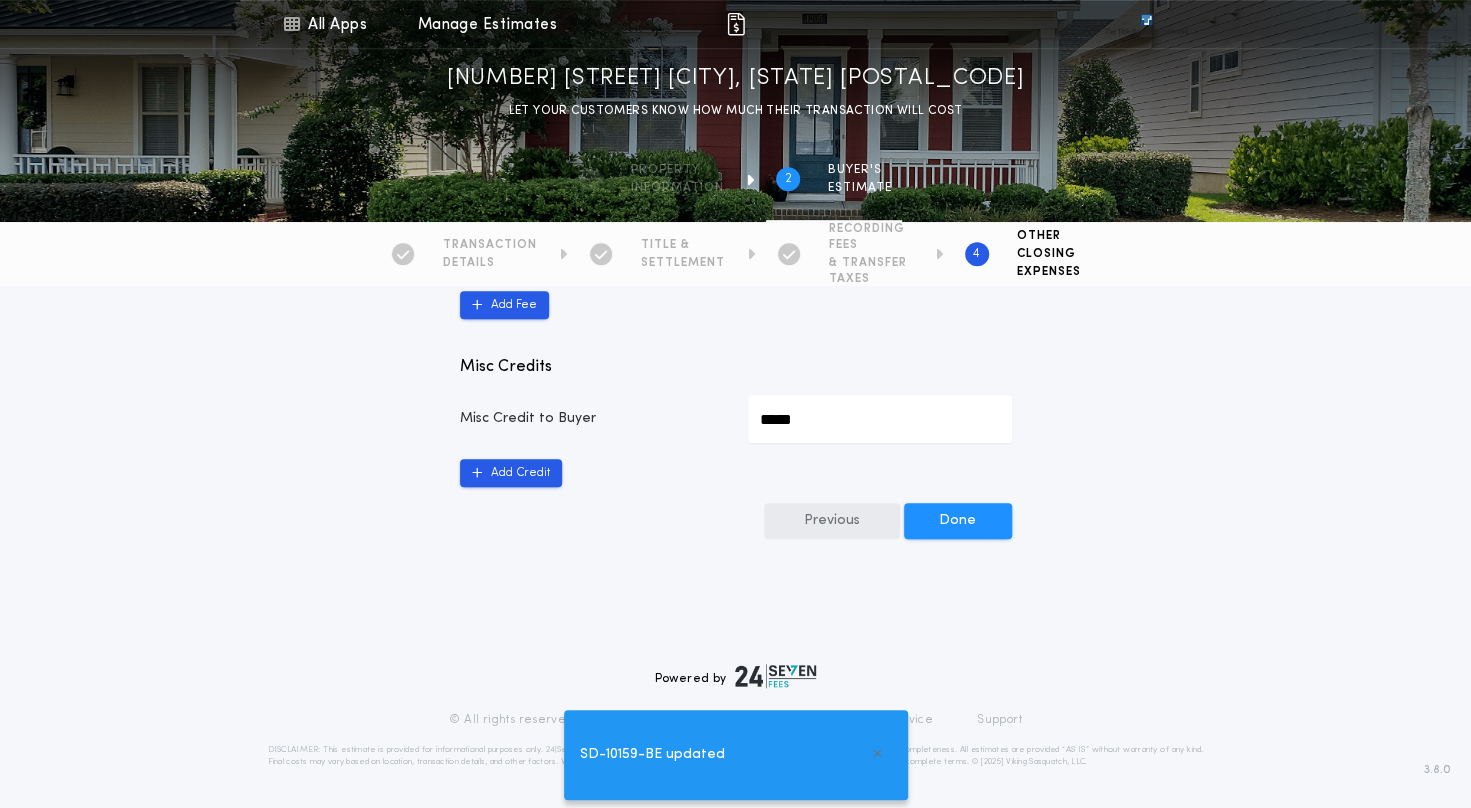 click on "Previous" at bounding box center (832, 521) 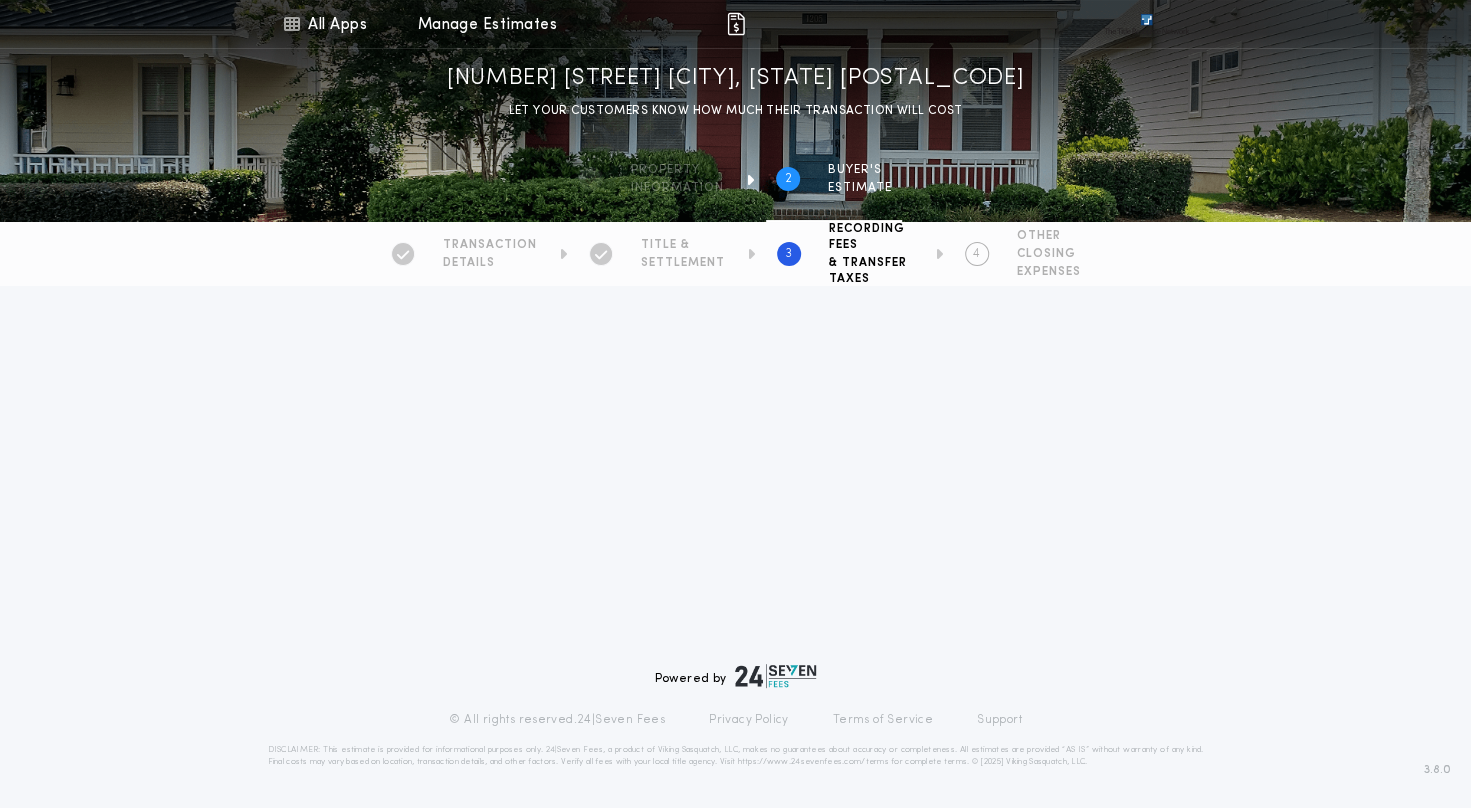 scroll, scrollTop: 0, scrollLeft: 0, axis: both 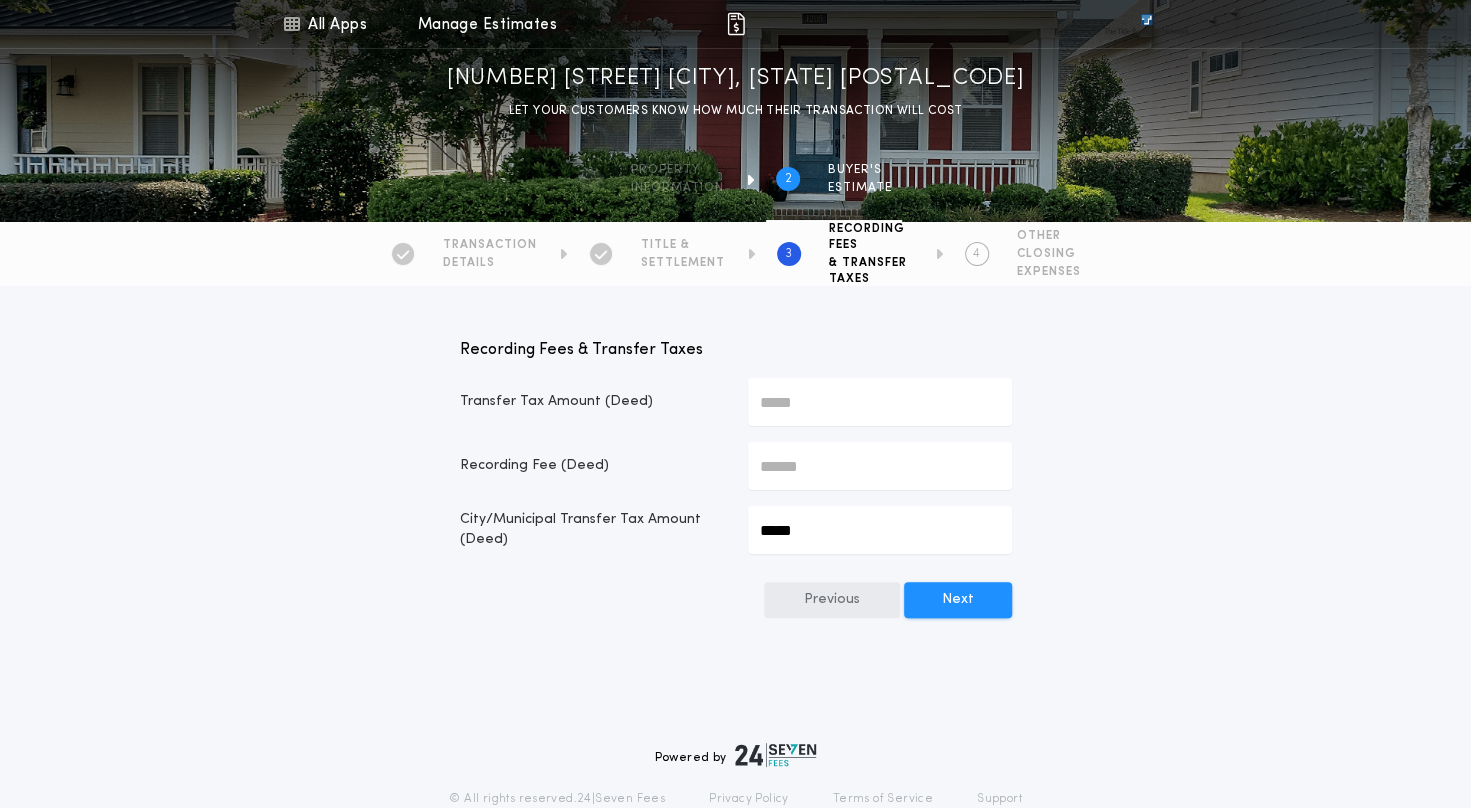 click on "Previous" at bounding box center (832, 600) 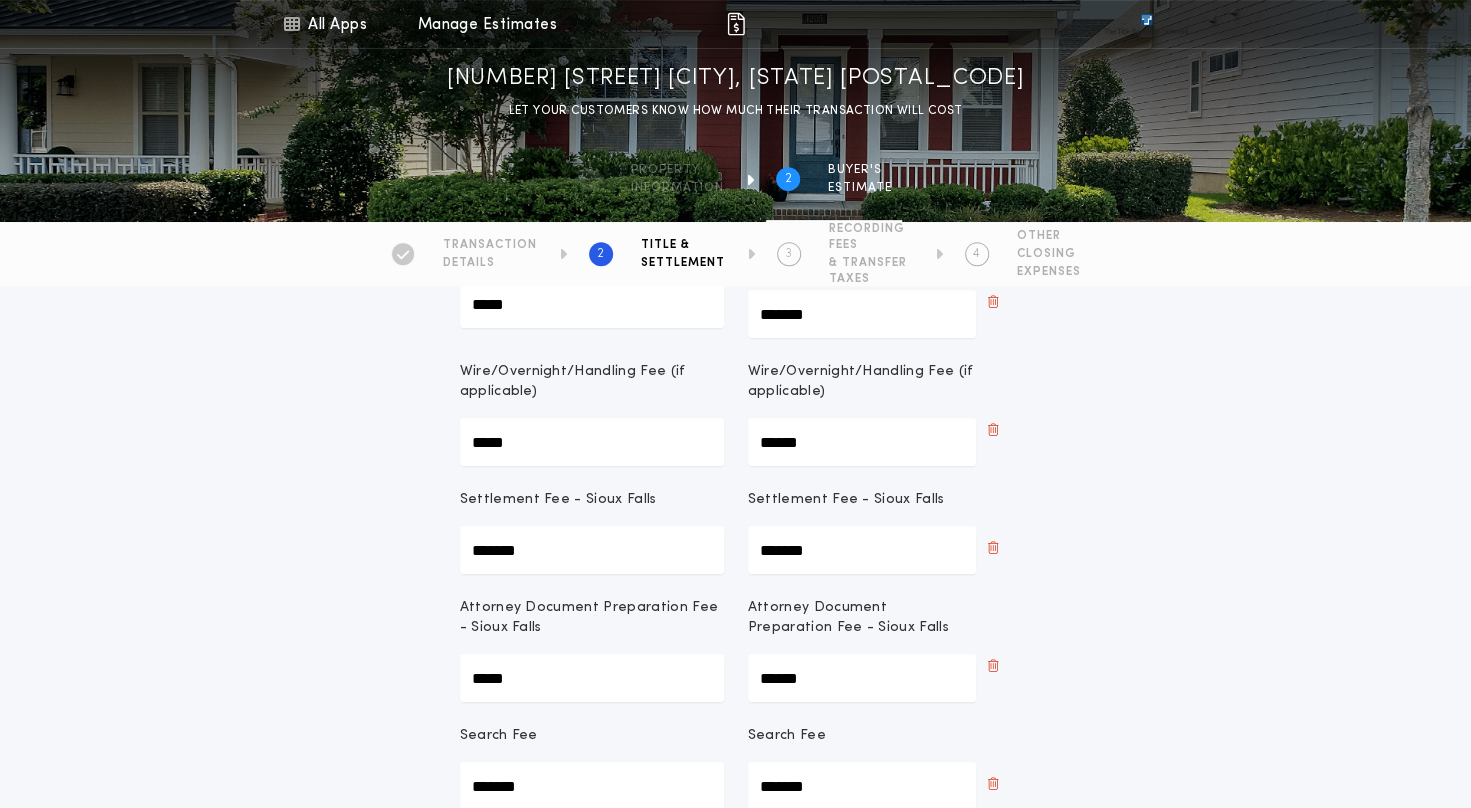 scroll, scrollTop: 800, scrollLeft: 0, axis: vertical 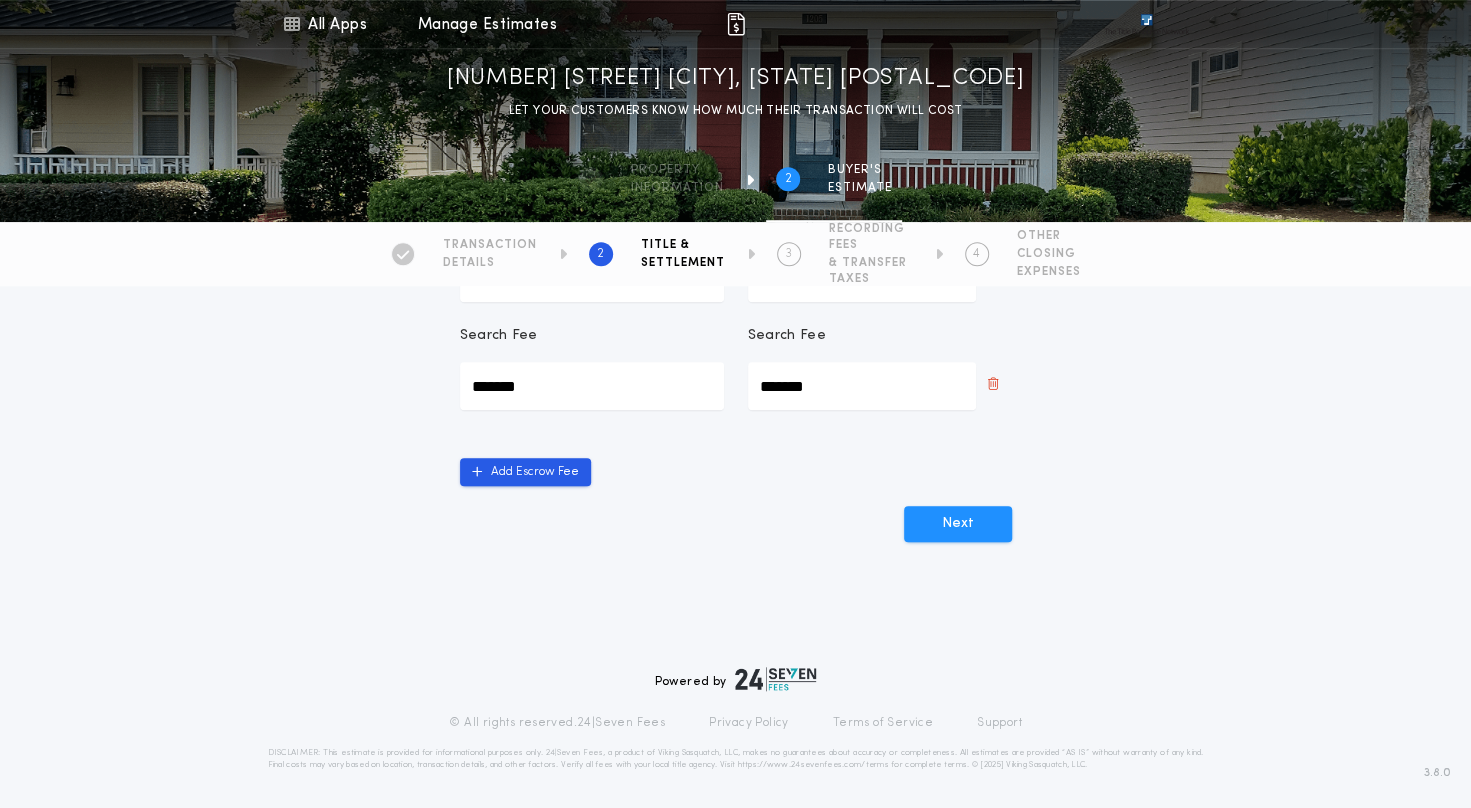 click on "2" at bounding box center (788, 179) 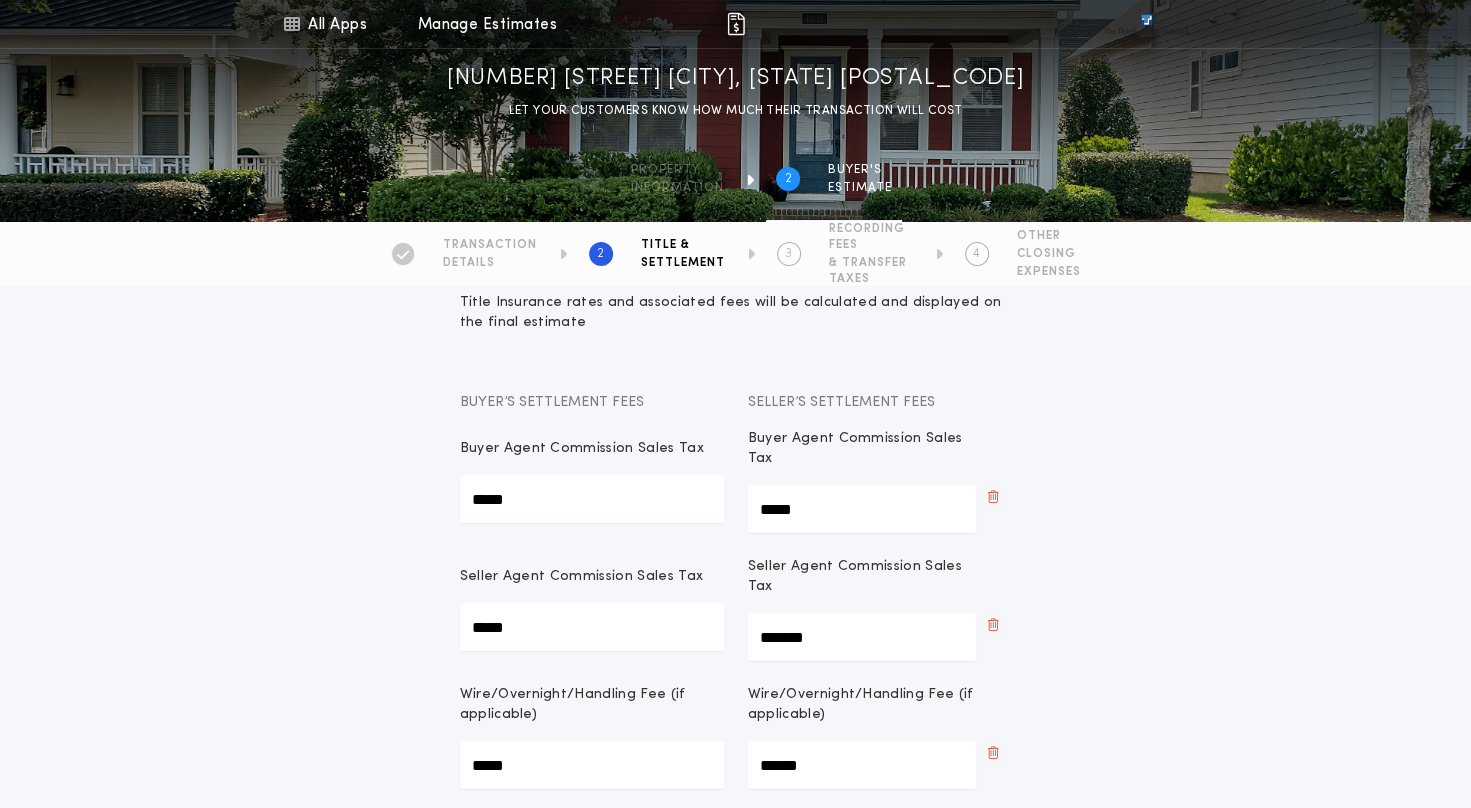 scroll, scrollTop: 0, scrollLeft: 0, axis: both 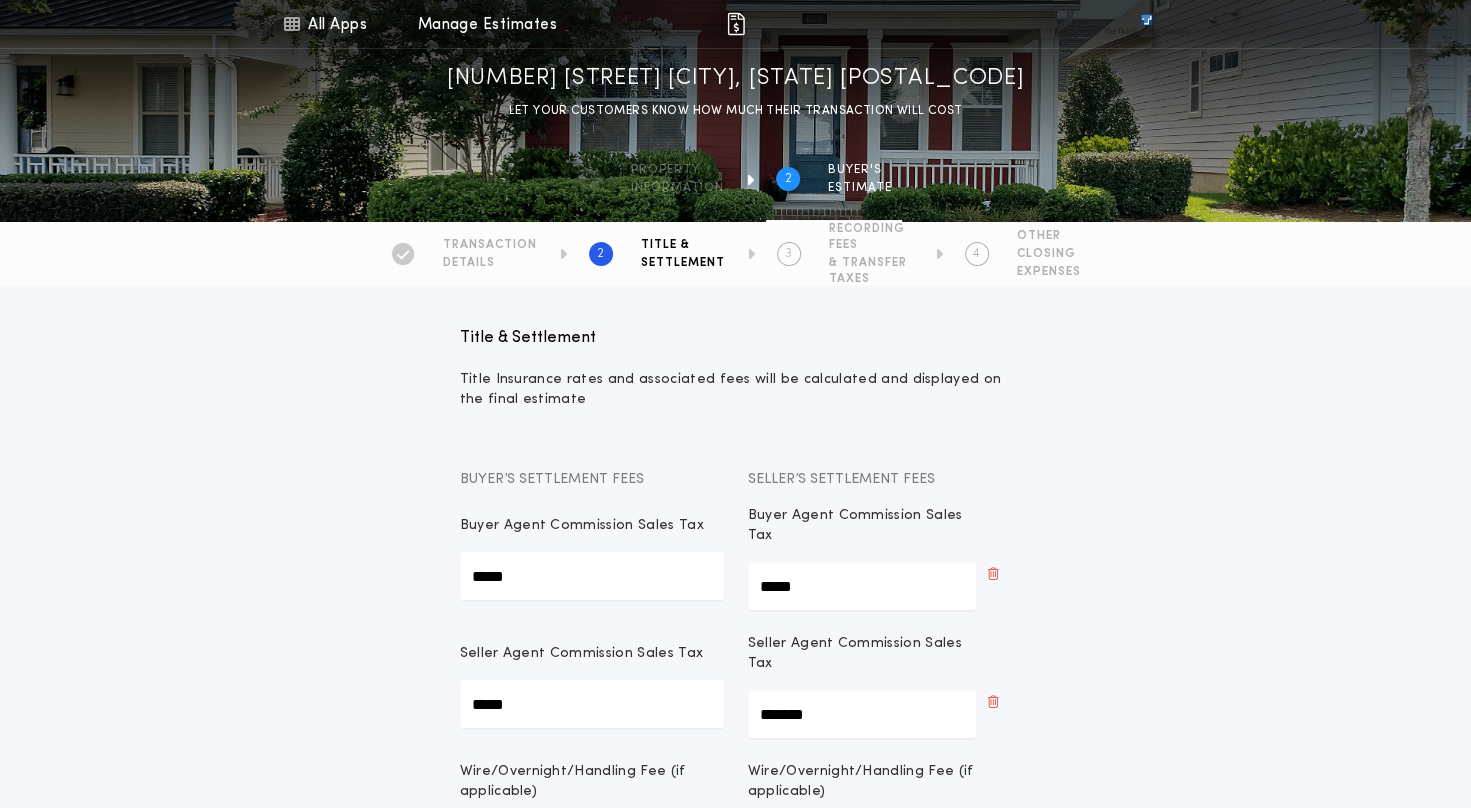 click on "Title Insurance rates and associated fees will be calculated and displayed on the final estimate" at bounding box center (736, 390) 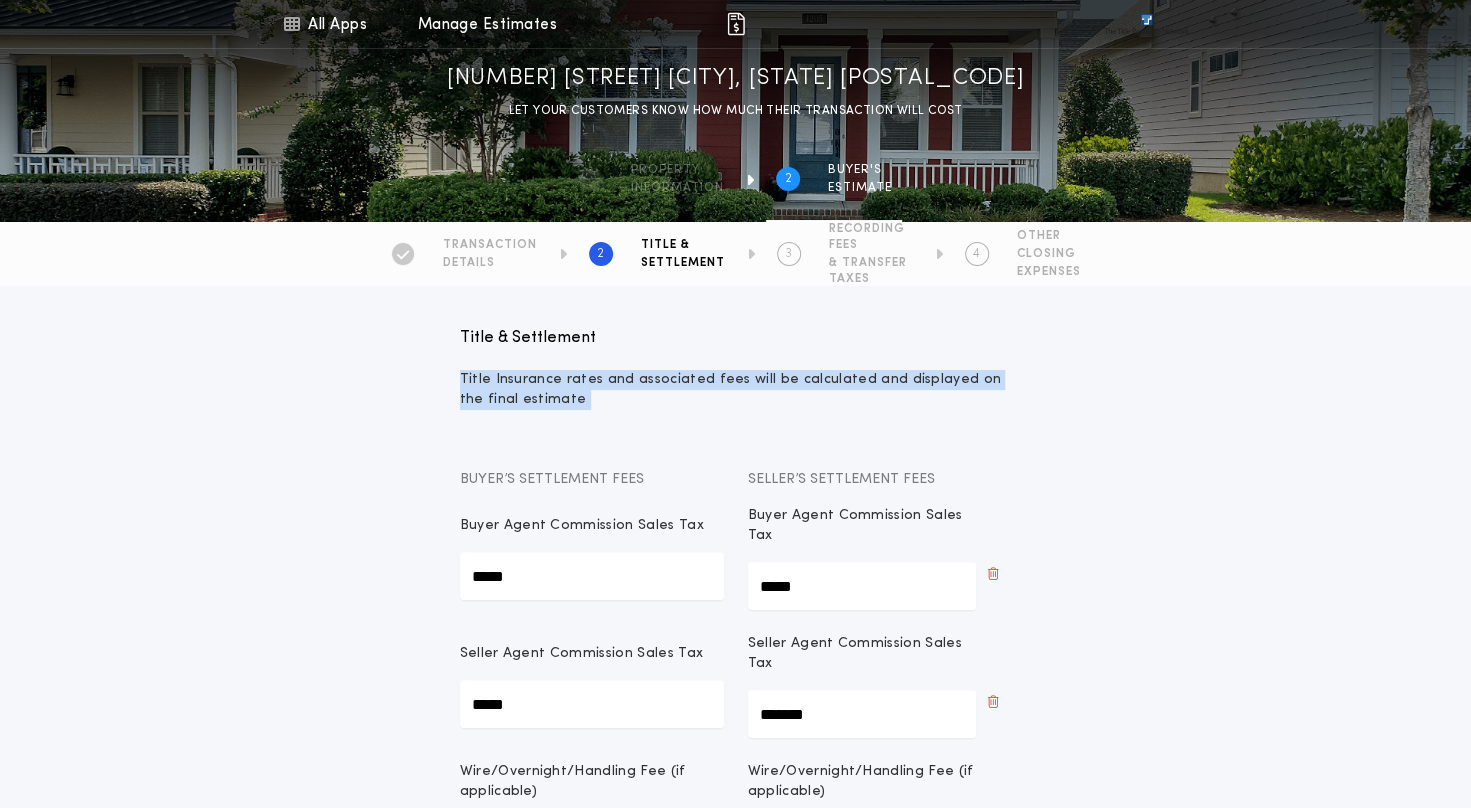 click on "Title Insurance rates and associated fees will be calculated and displayed on the final estimate" at bounding box center [736, 390] 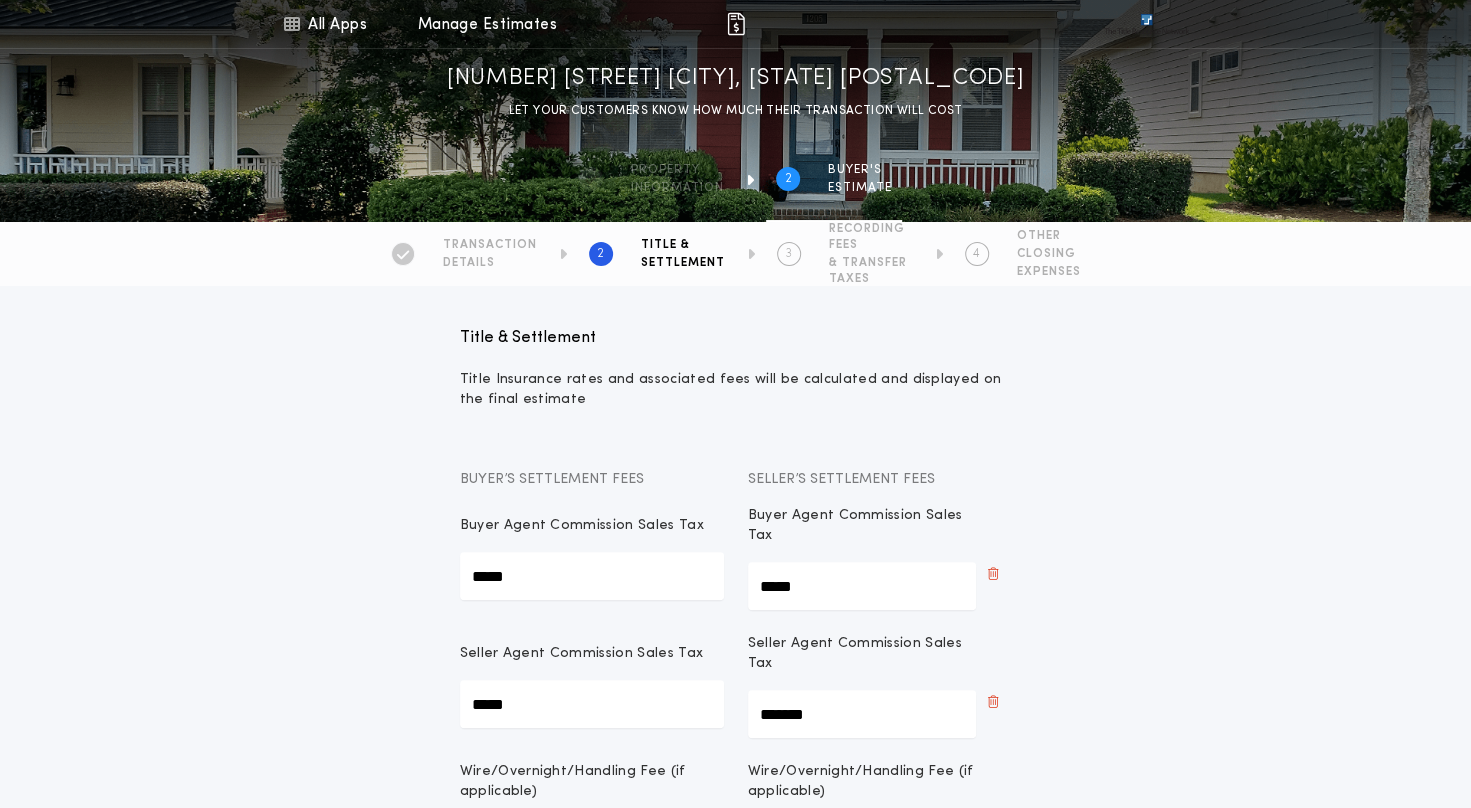 drag, startPoint x: 508, startPoint y: 386, endPoint x: 474, endPoint y: 324, distance: 70.71068 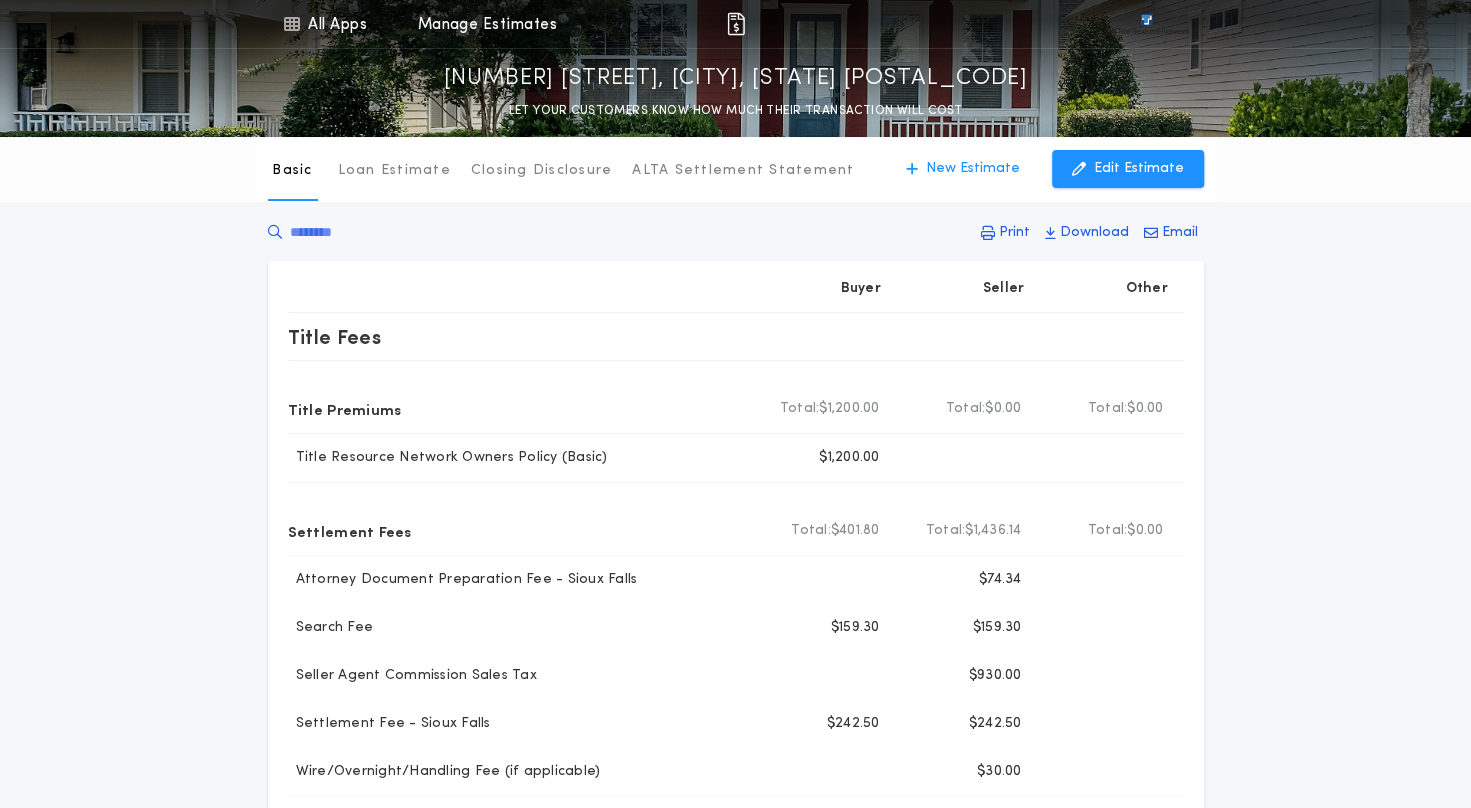 scroll, scrollTop: 495, scrollLeft: 0, axis: vertical 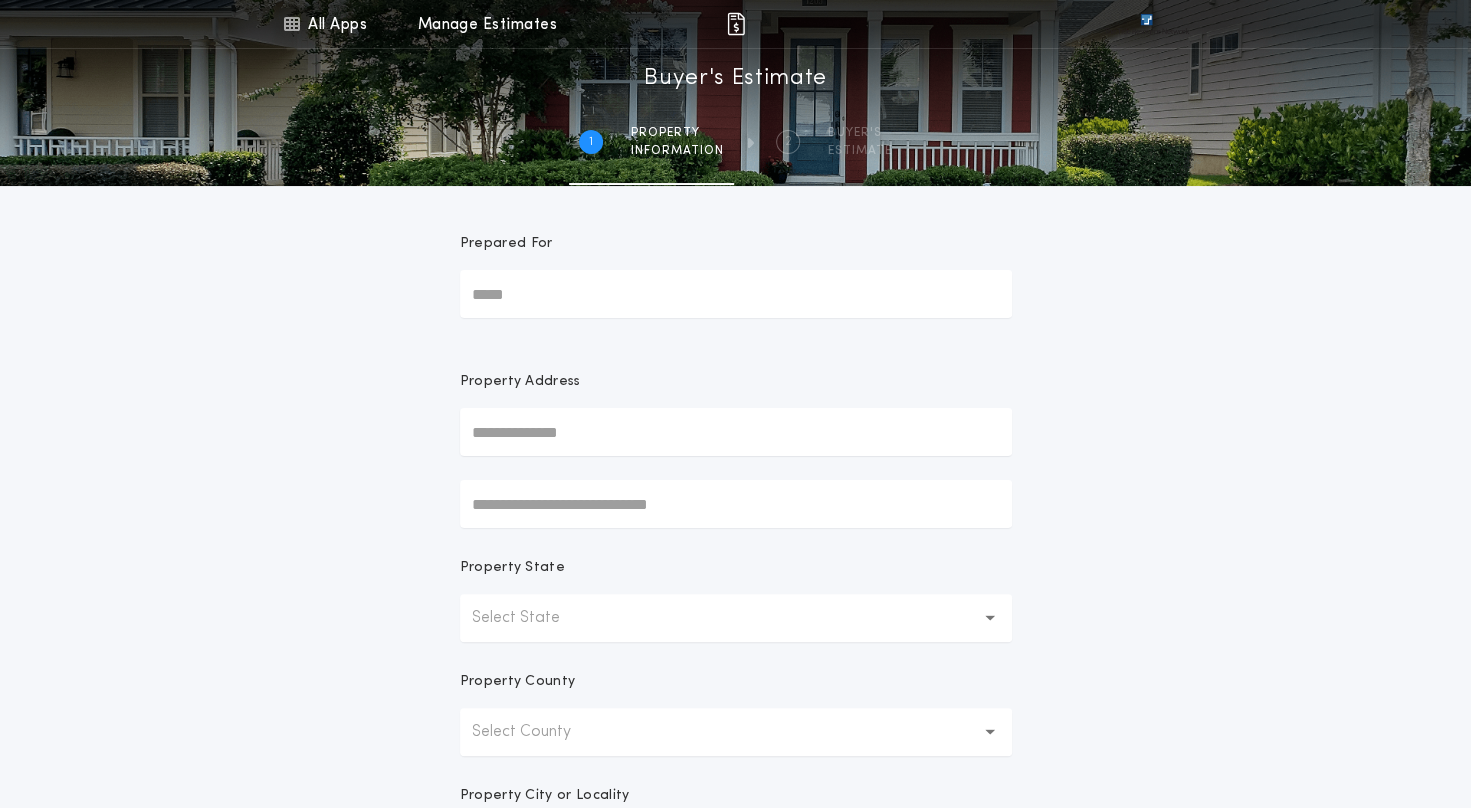 click on "Prepared For" at bounding box center (736, 294) 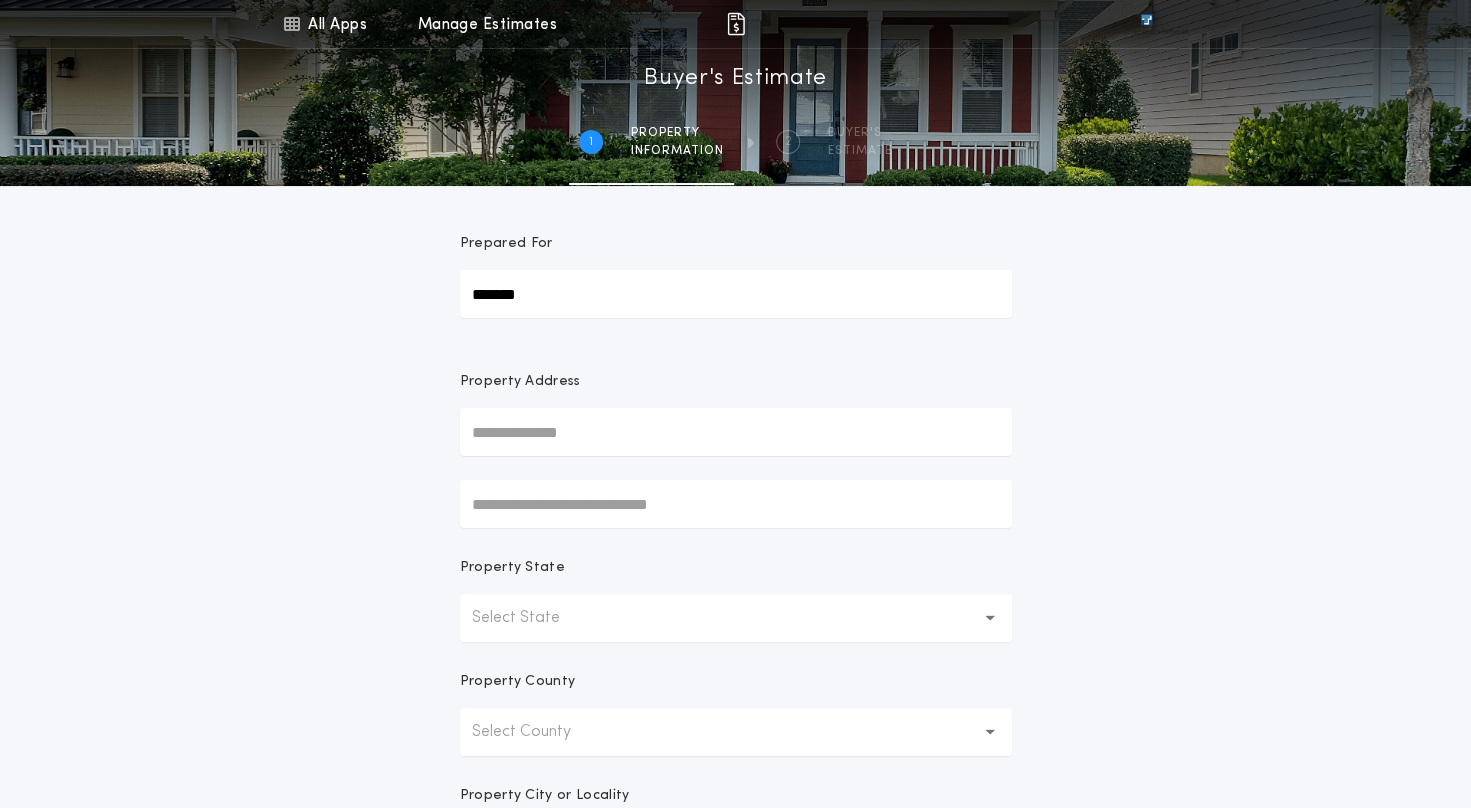 type on "*******" 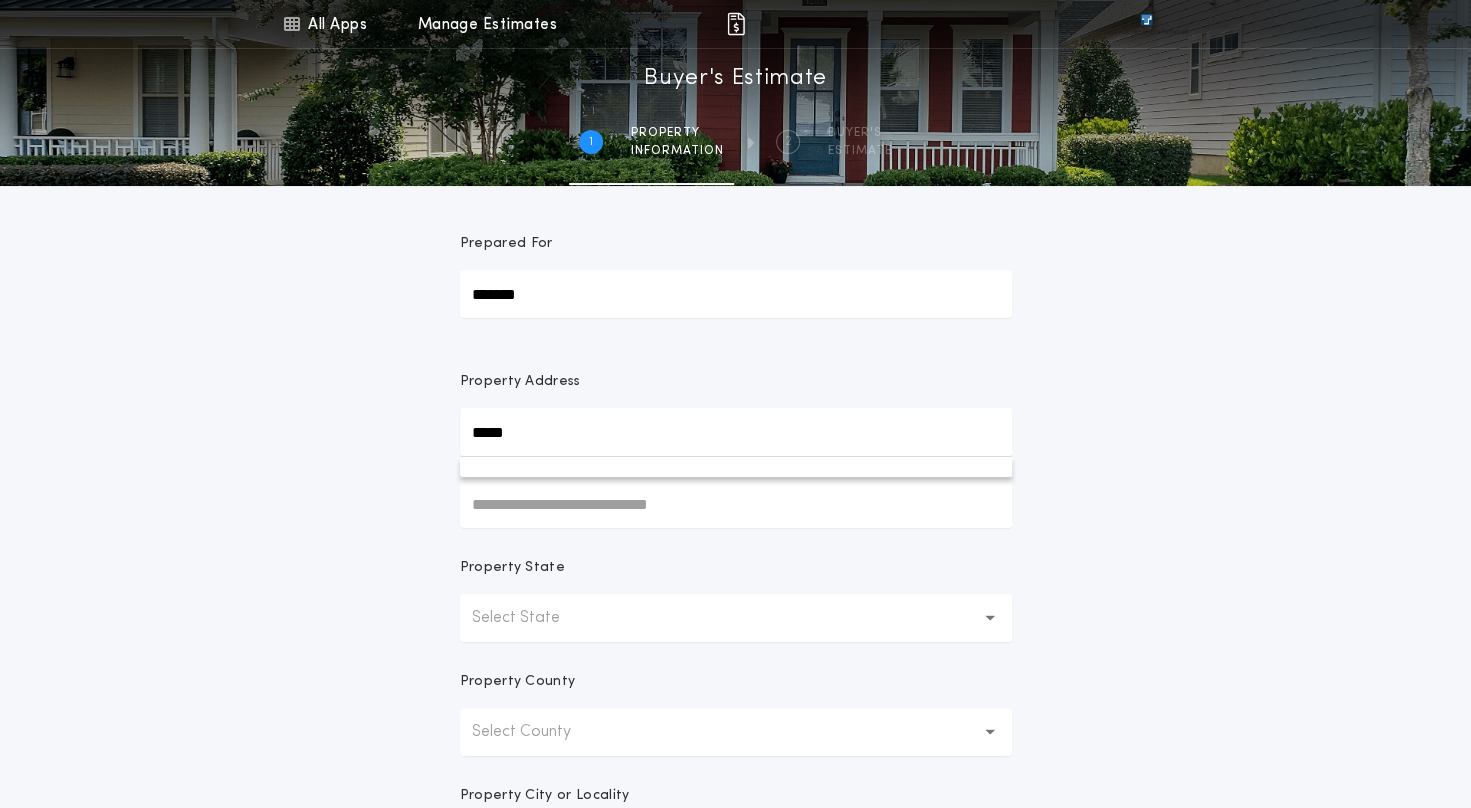 type on "**********" 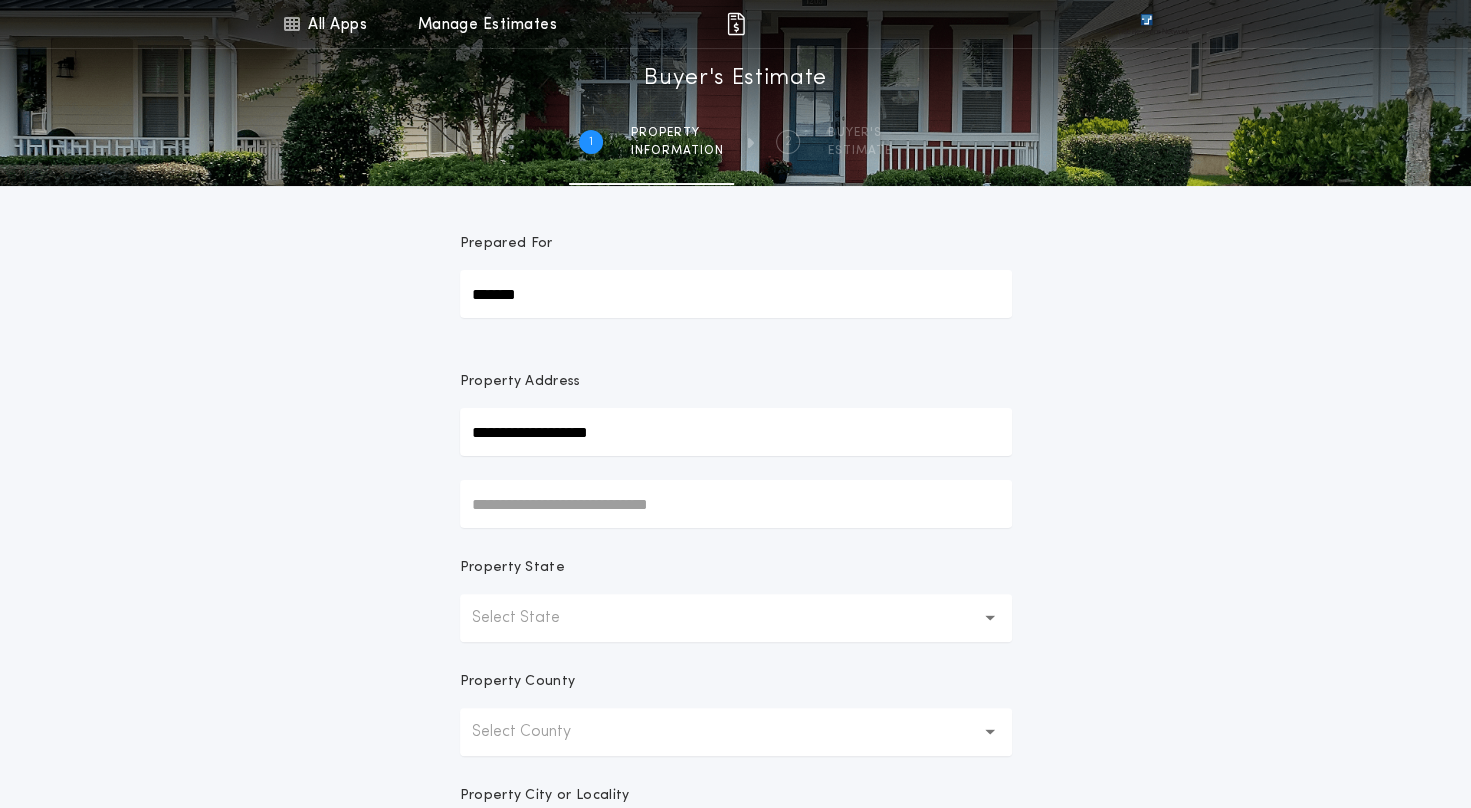 click on "Select State" at bounding box center (532, 618) 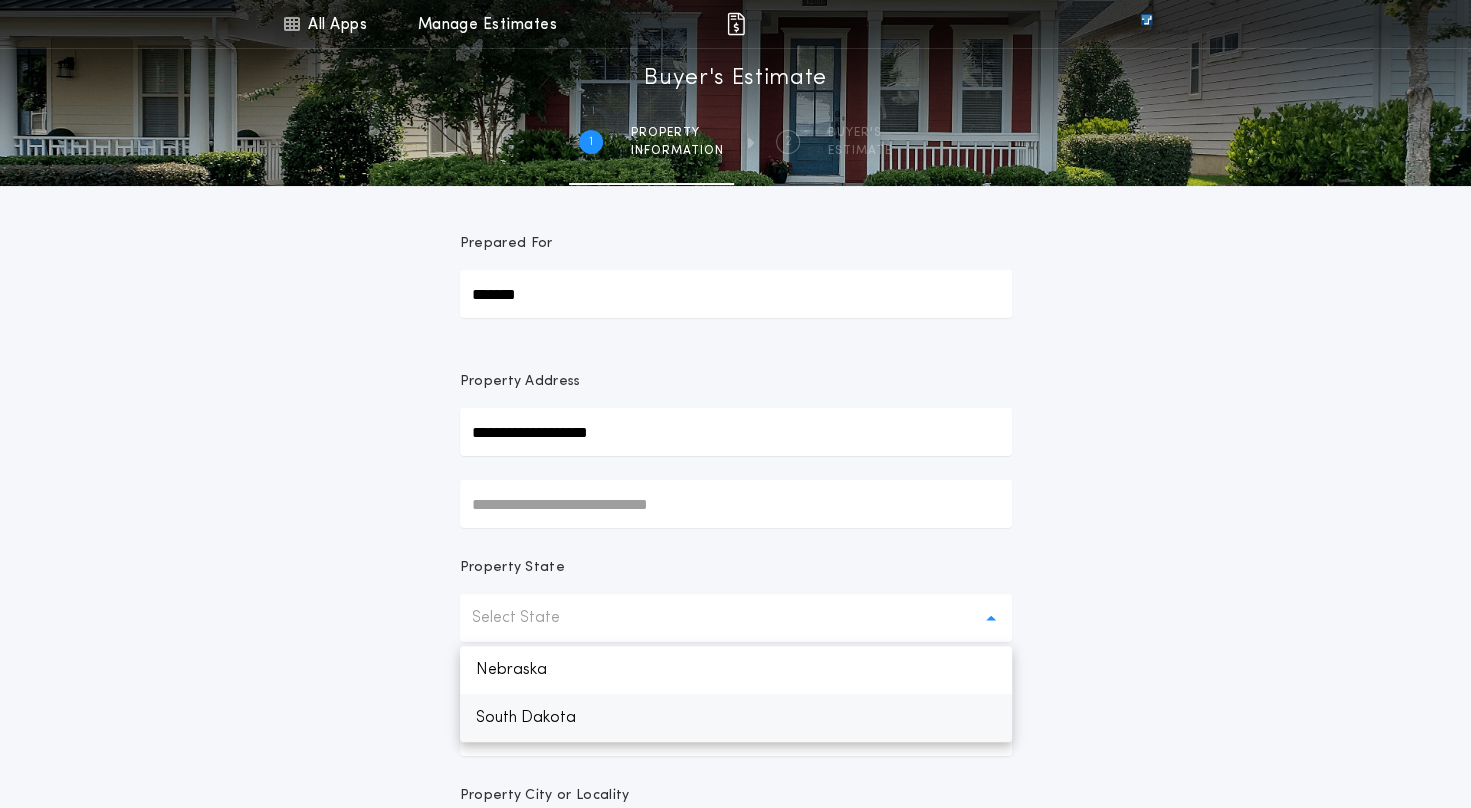 click on "South Dakota" at bounding box center [736, 718] 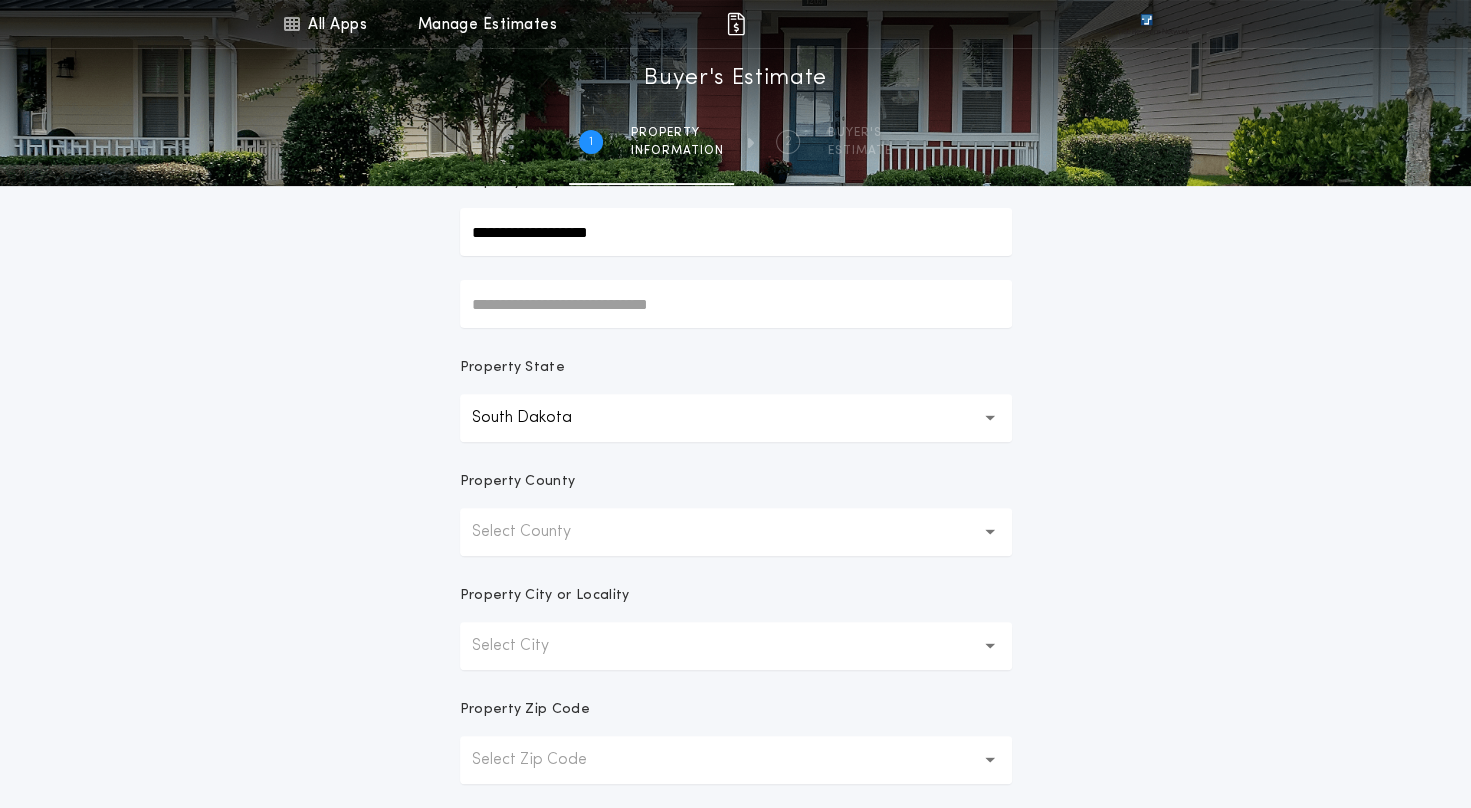 scroll, scrollTop: 0, scrollLeft: 0, axis: both 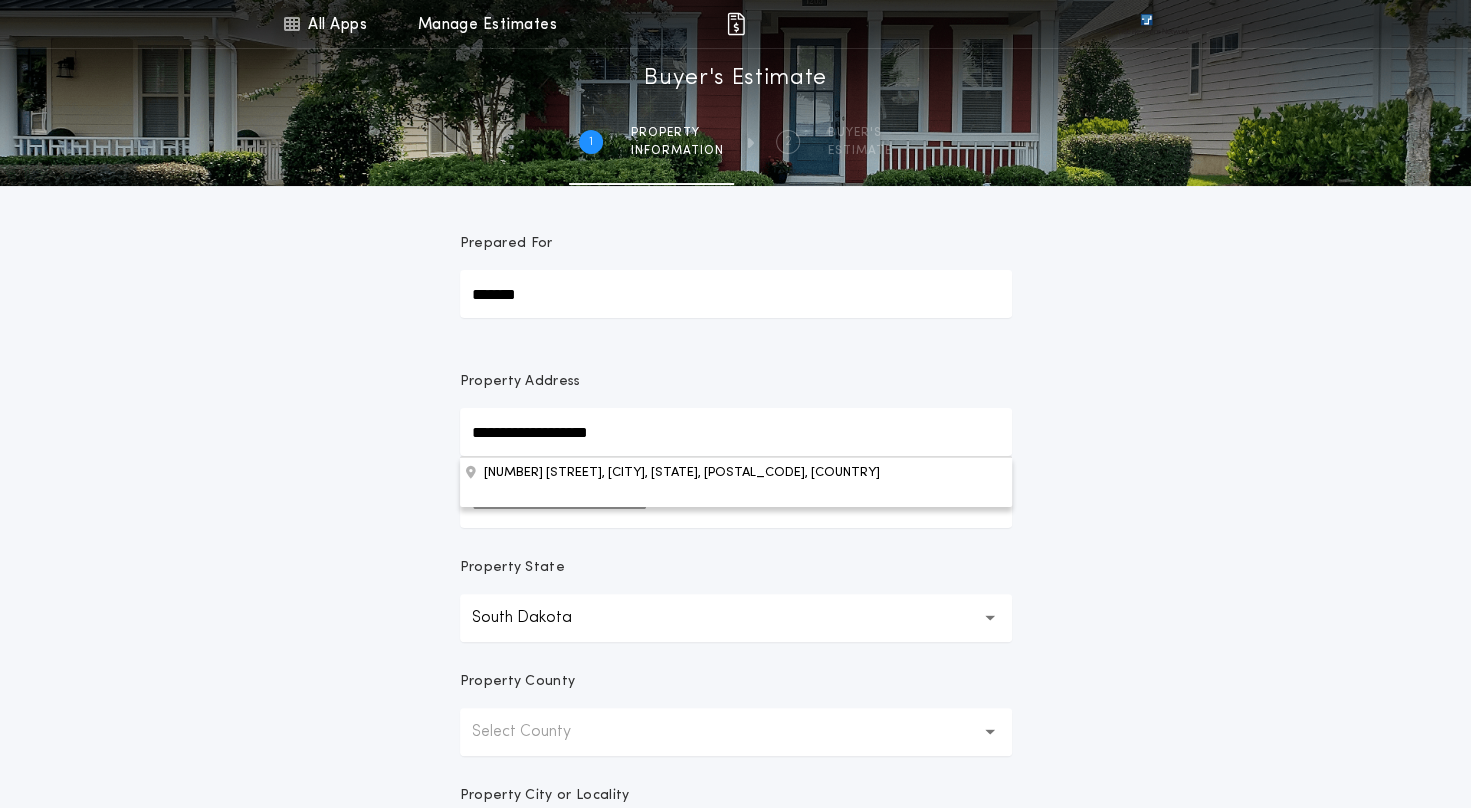 click on "**********" at bounding box center [736, 432] 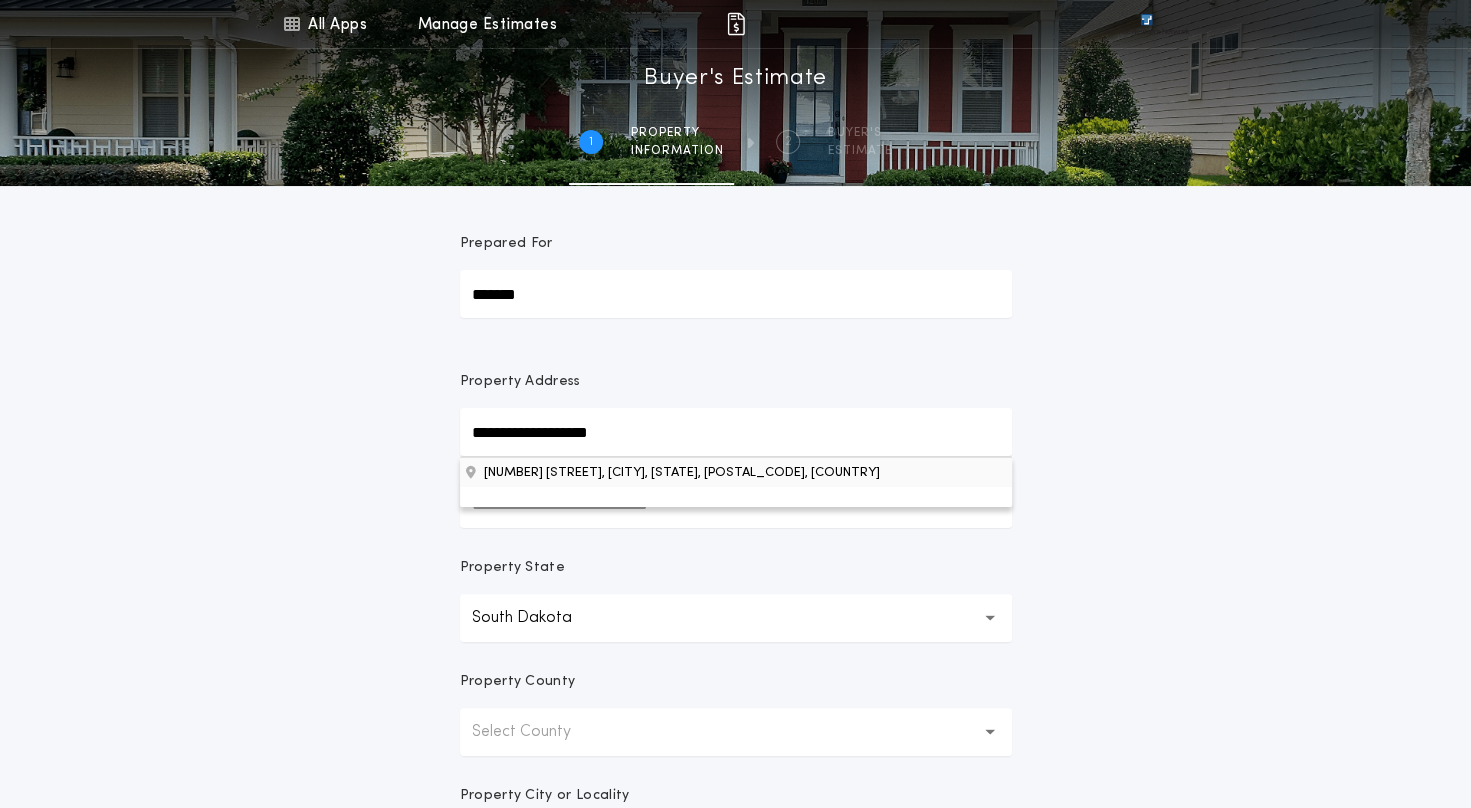 click on "1804 S Strabane Cir, Sioux Falls, SD, 57106, USA" at bounding box center (736, 472) 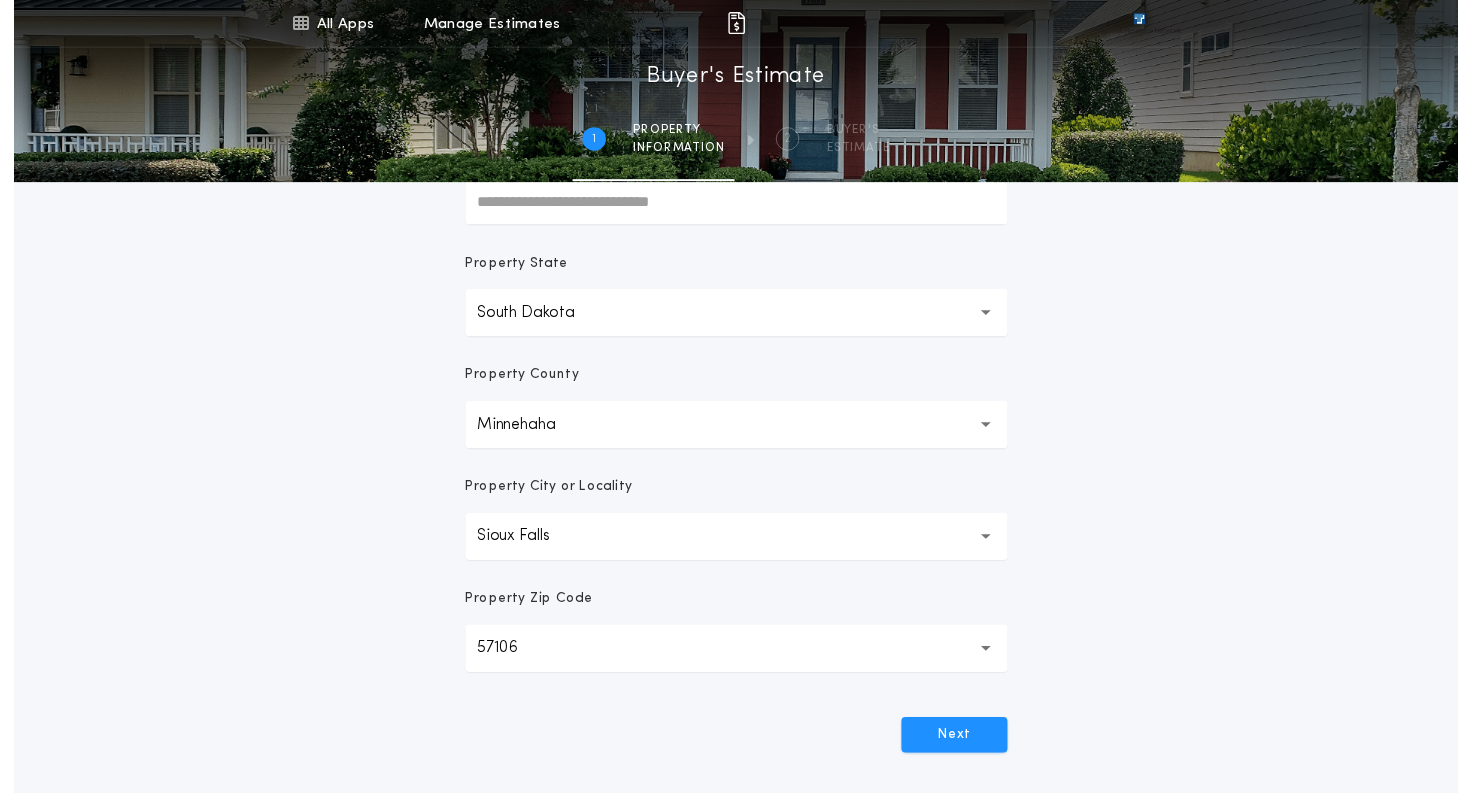 scroll, scrollTop: 400, scrollLeft: 0, axis: vertical 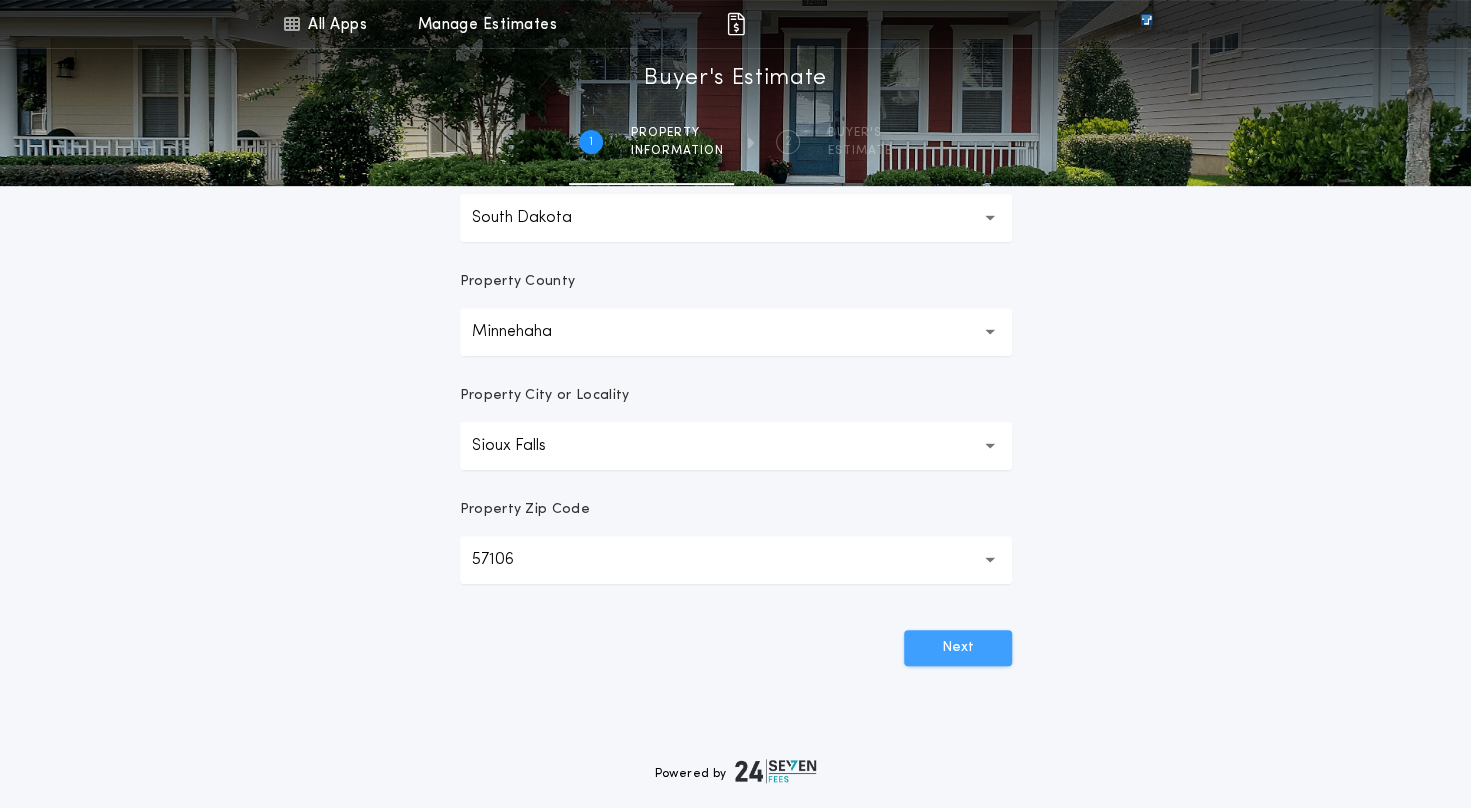 click on "Next" at bounding box center [958, 648] 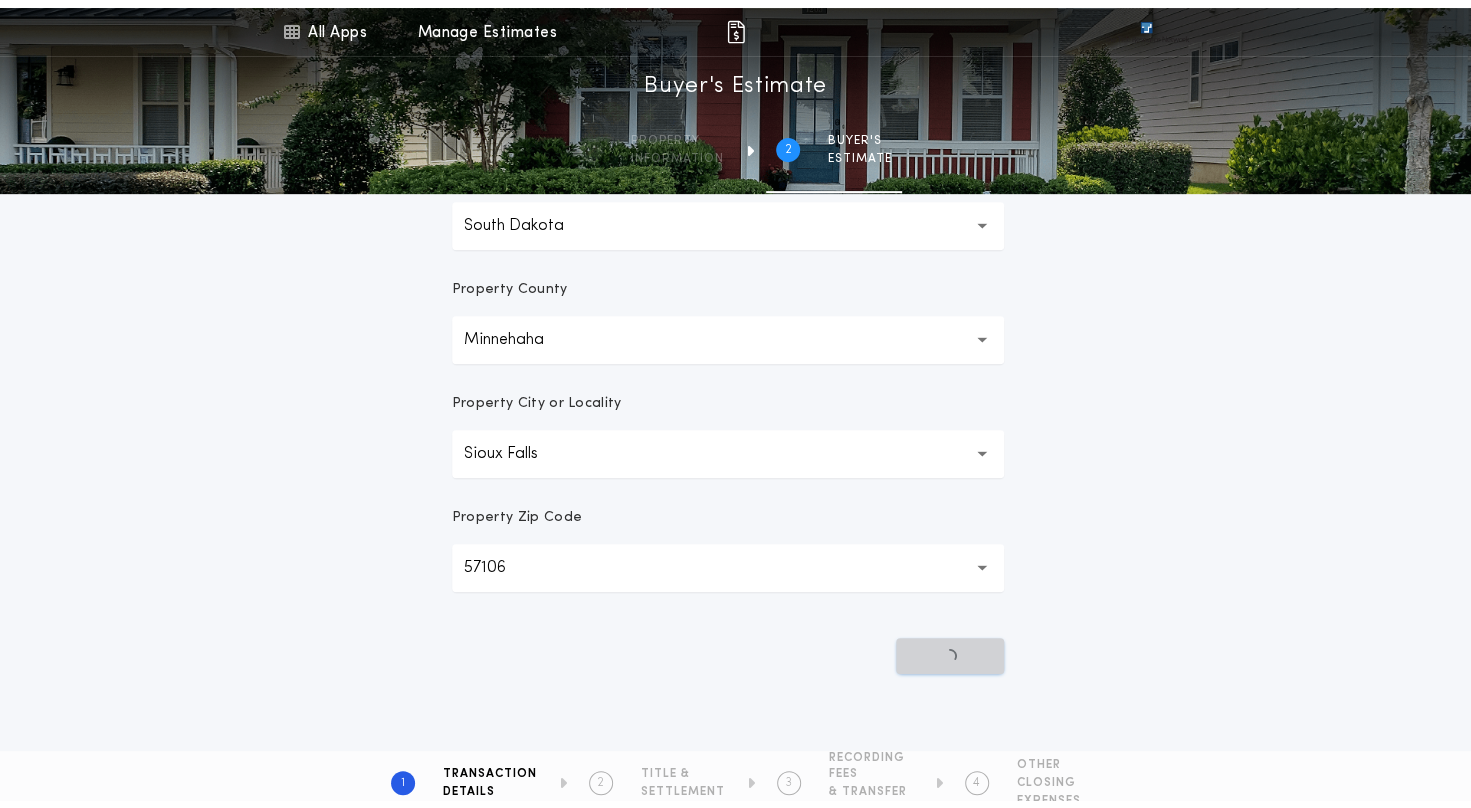 scroll, scrollTop: 0, scrollLeft: 0, axis: both 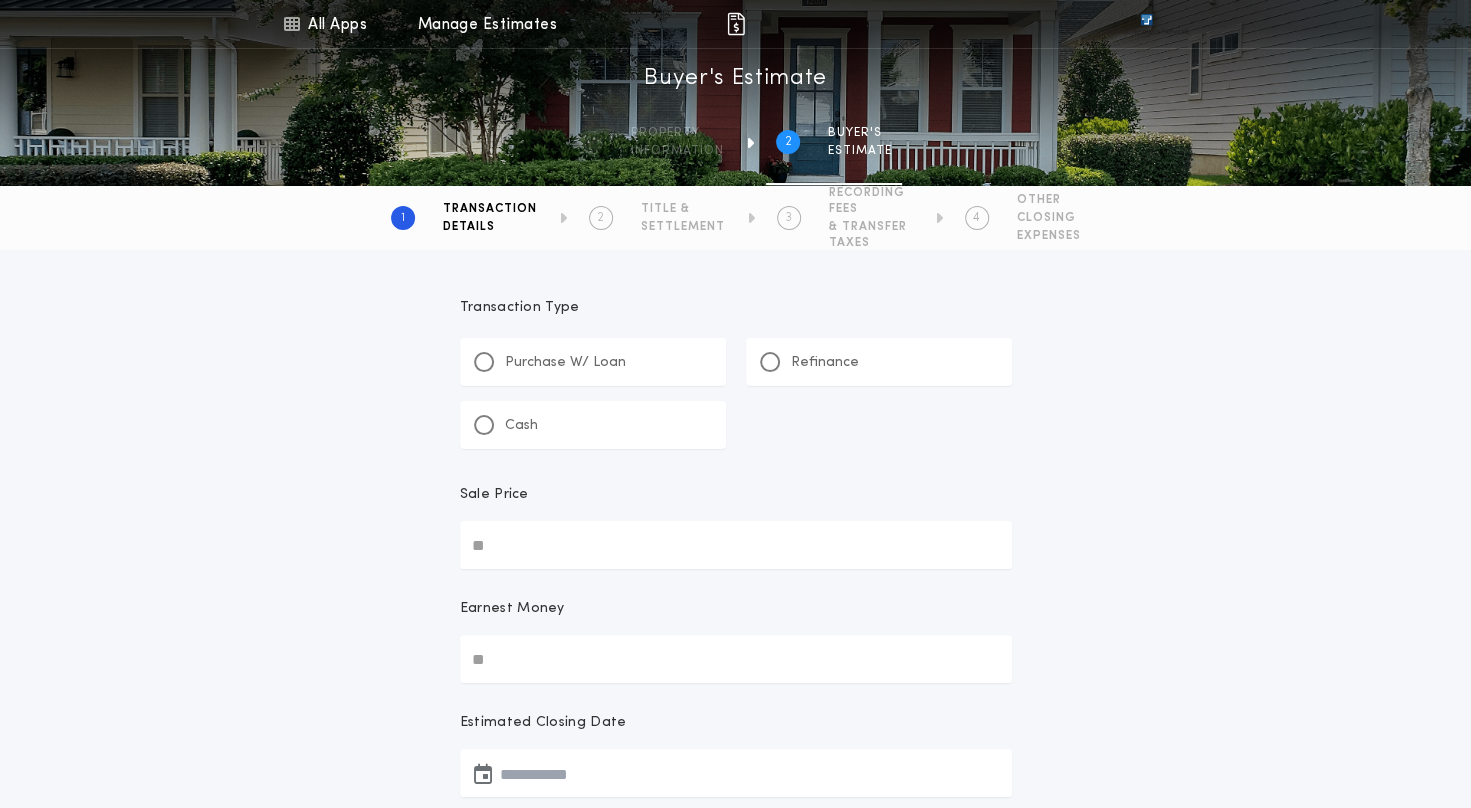 click on "Cash" at bounding box center [521, 426] 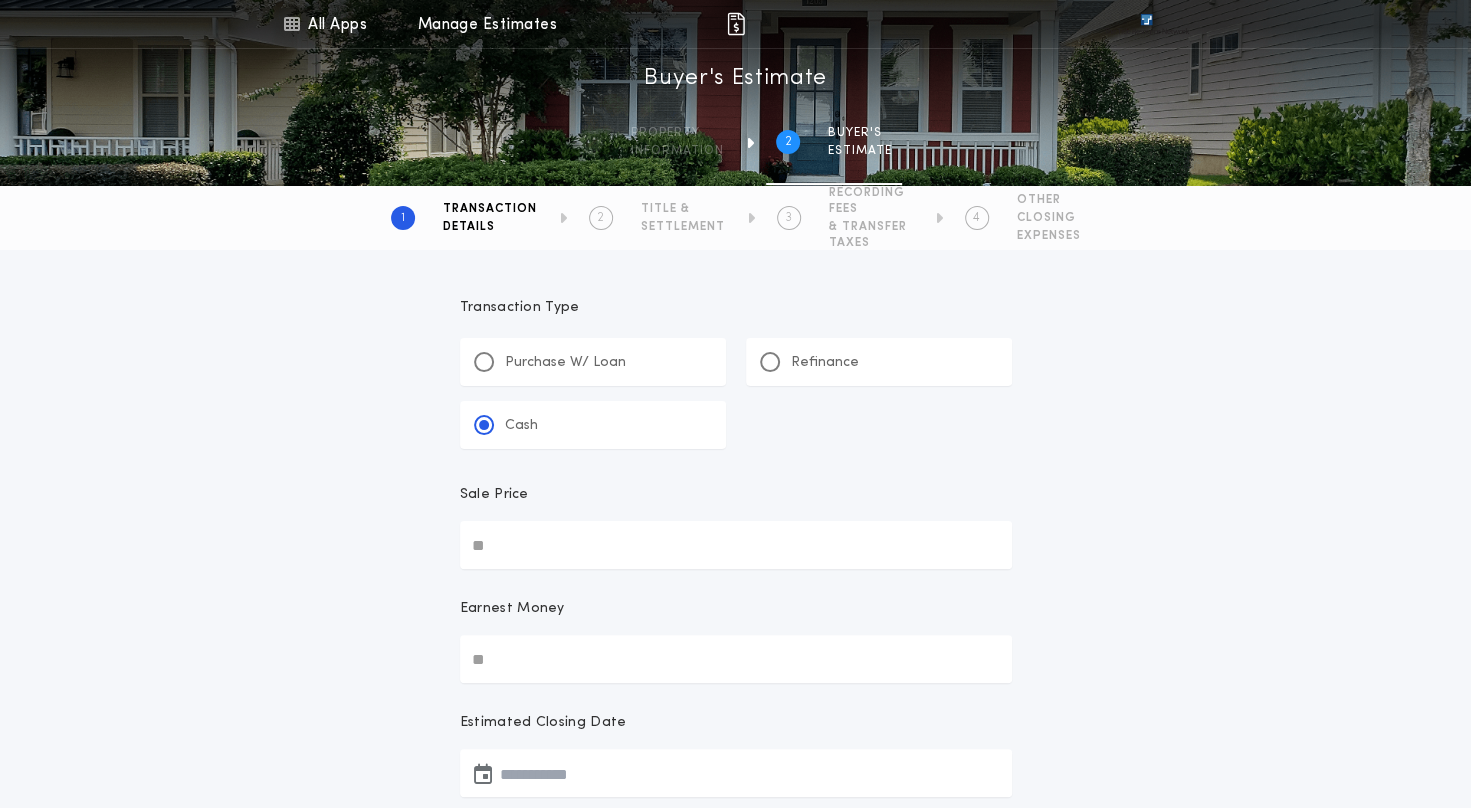 click on "Sale Price" at bounding box center (736, 545) 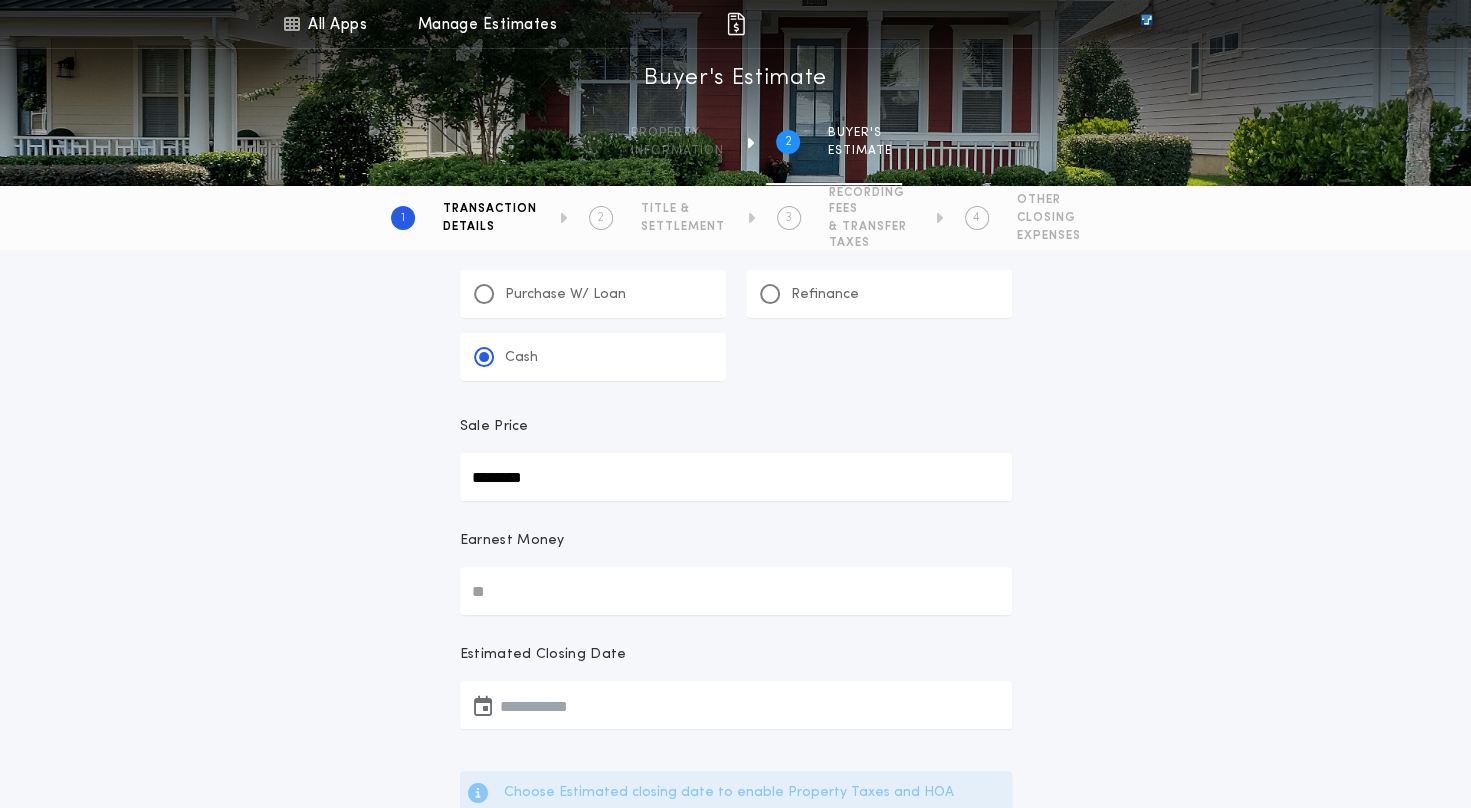 scroll, scrollTop: 100, scrollLeft: 0, axis: vertical 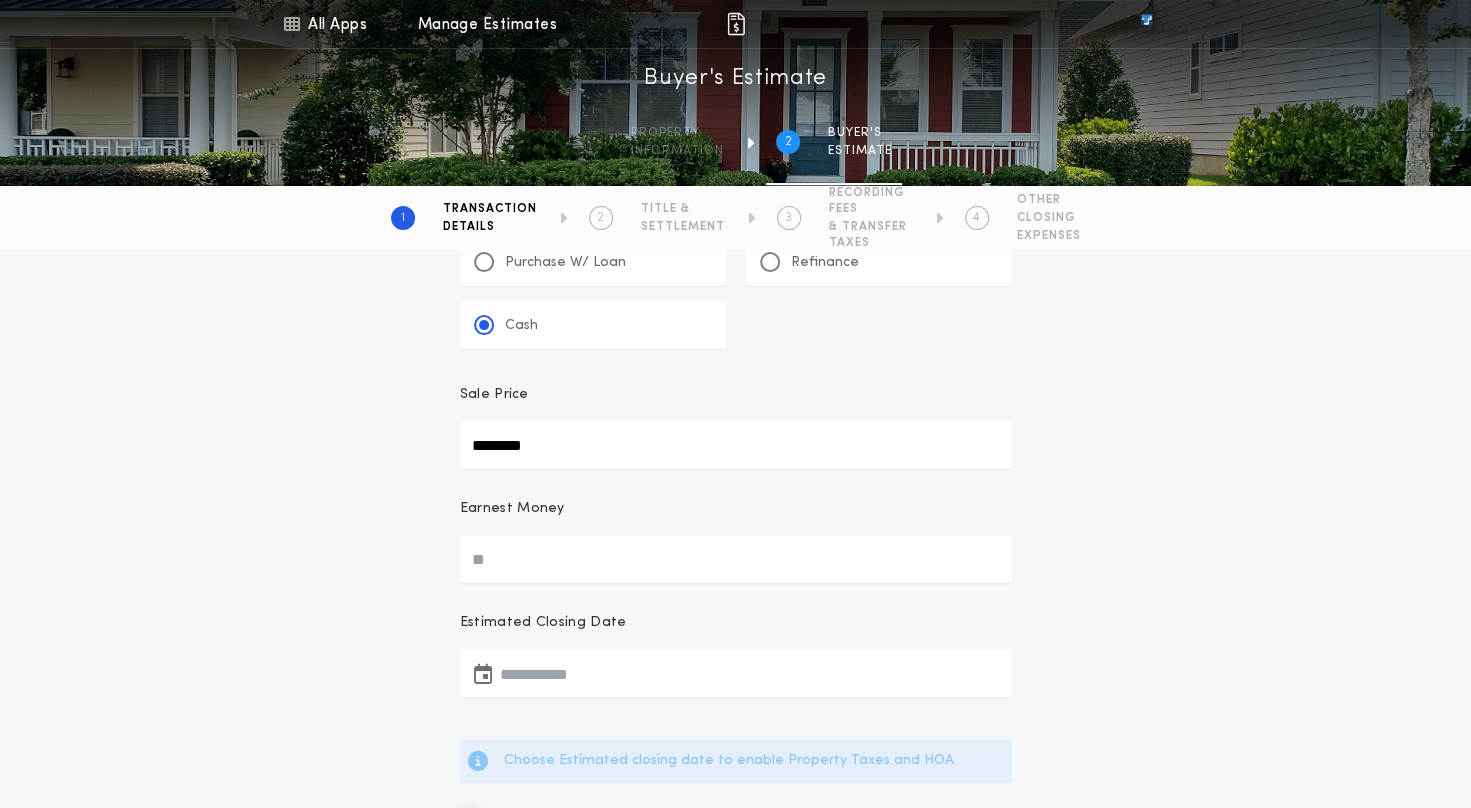 type on "********" 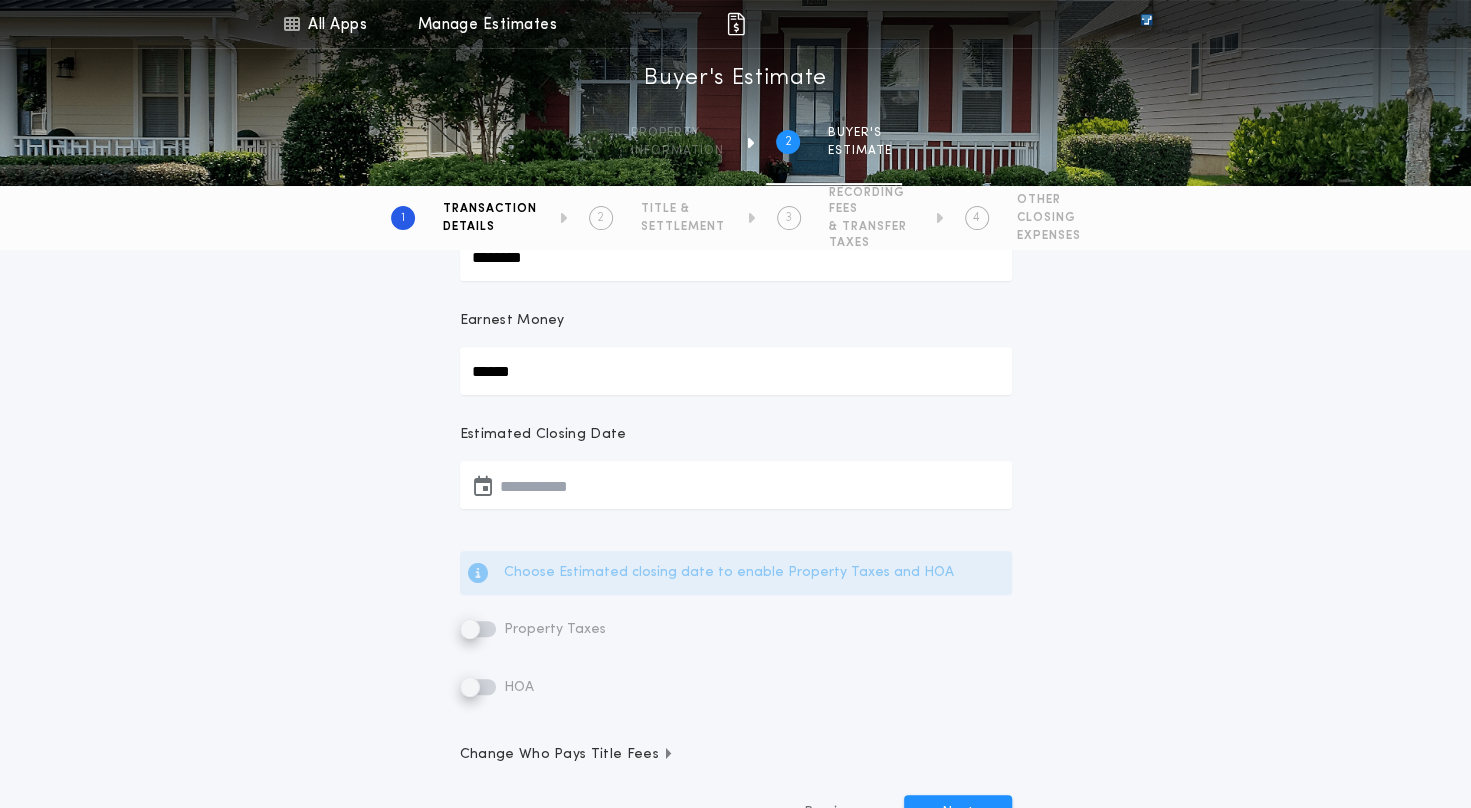 scroll, scrollTop: 300, scrollLeft: 0, axis: vertical 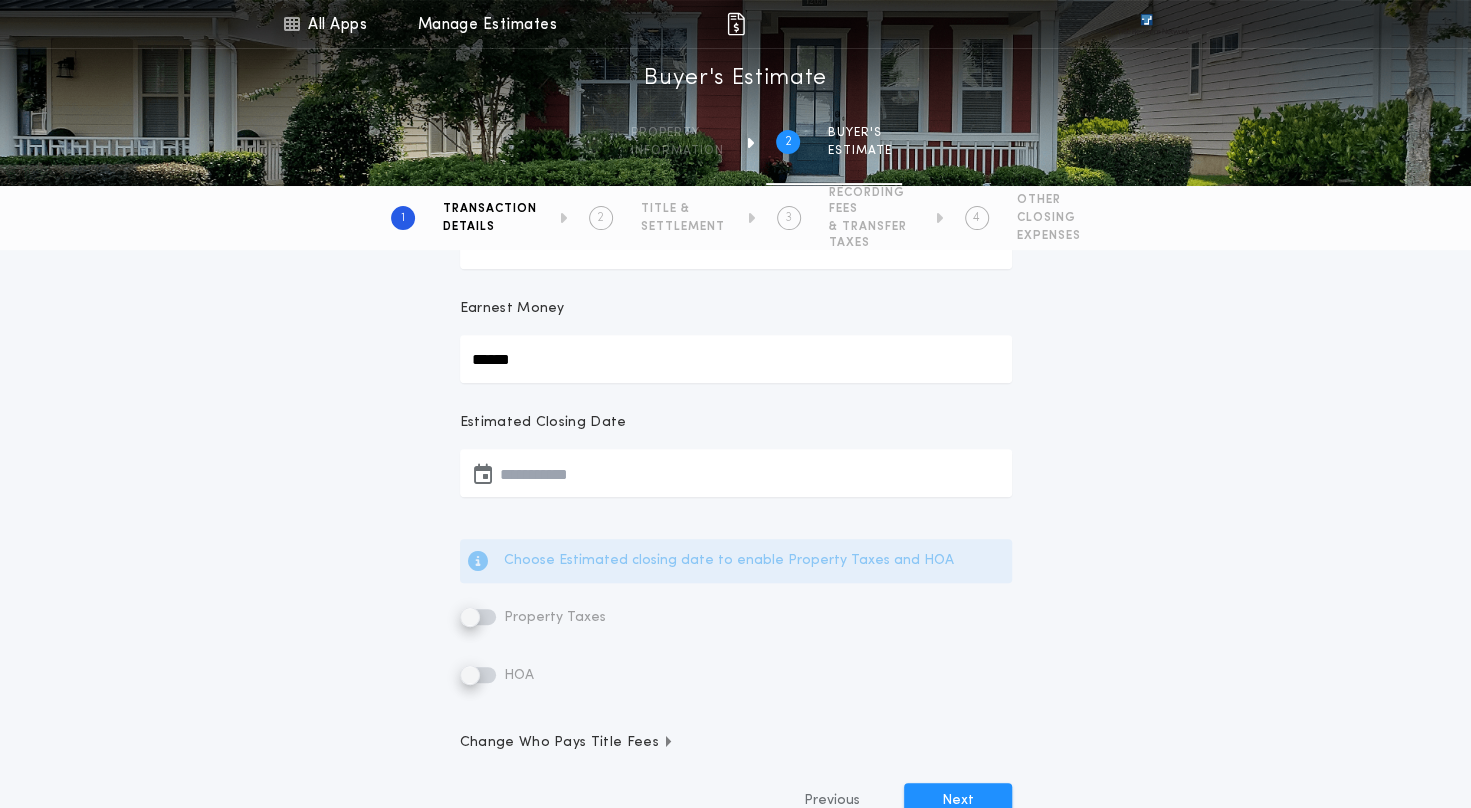 type on "******" 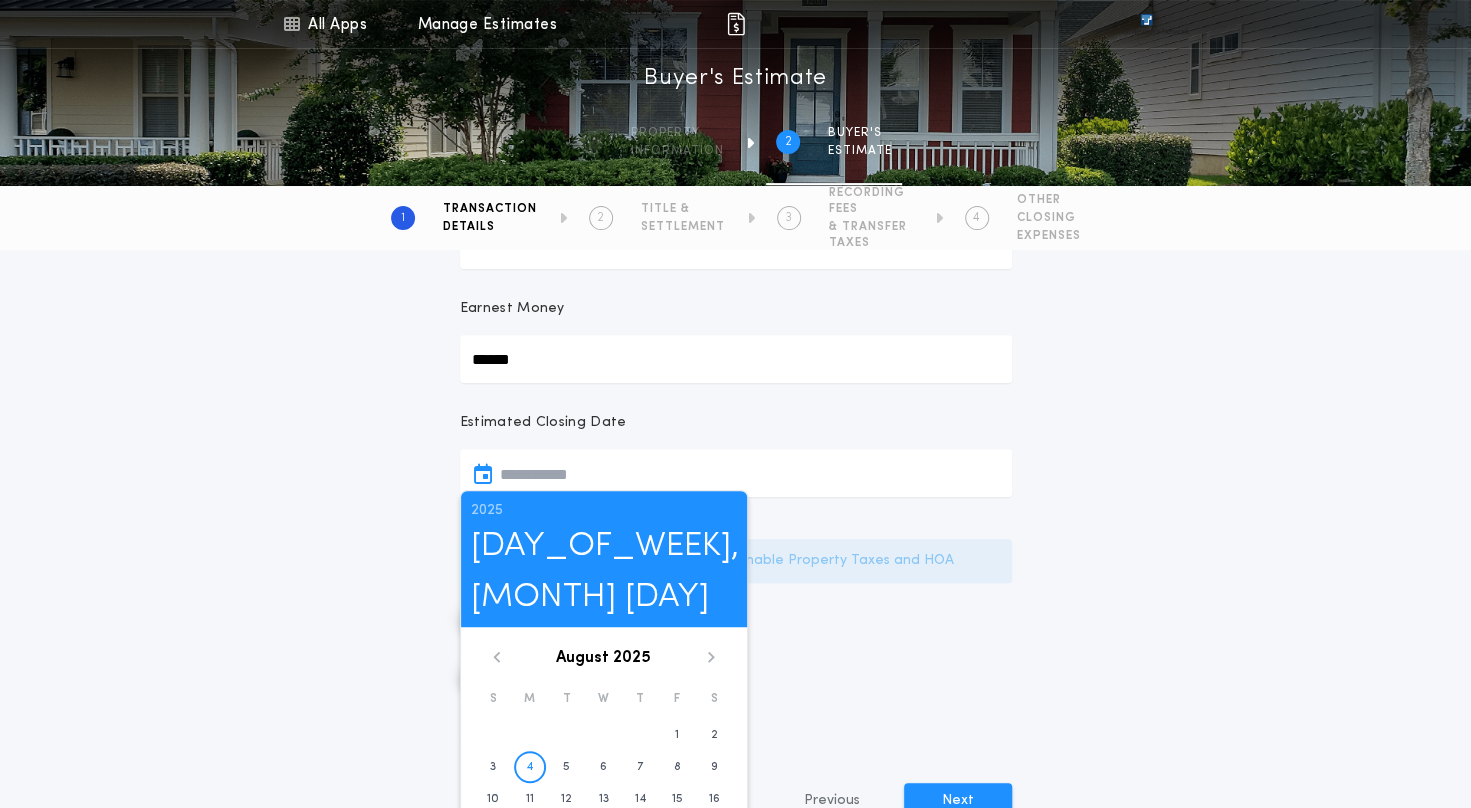 click on "August 2025 S M T W T F S 1 2 3 4 5 6 7 8 9 10 11 12 13 14 15 16 17 18 19 20 21 22 23 24 25 26 27 28 29 30 31" at bounding box center (604, 781) 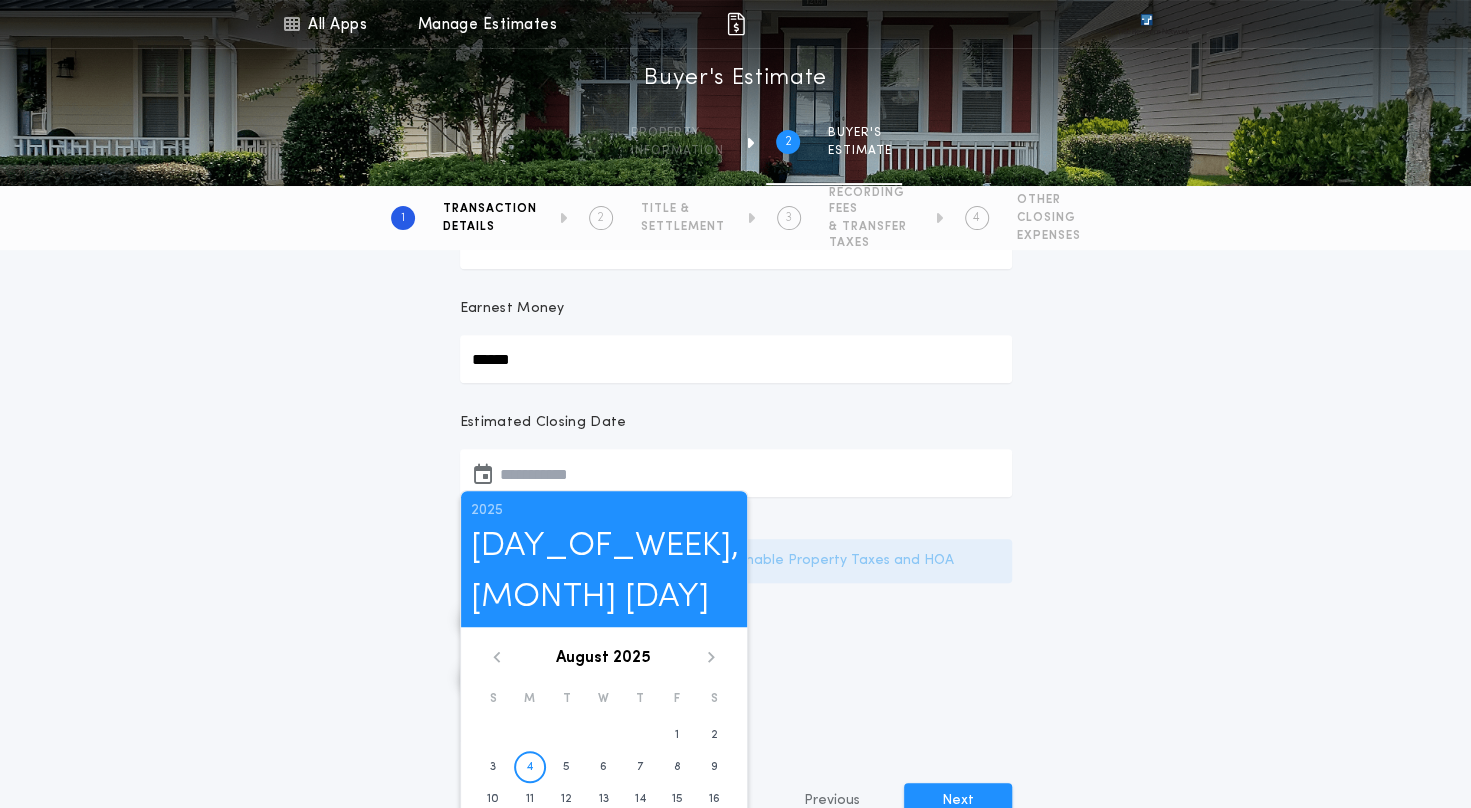 click 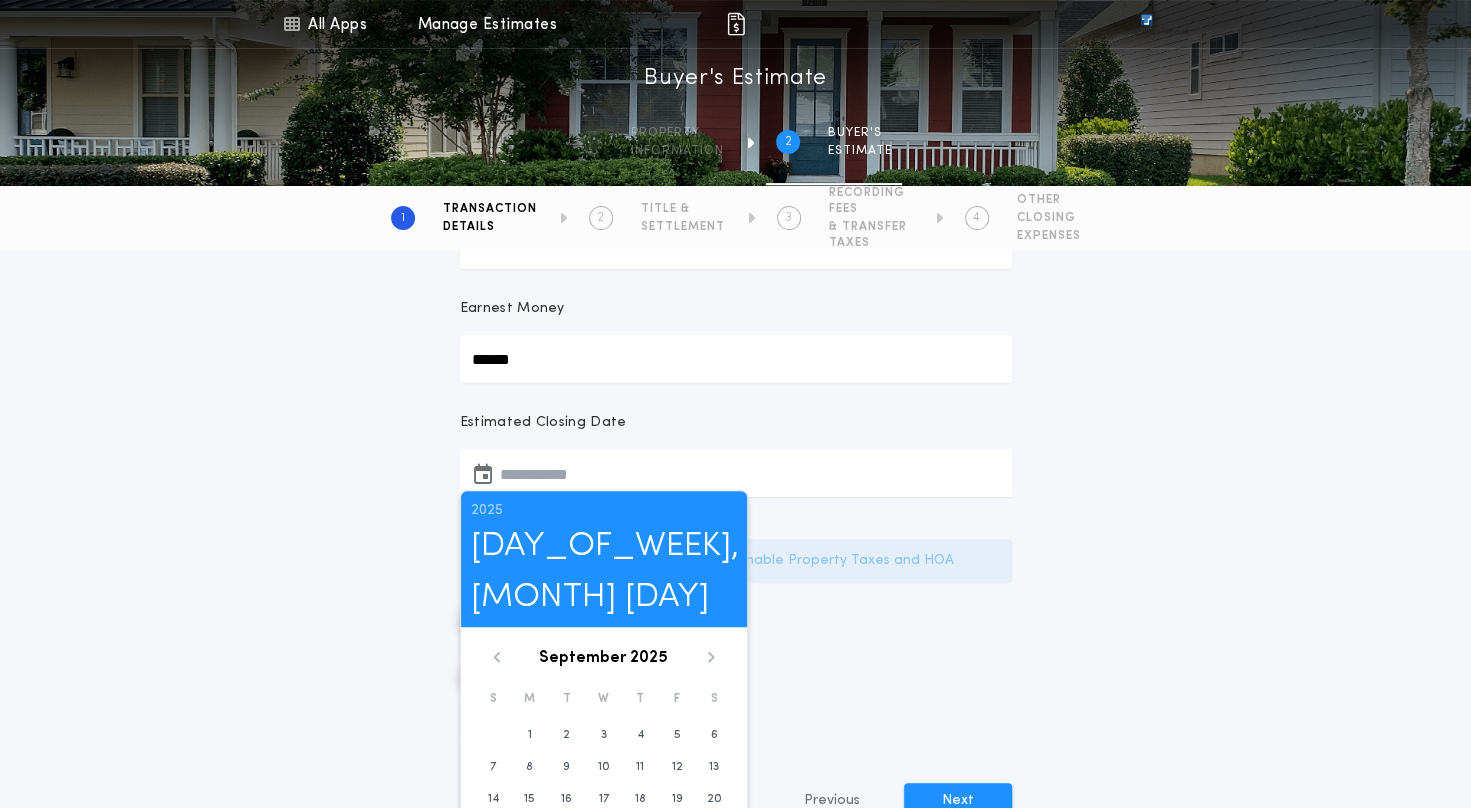 click on "12" at bounding box center (677, 767) 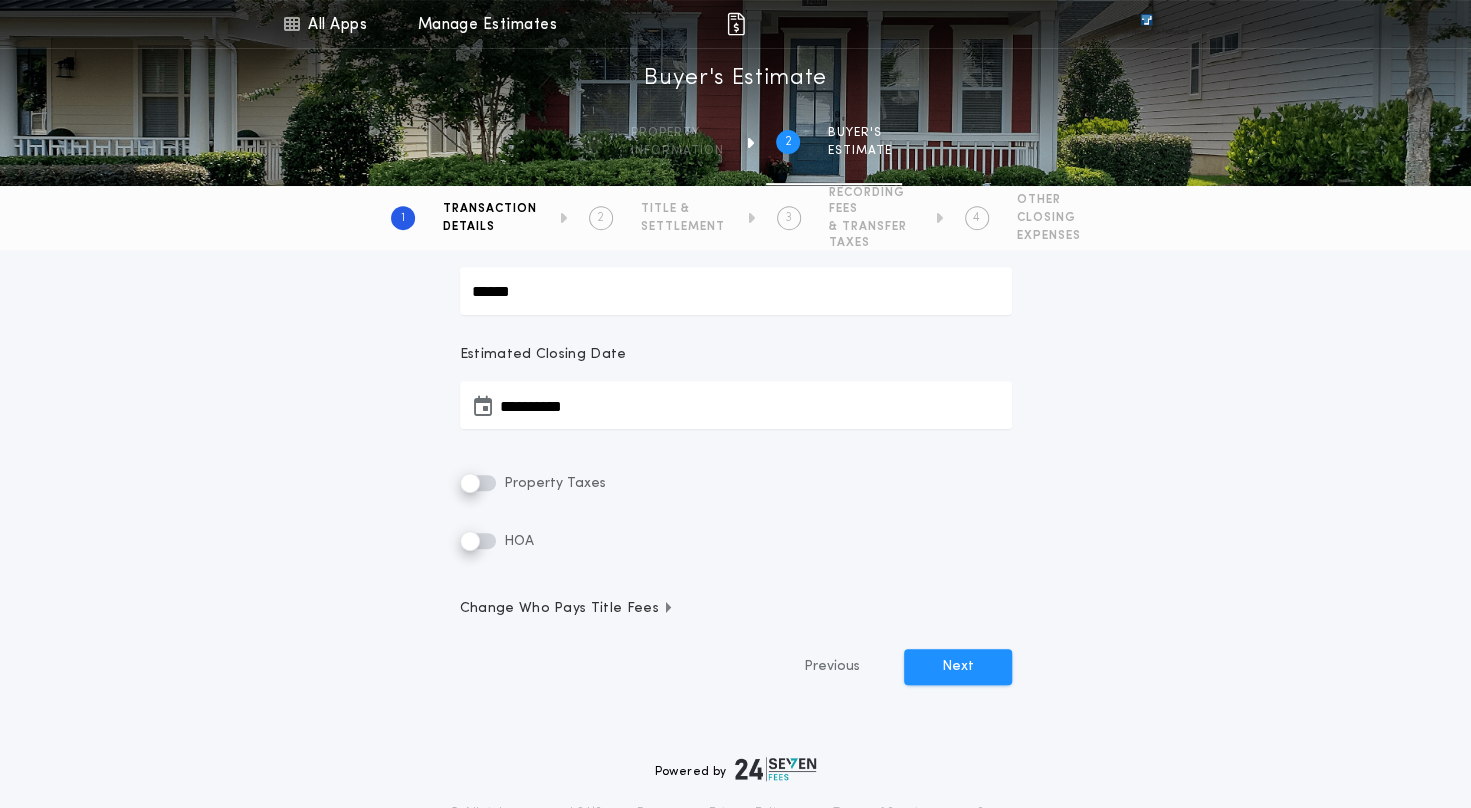 scroll, scrollTop: 400, scrollLeft: 0, axis: vertical 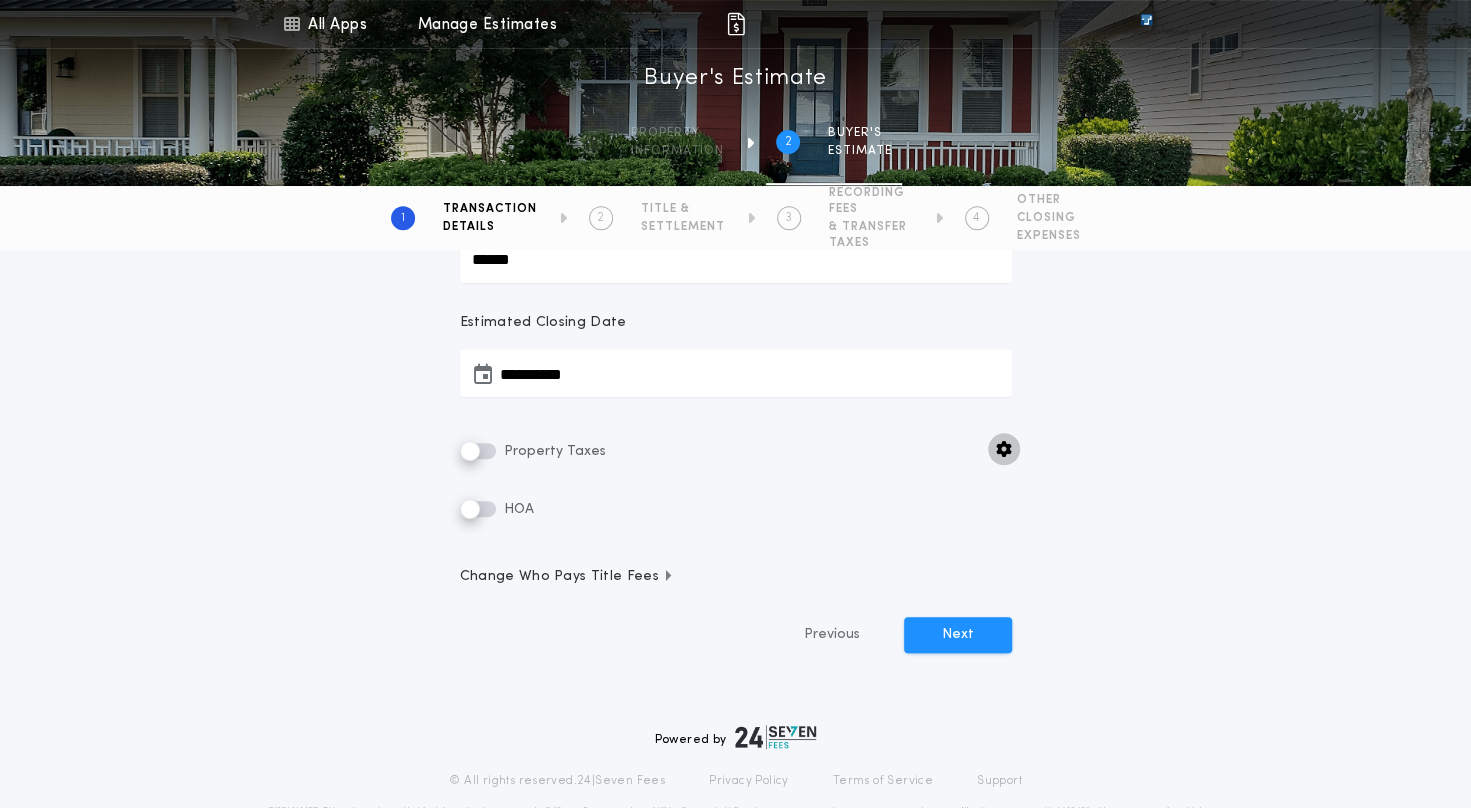 click at bounding box center [1004, 449] 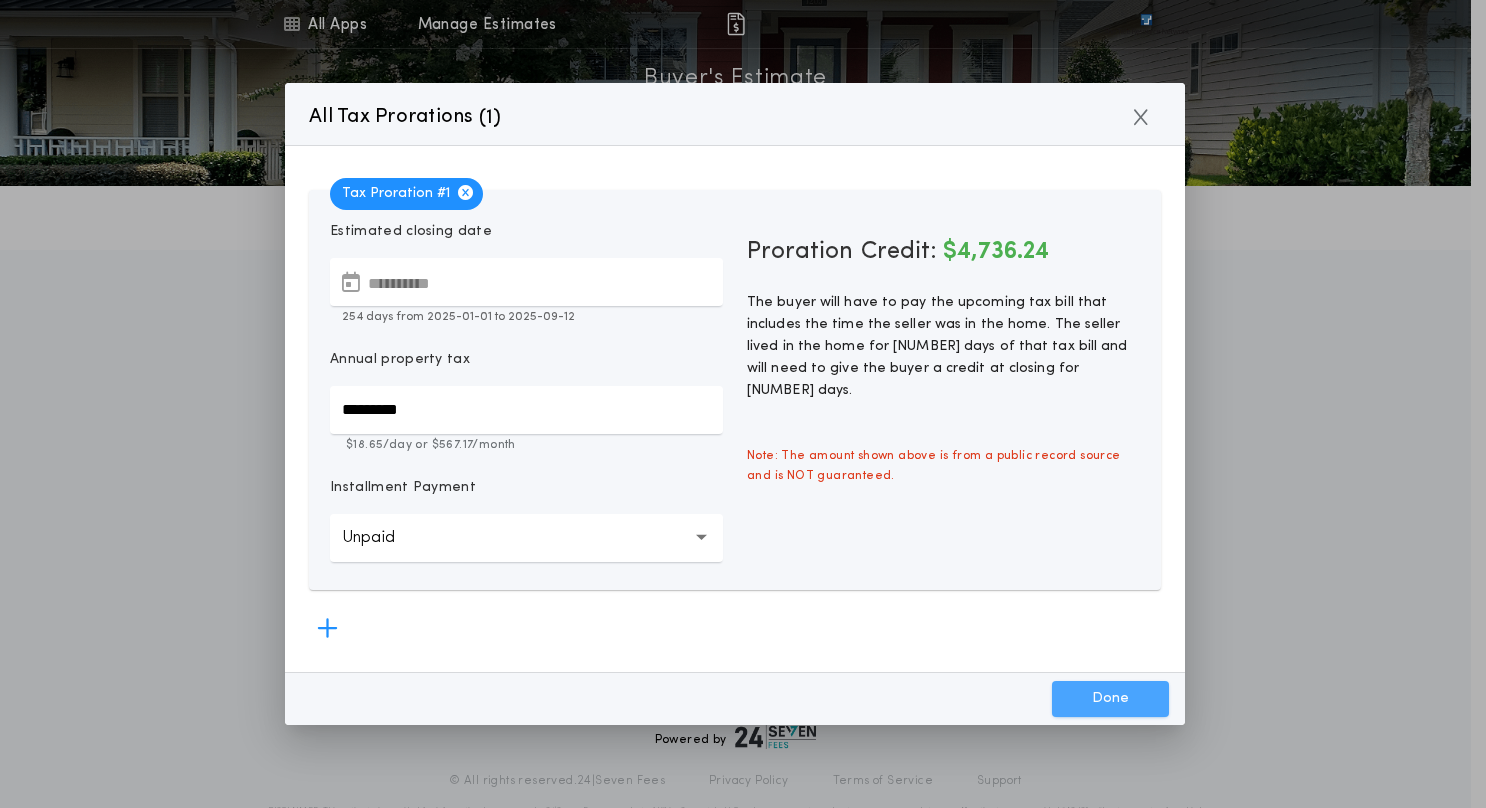 click on "Done" at bounding box center [1110, 699] 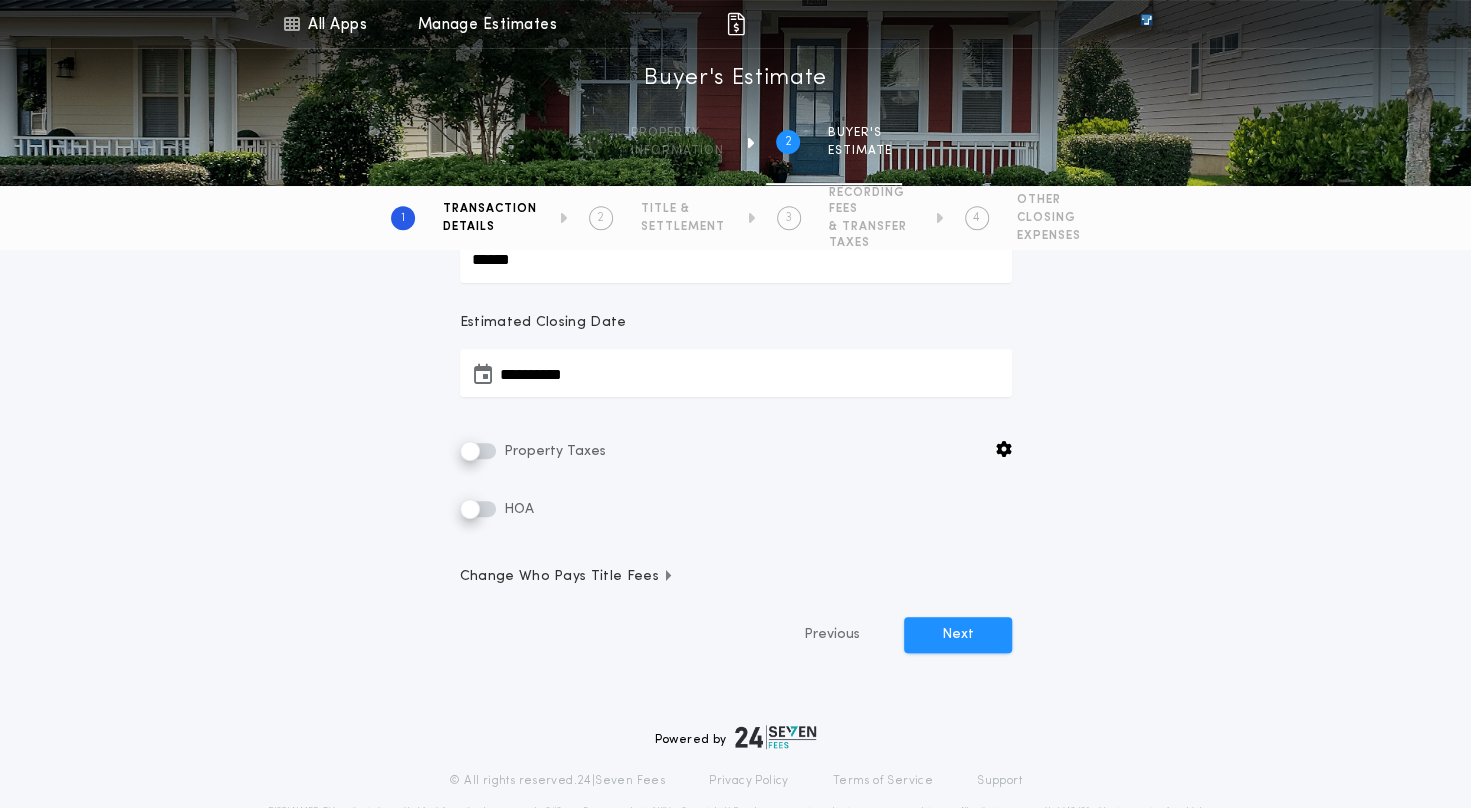 click on "Change Who Pays Title Fees" at bounding box center (567, 577) 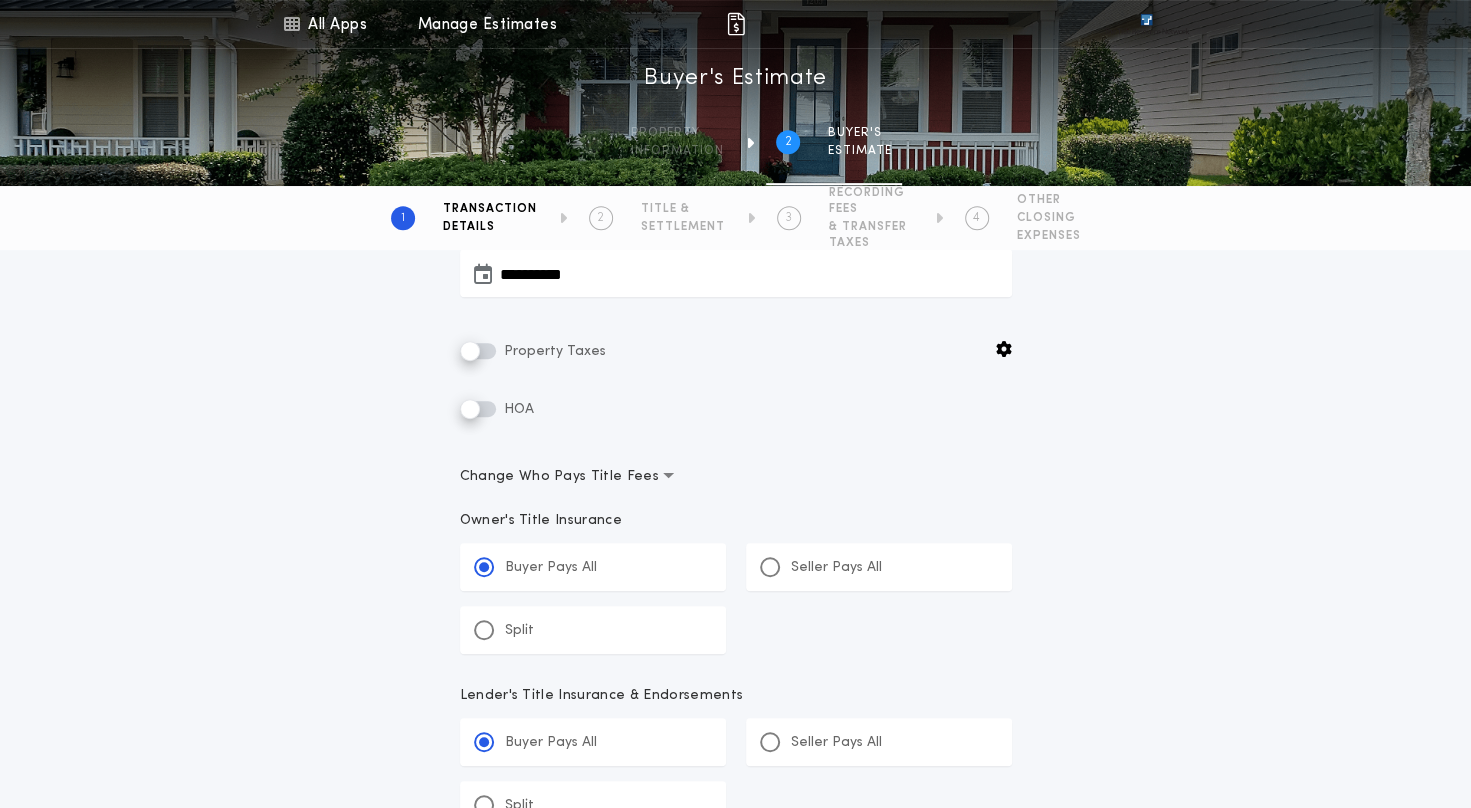 click on "Split" at bounding box center [593, 630] 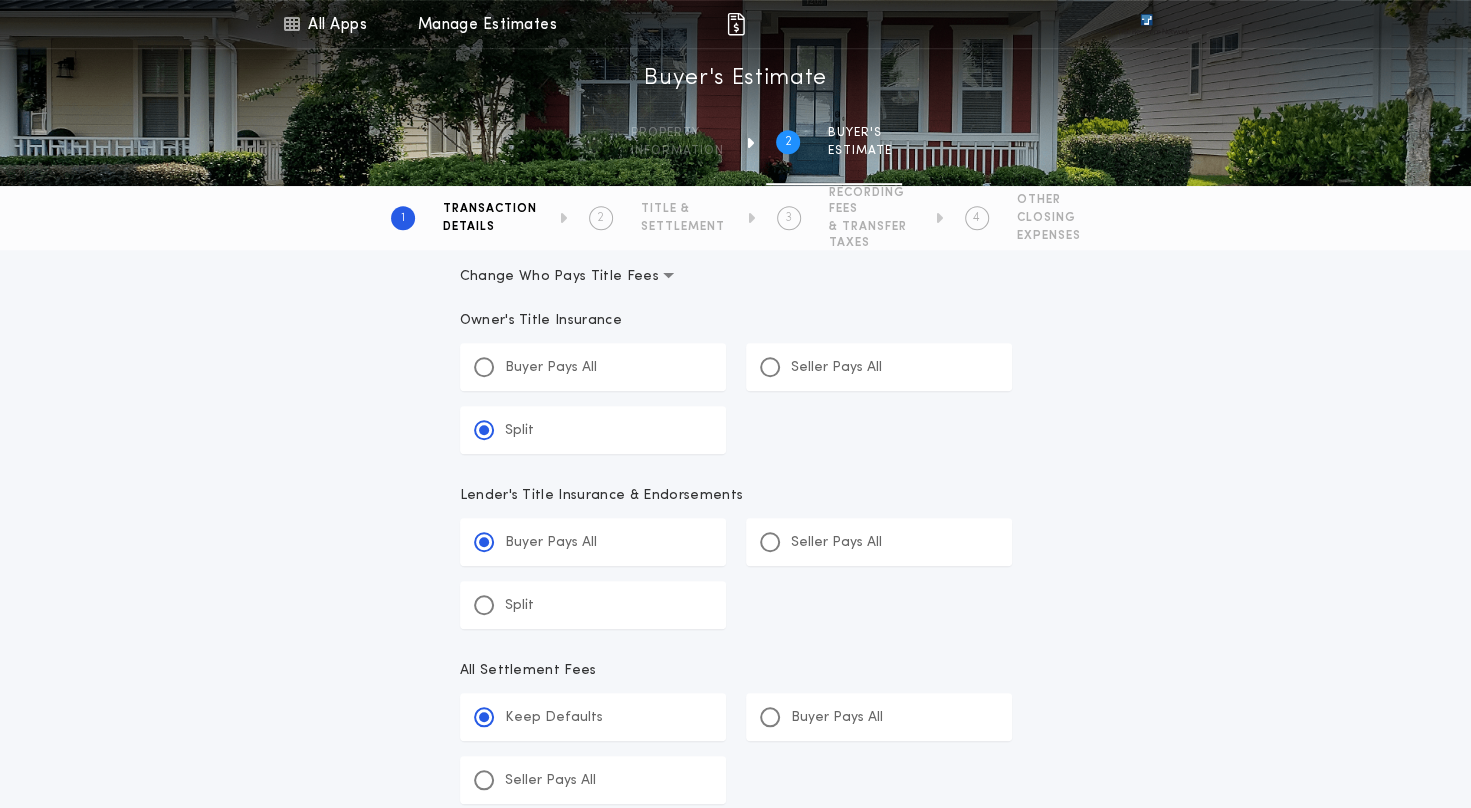 click on "Split" at bounding box center (593, 605) 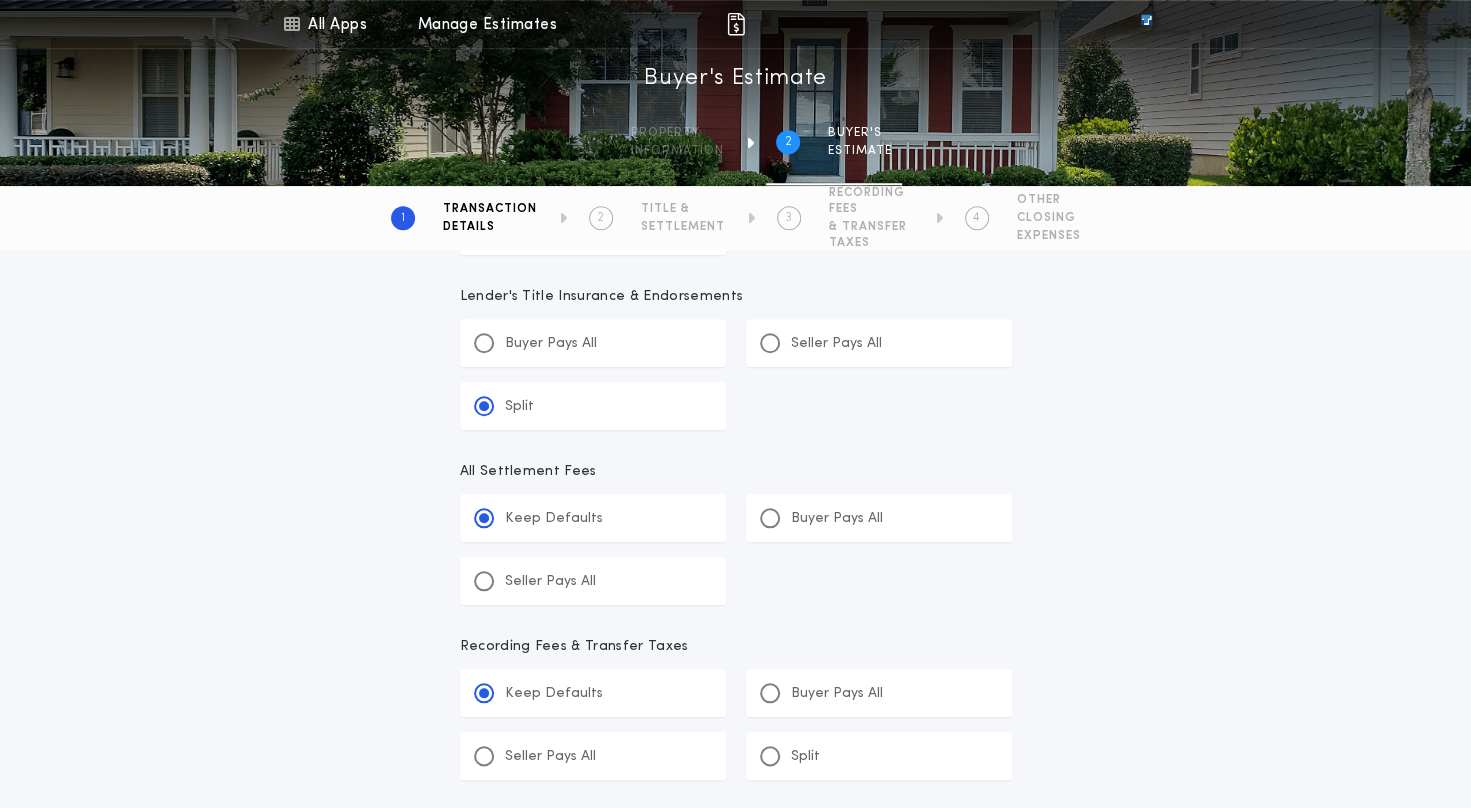 scroll, scrollTop: 900, scrollLeft: 0, axis: vertical 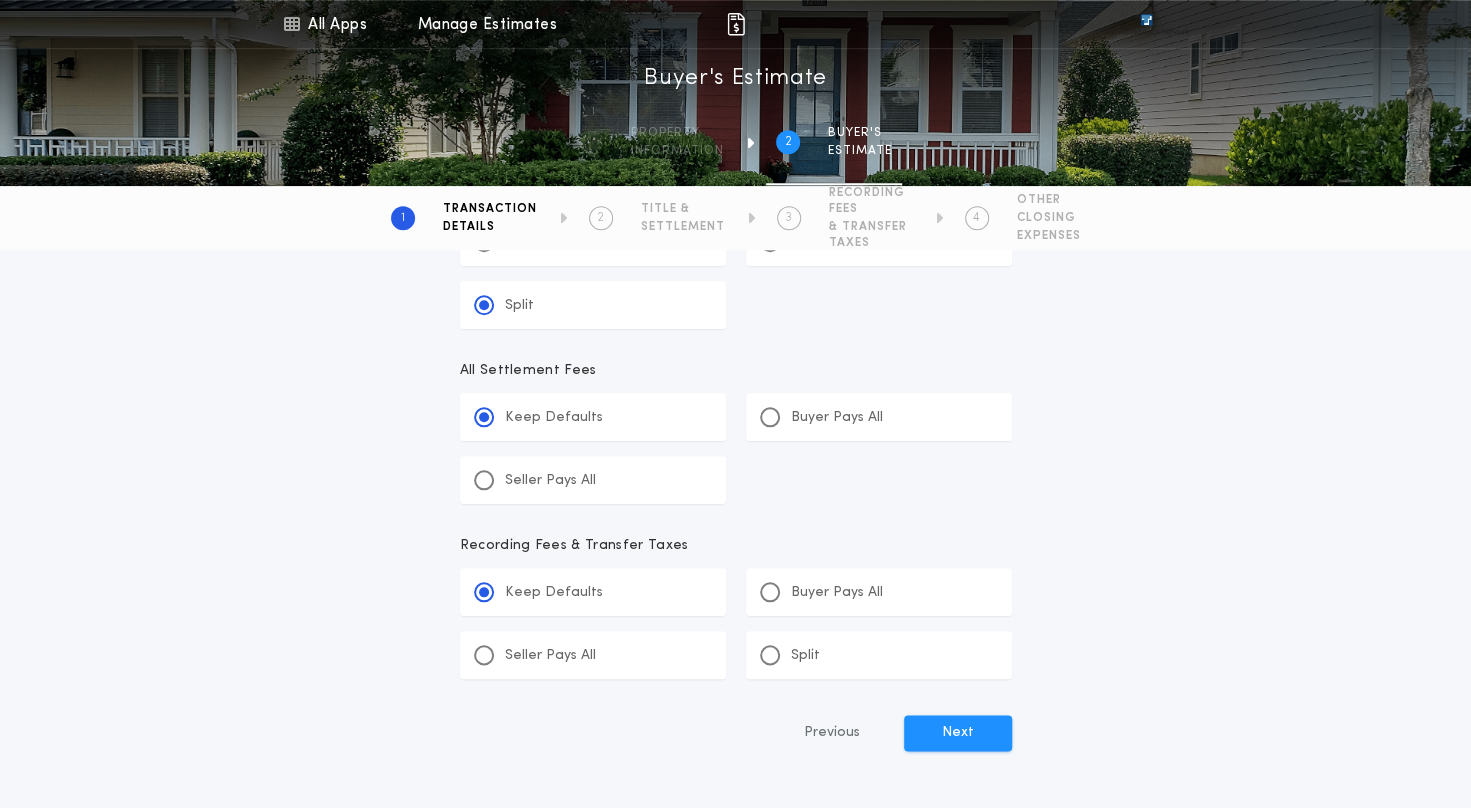 click on "Split" at bounding box center [790, 655] 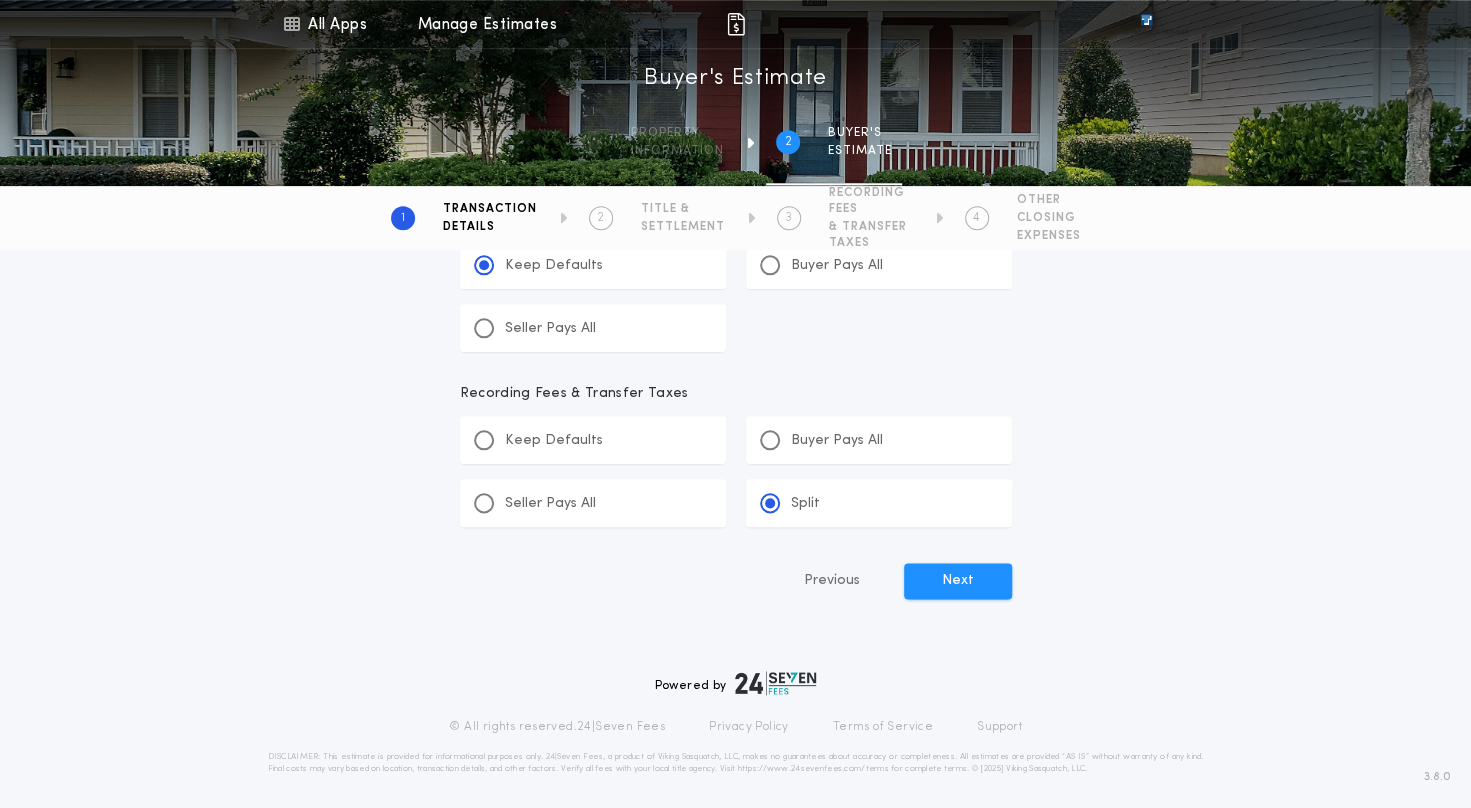scroll, scrollTop: 1159, scrollLeft: 0, axis: vertical 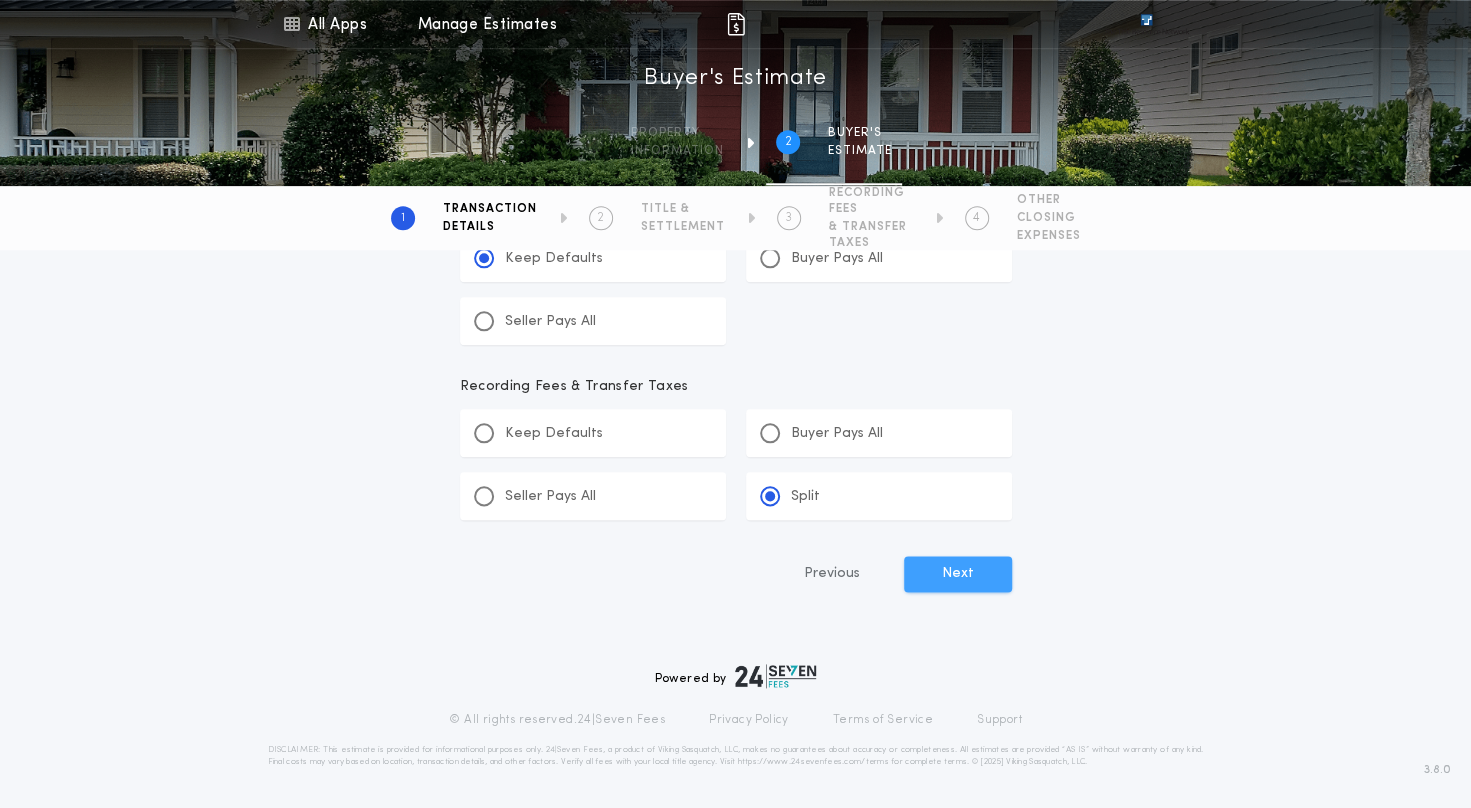 click on "Next" at bounding box center [958, 574] 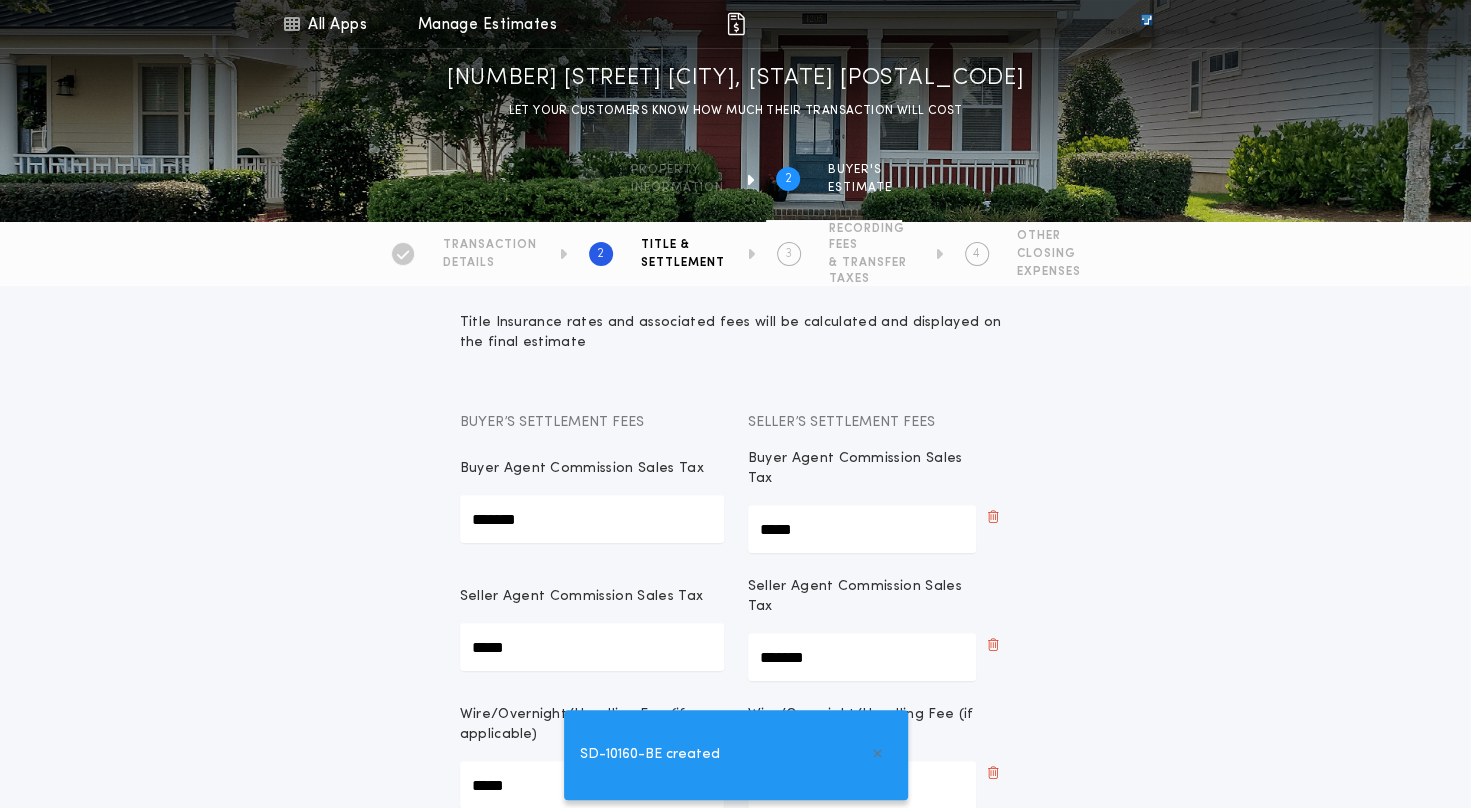 scroll, scrollTop: 100, scrollLeft: 0, axis: vertical 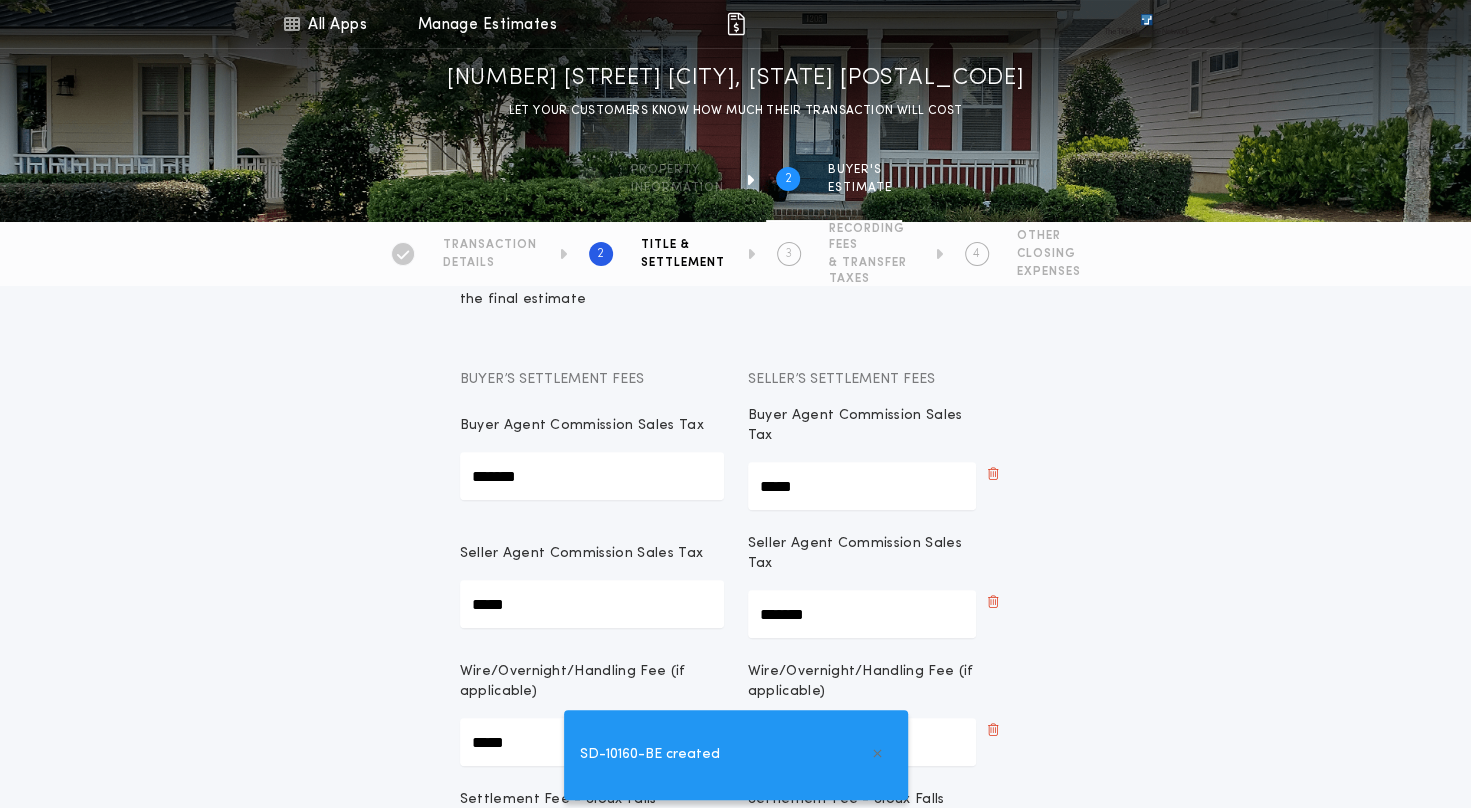 click on "*******" at bounding box center [592, 476] 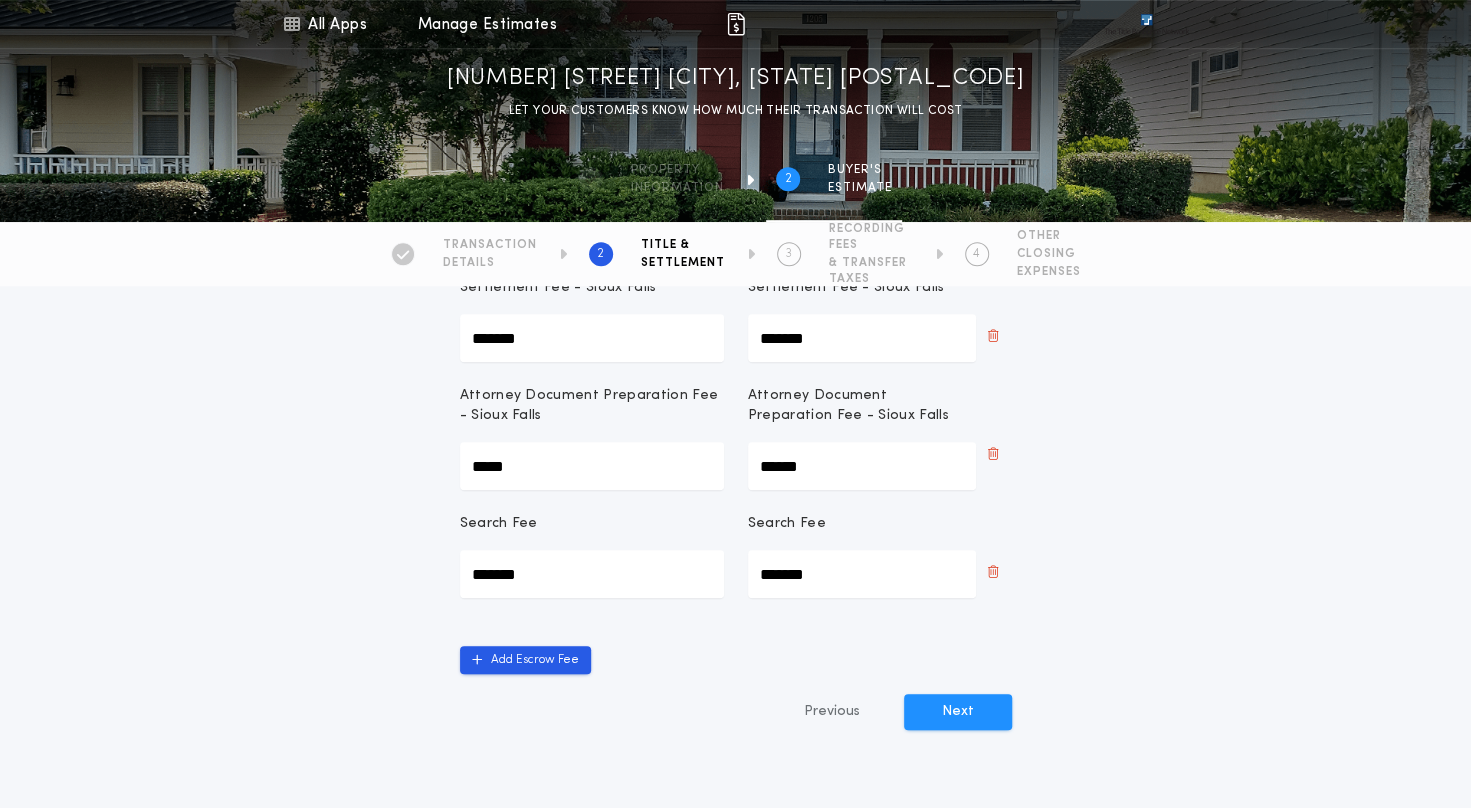 scroll, scrollTop: 700, scrollLeft: 0, axis: vertical 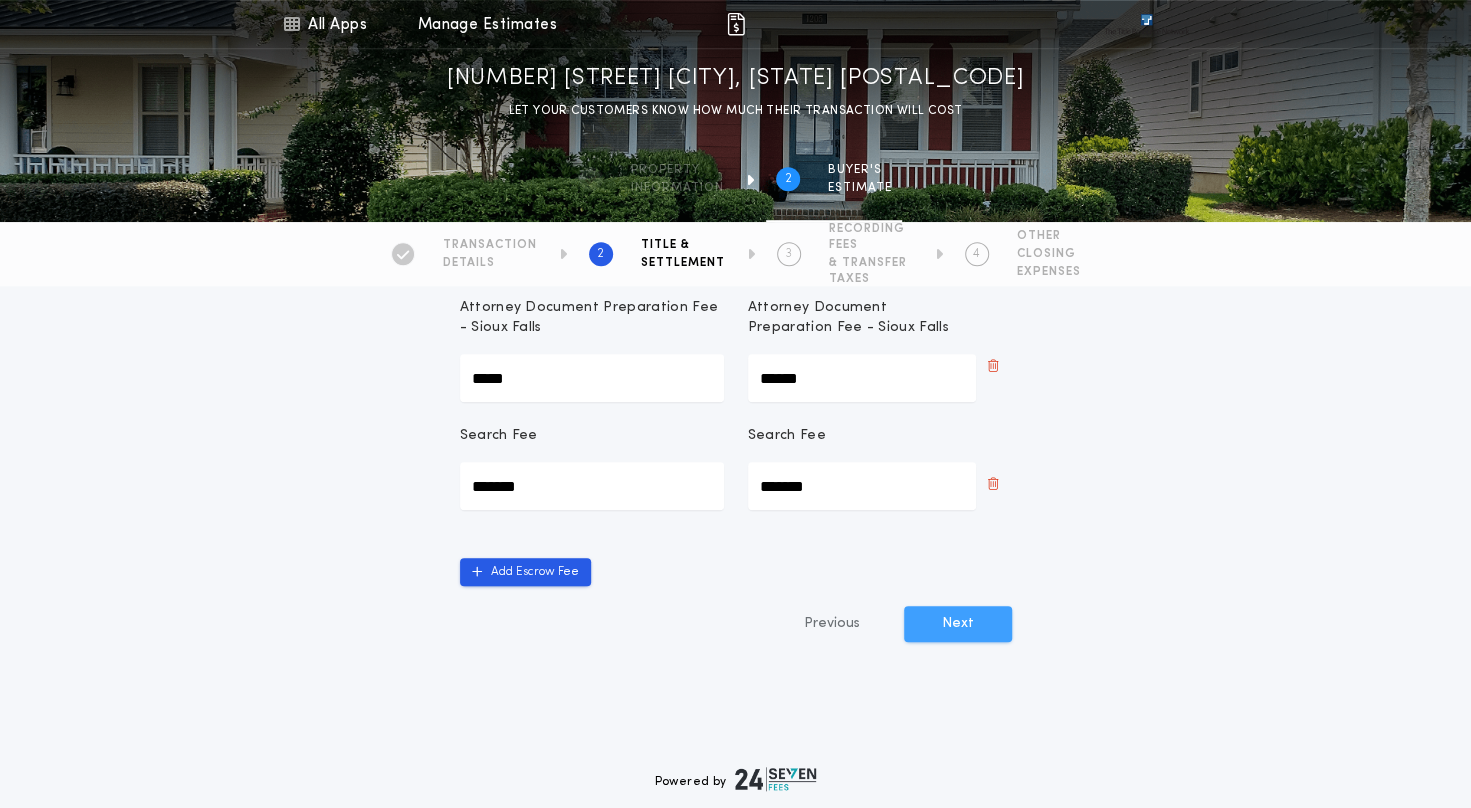 type on "*****" 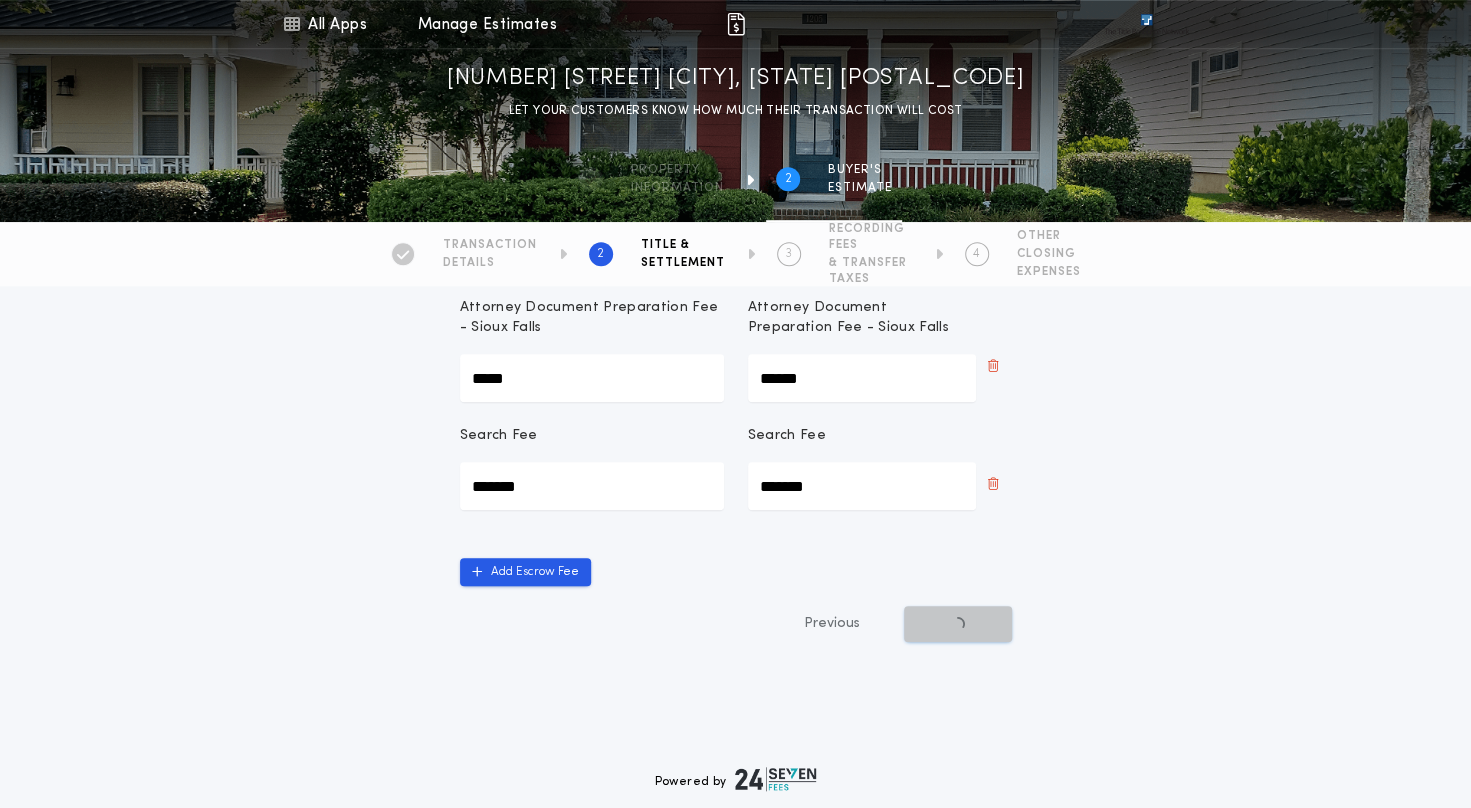 scroll, scrollTop: 0, scrollLeft: 0, axis: both 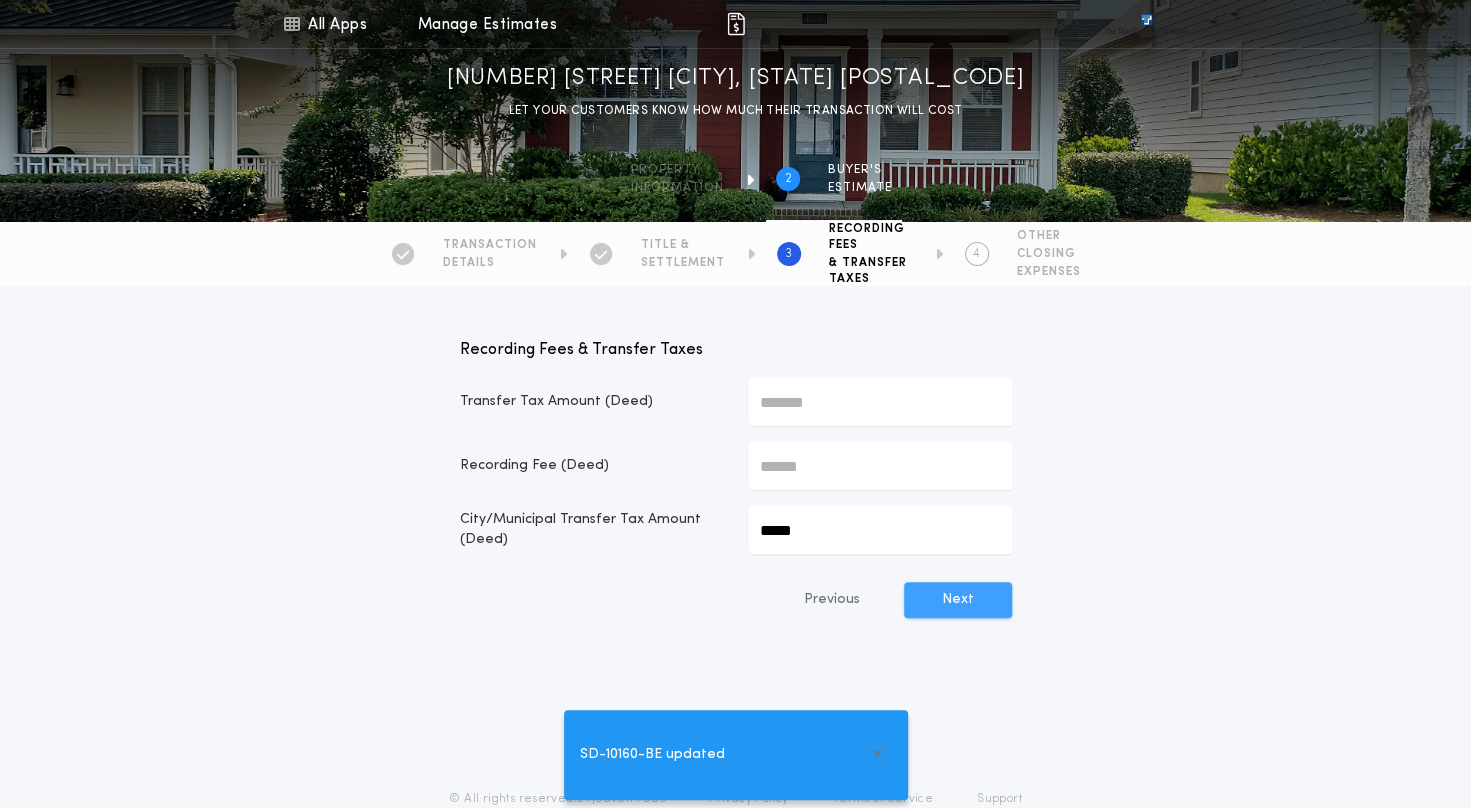 click on "Next" at bounding box center [958, 600] 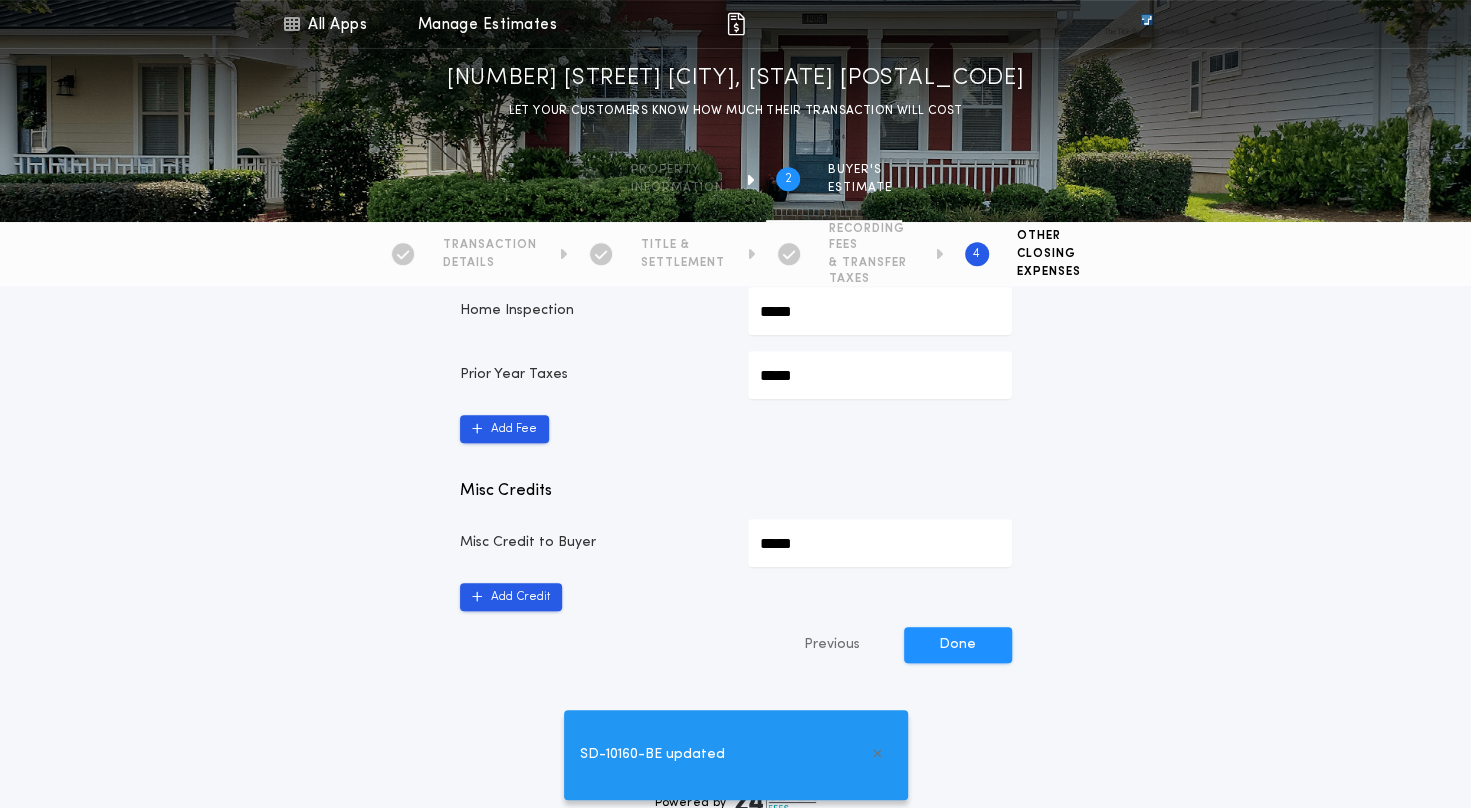 scroll, scrollTop: 600, scrollLeft: 0, axis: vertical 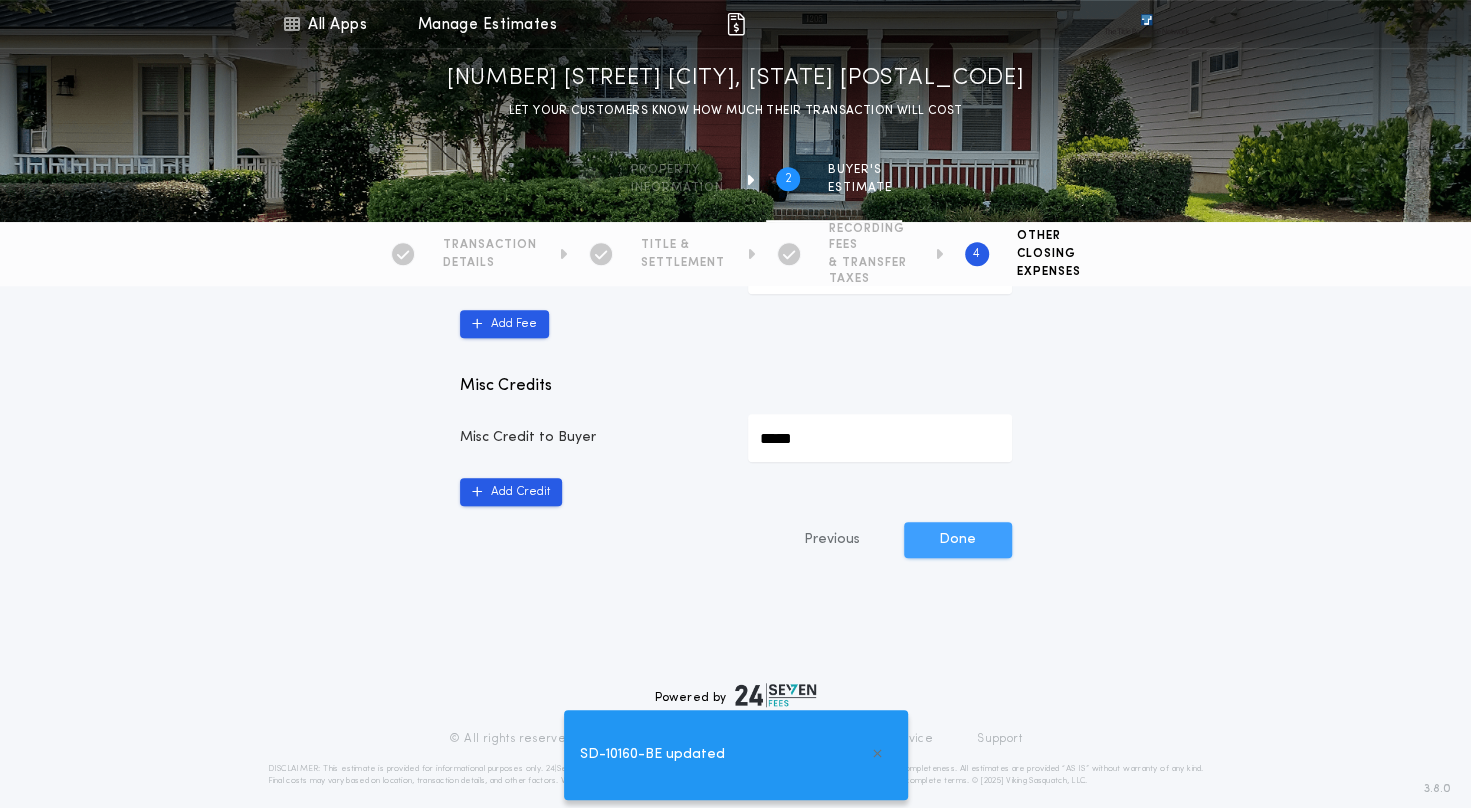 click on "Done" at bounding box center (958, 540) 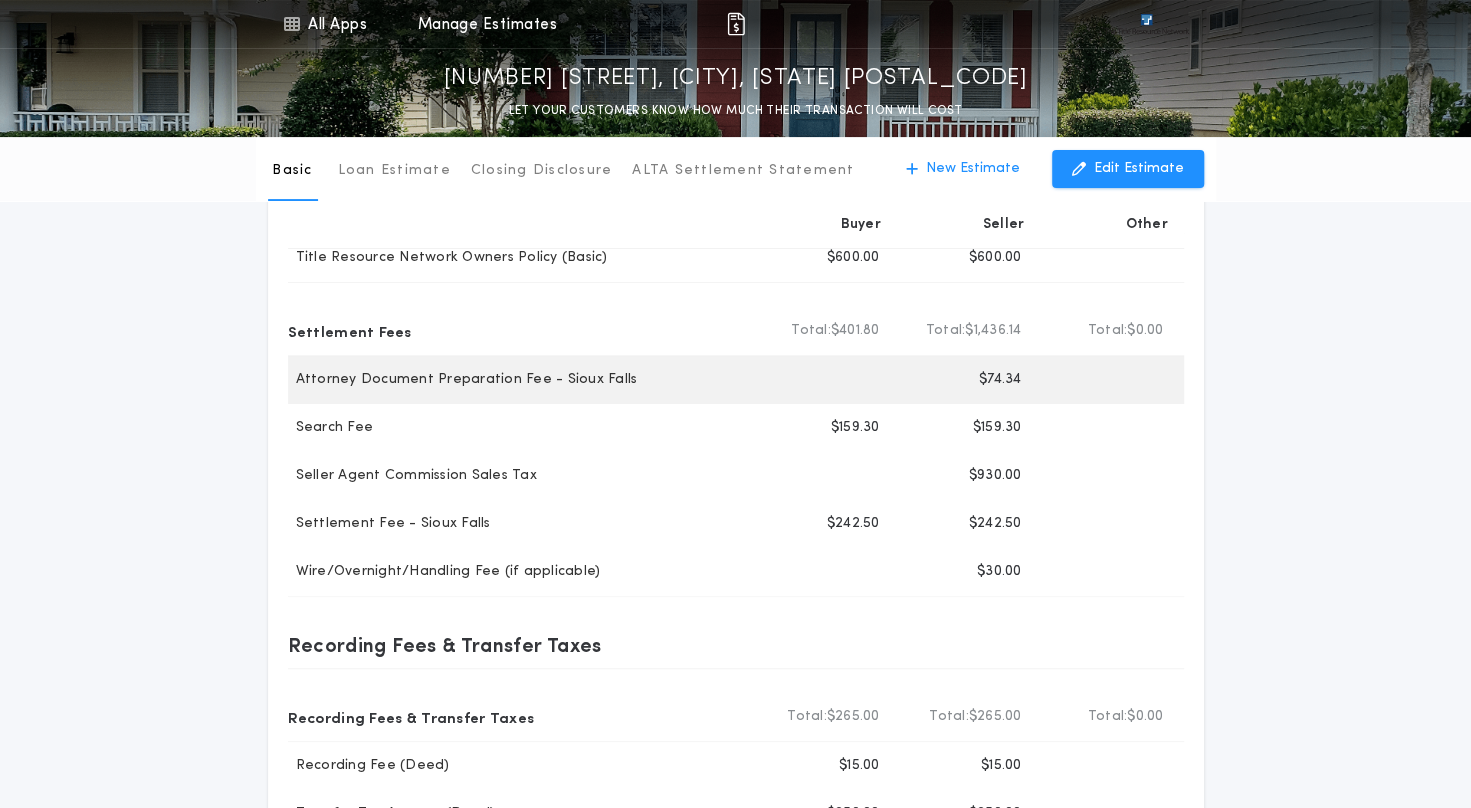 scroll, scrollTop: 0, scrollLeft: 0, axis: both 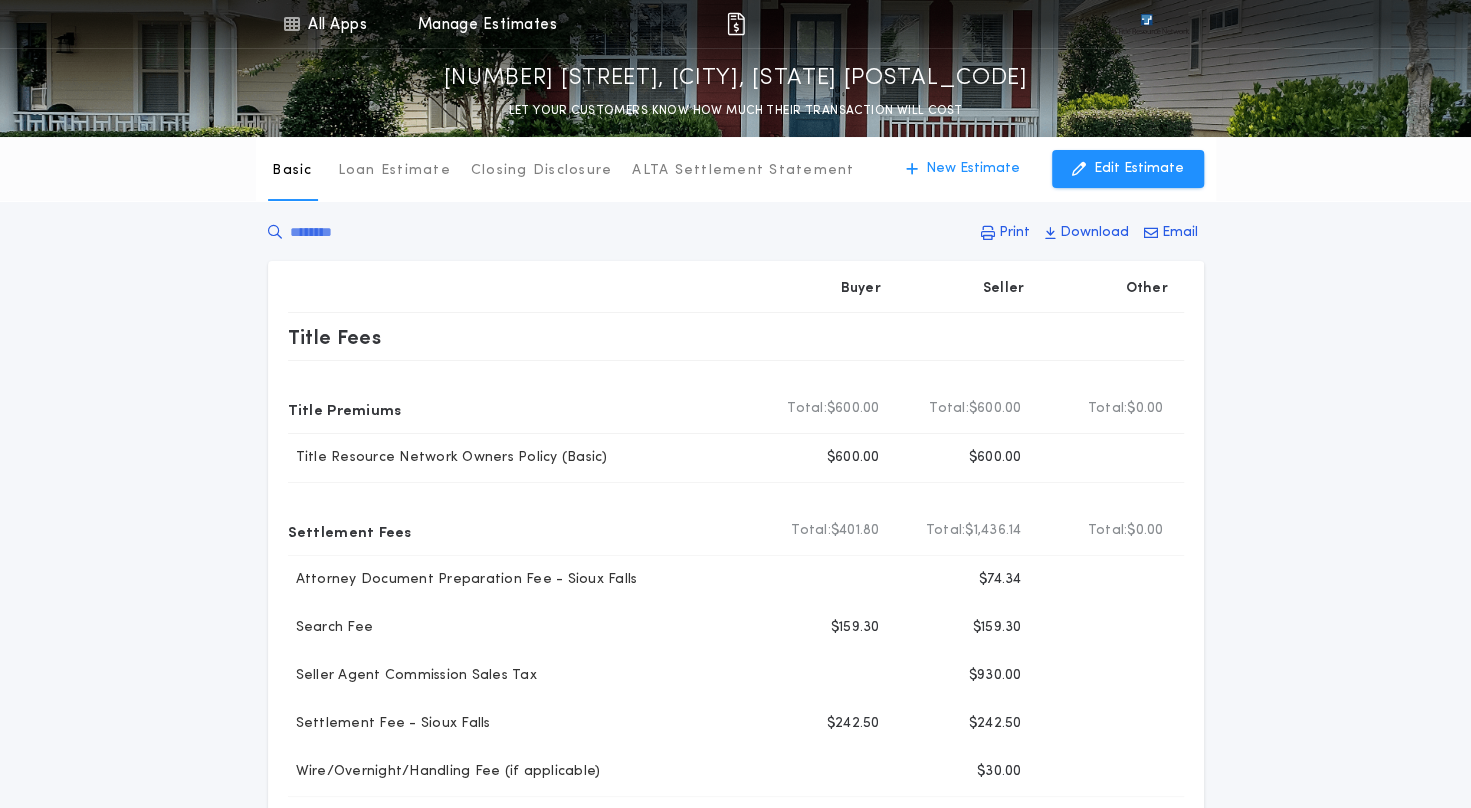 click on "Print" at bounding box center [1014, 233] 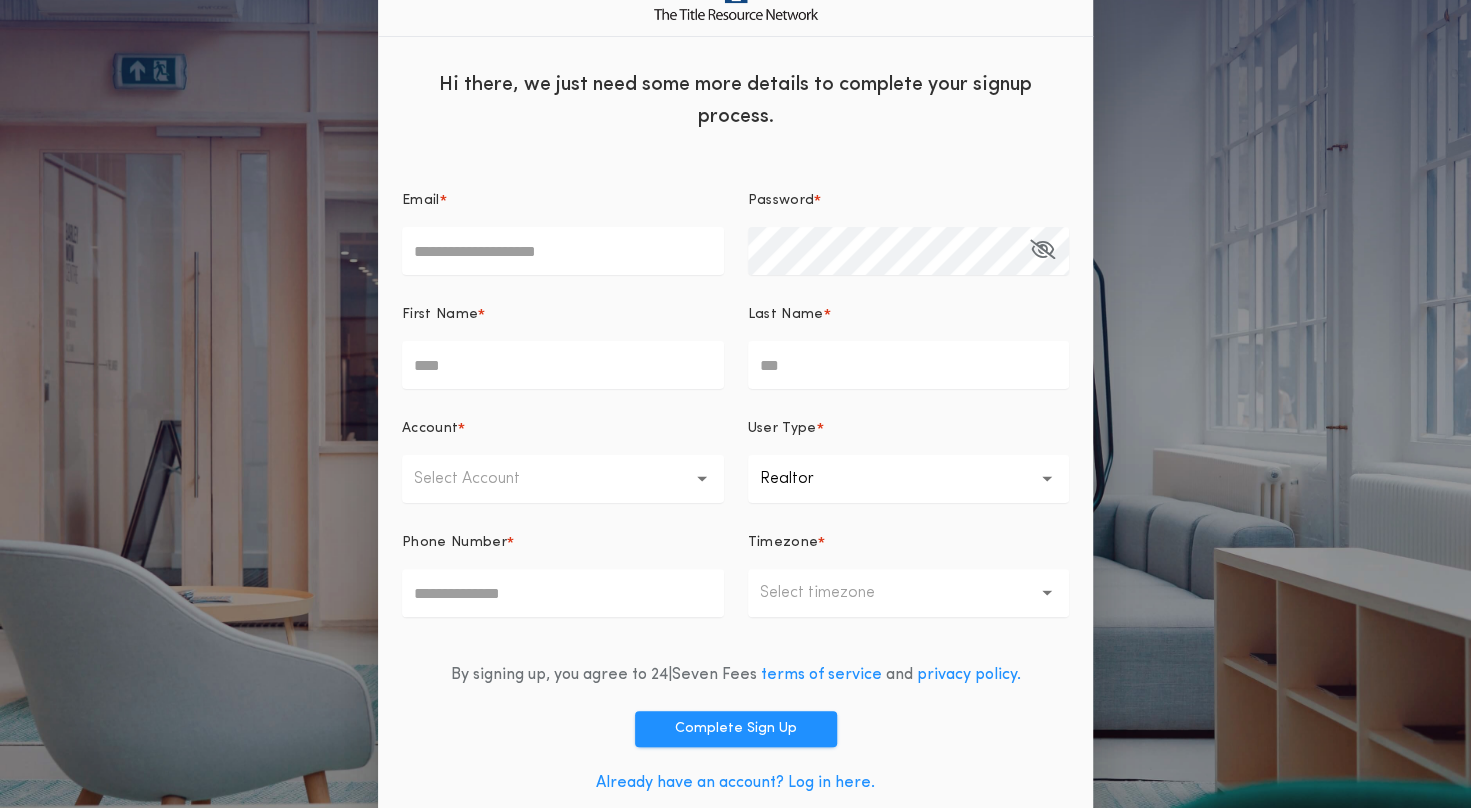 scroll, scrollTop: 70, scrollLeft: 0, axis: vertical 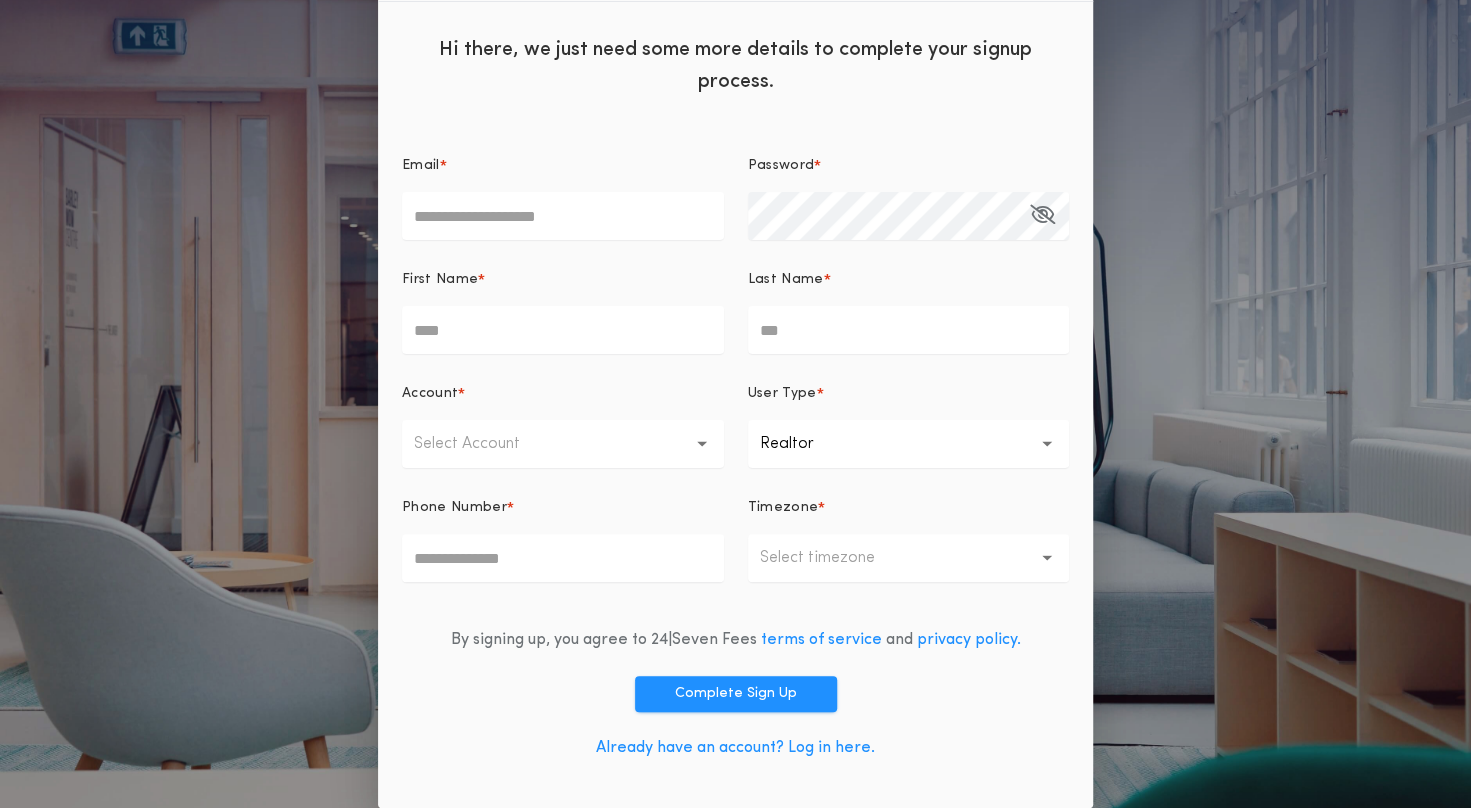 click on "Already have an account? Log in here." at bounding box center [735, 748] 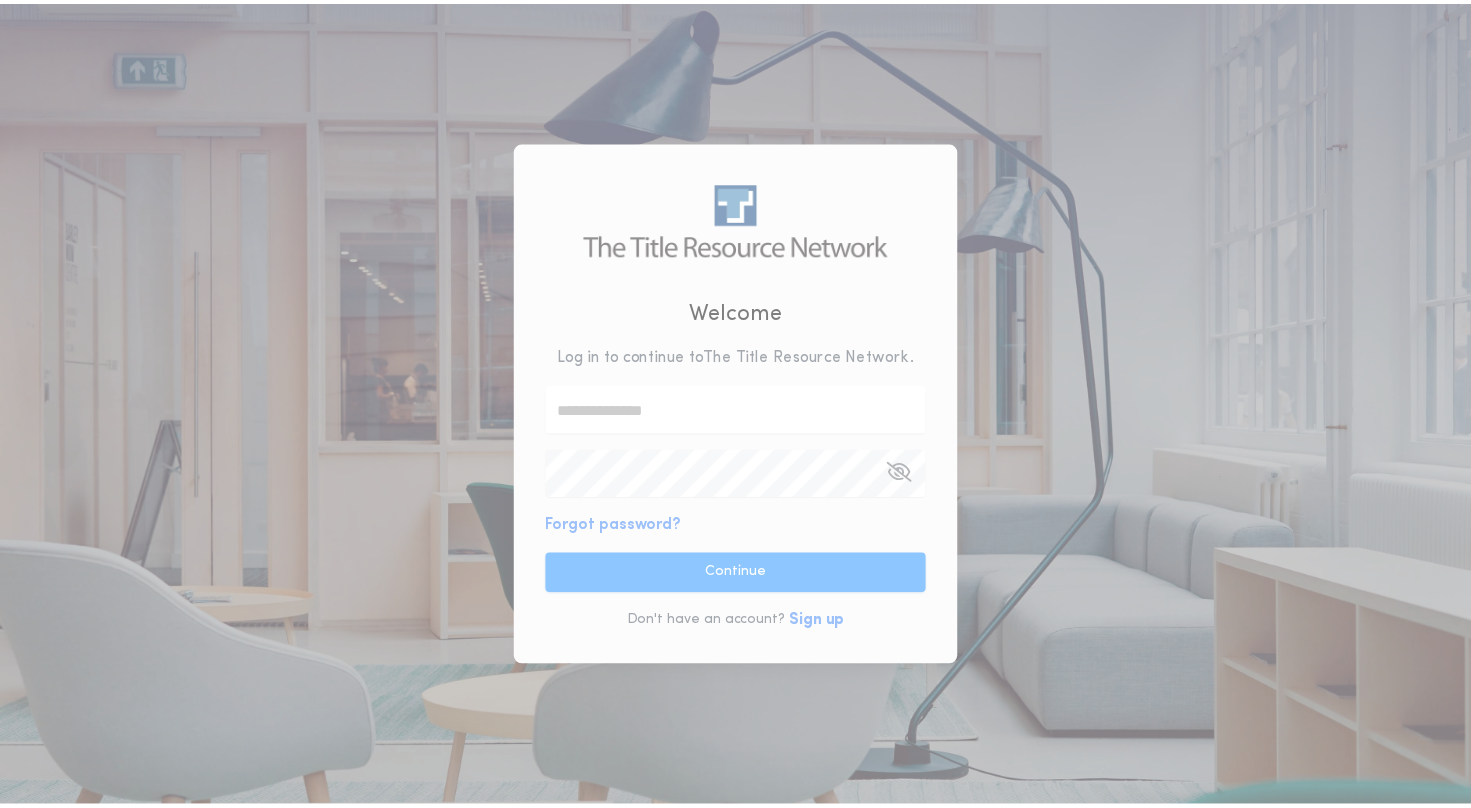 scroll, scrollTop: 0, scrollLeft: 0, axis: both 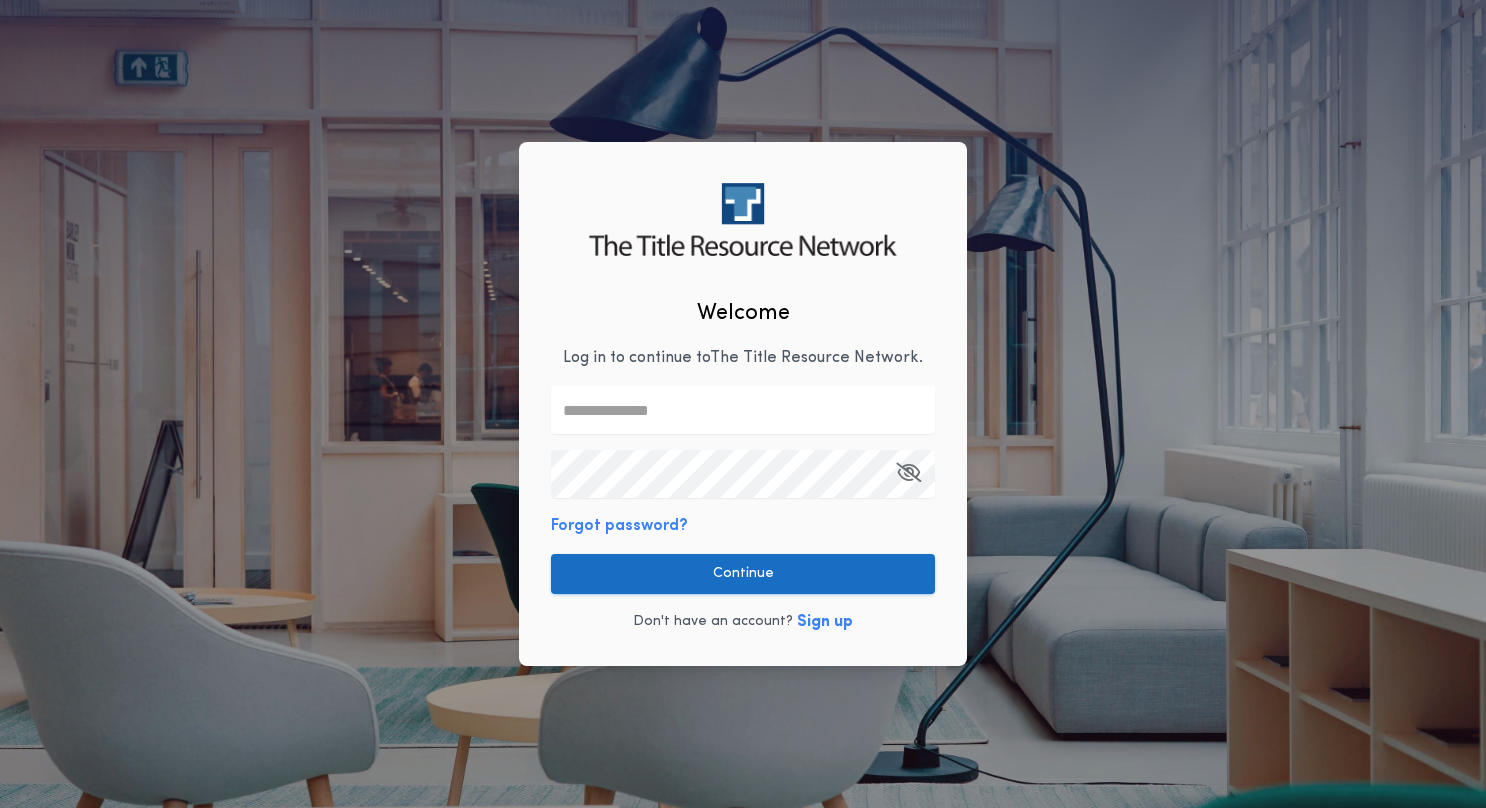 type on "**********" 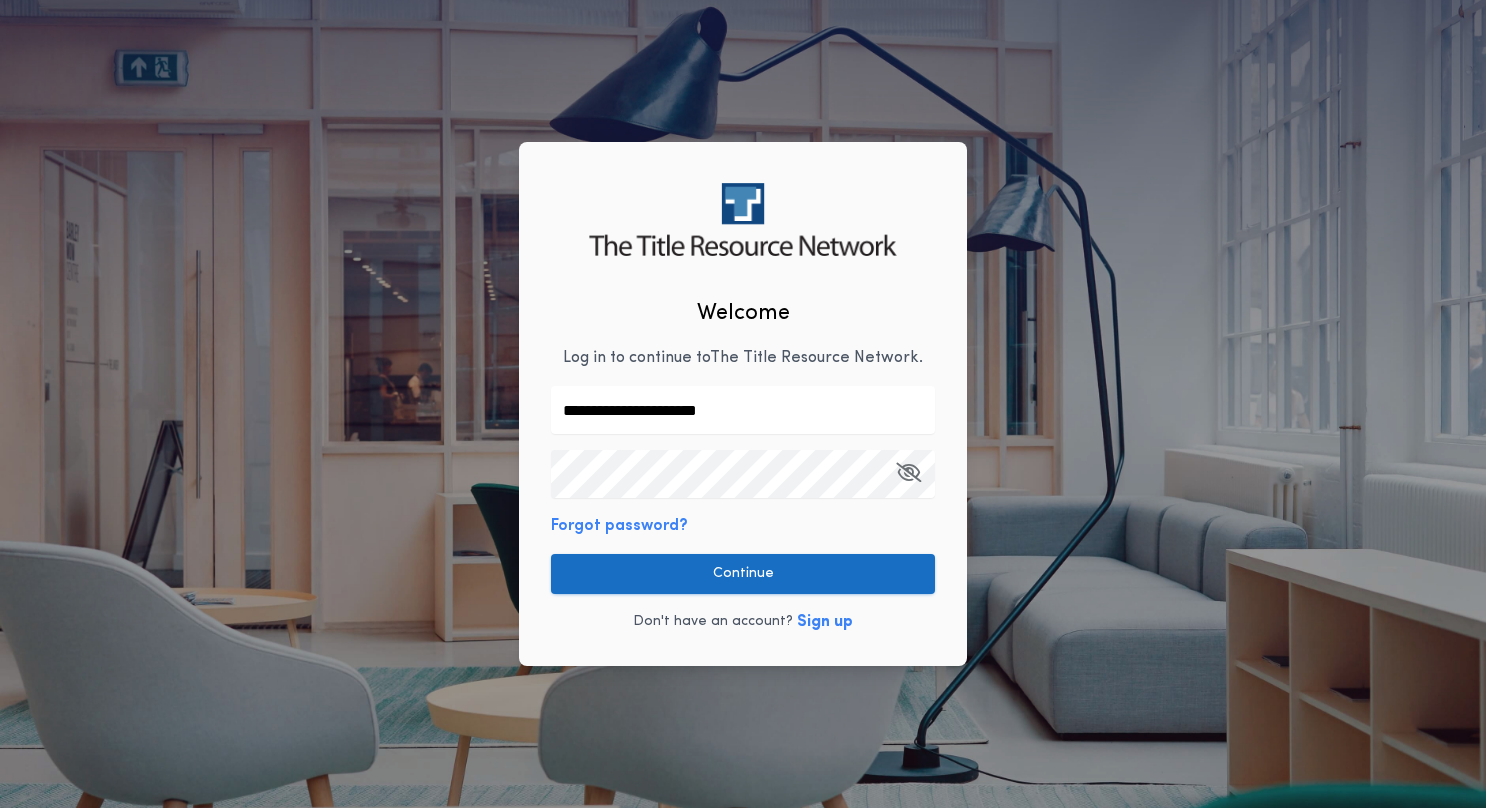 click on "Continue" at bounding box center [743, 574] 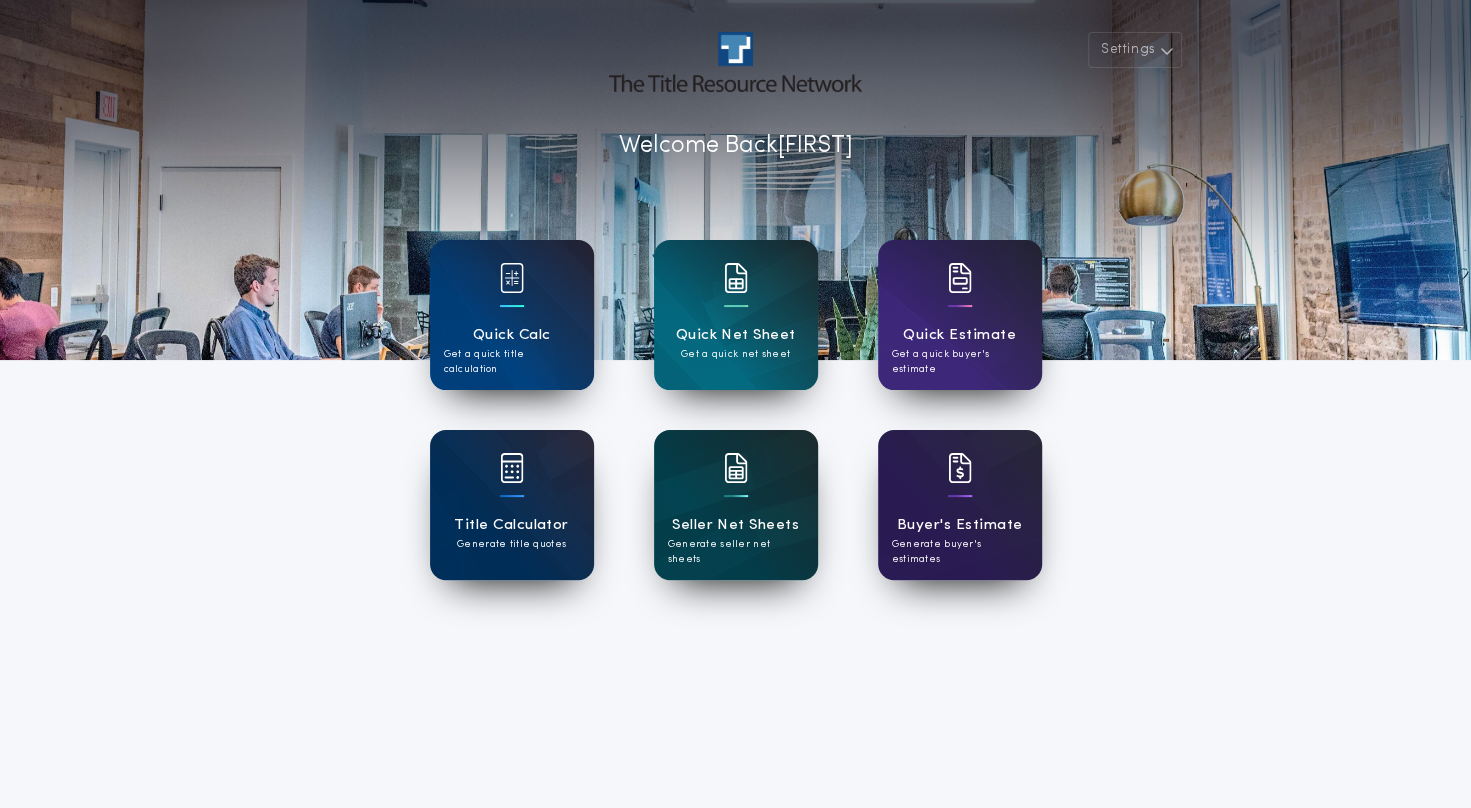 click on "Seller Net Sheets Generate seller net sheets" at bounding box center [736, 505] 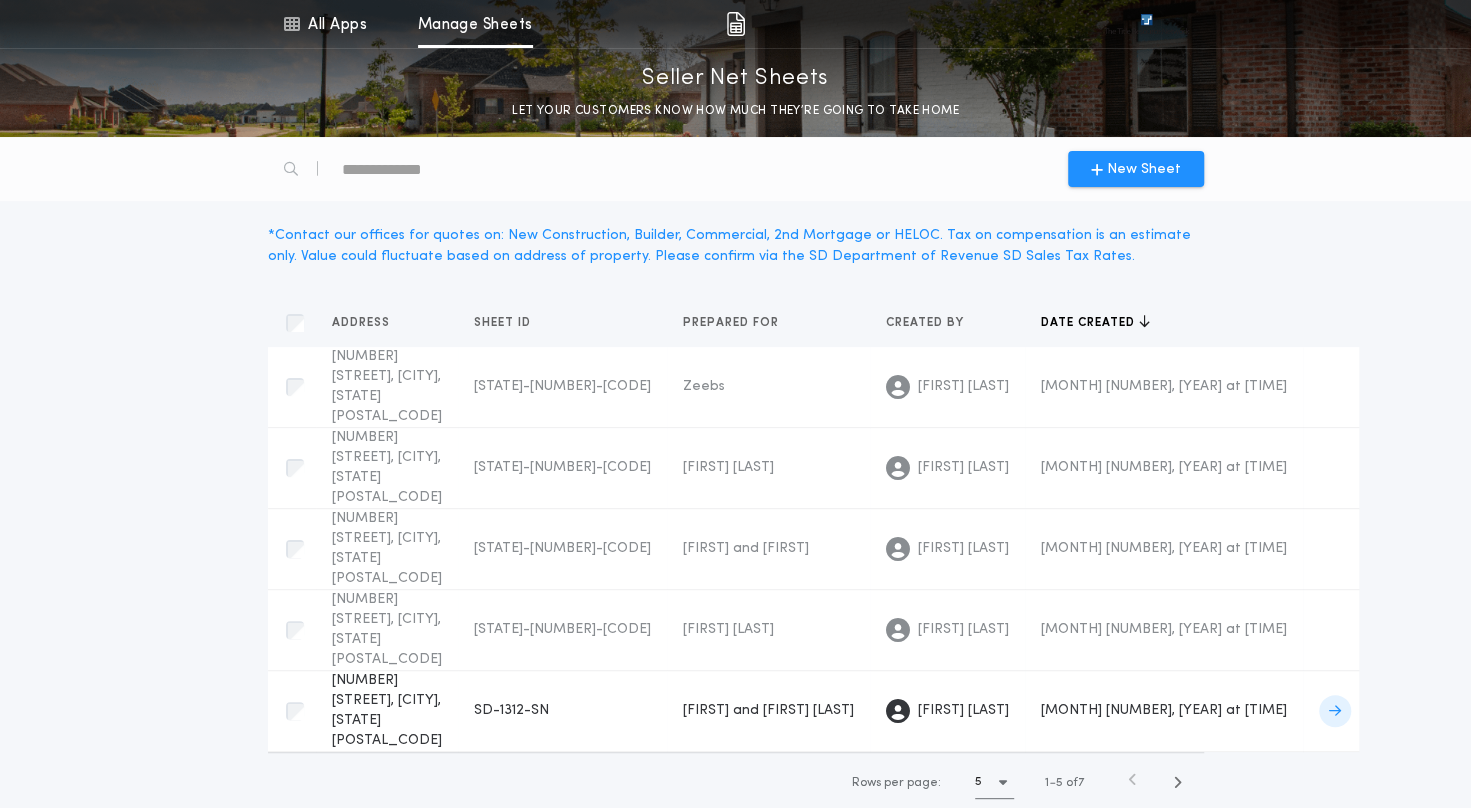 click on "[NUMBER] [STREET], [CITY], [STATE] [POSTAL_CODE]" at bounding box center [387, 710] 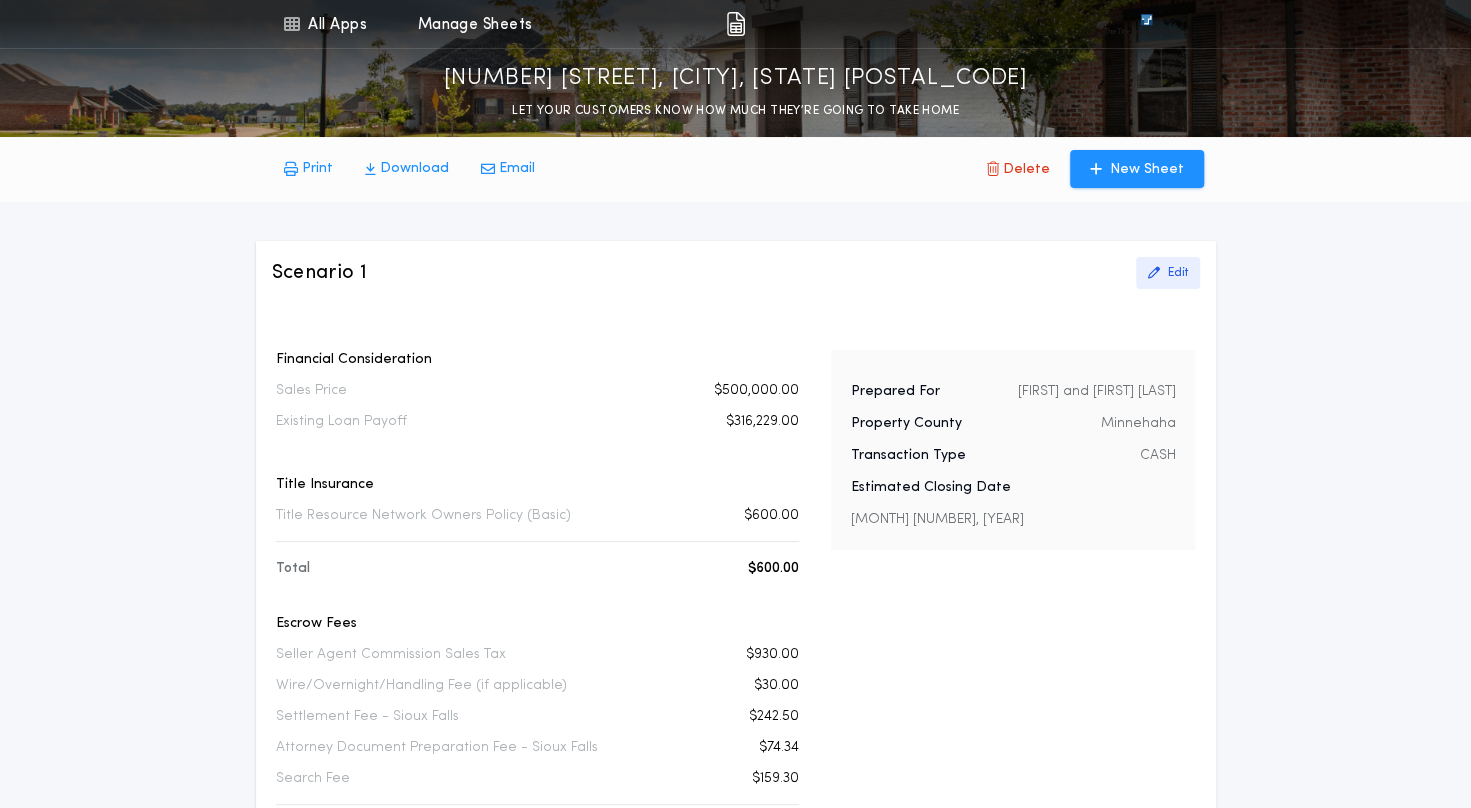 click on "Edit" at bounding box center [1178, 273] 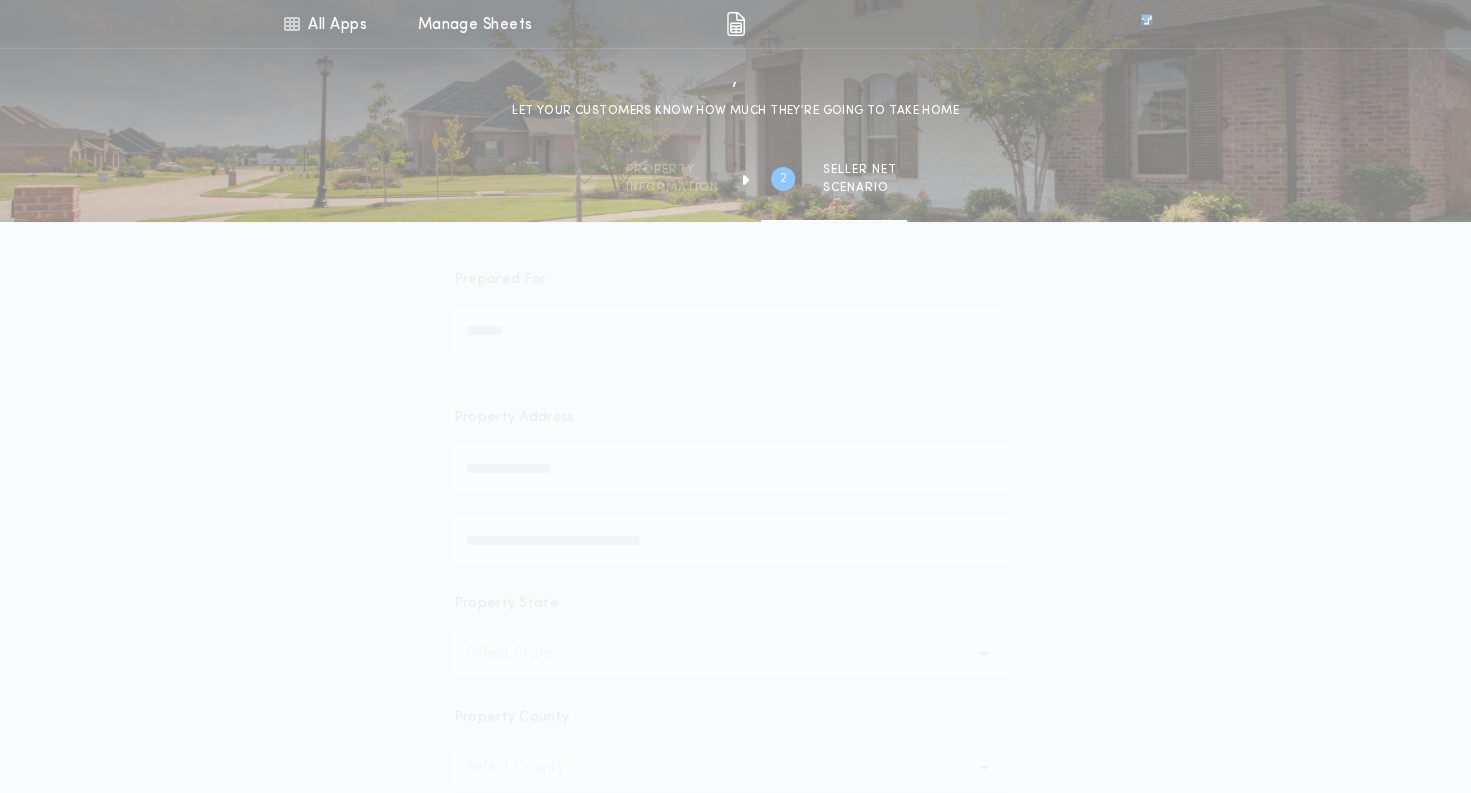 type on "********" 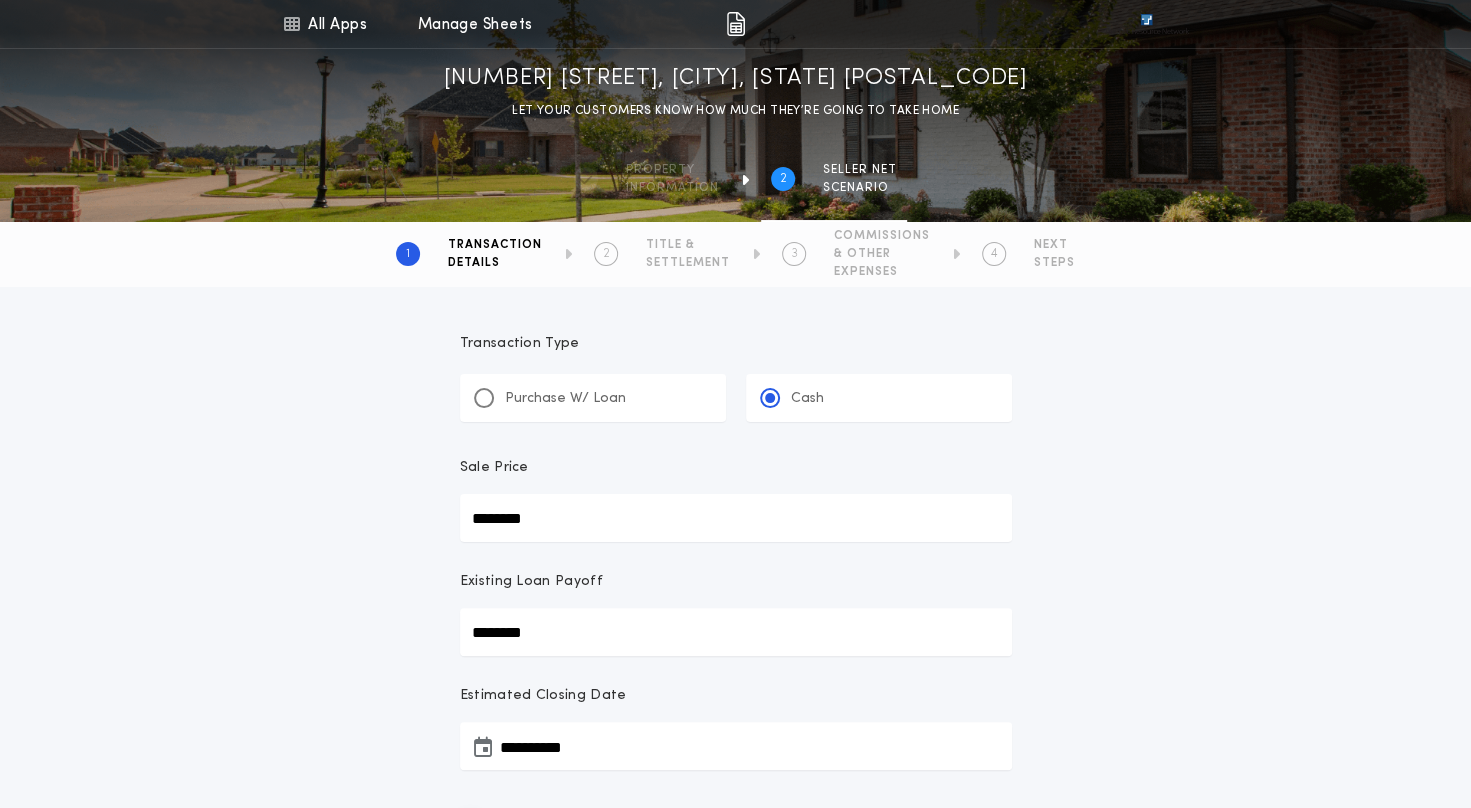 click on "********" at bounding box center [736, 518] 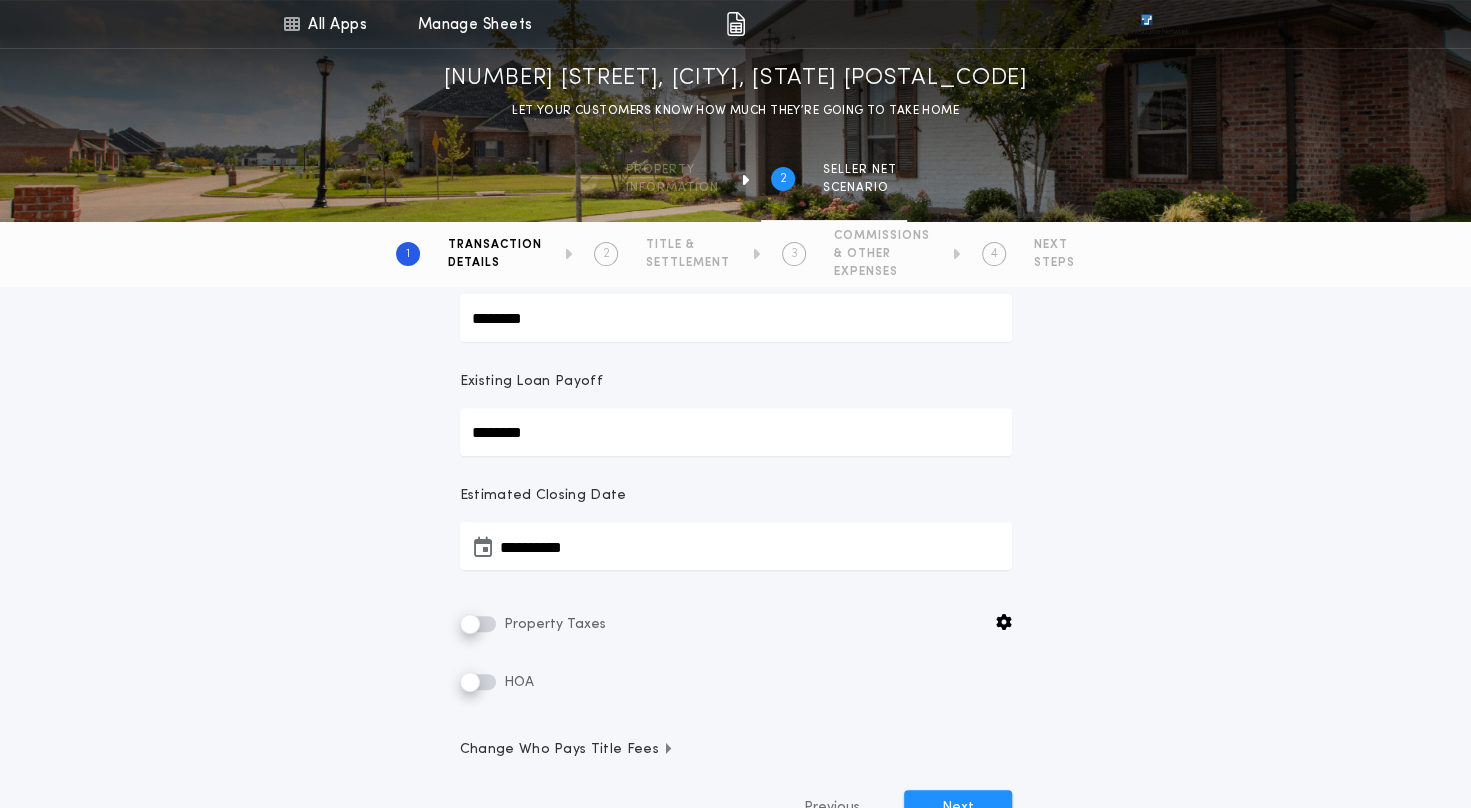 scroll, scrollTop: 300, scrollLeft: 0, axis: vertical 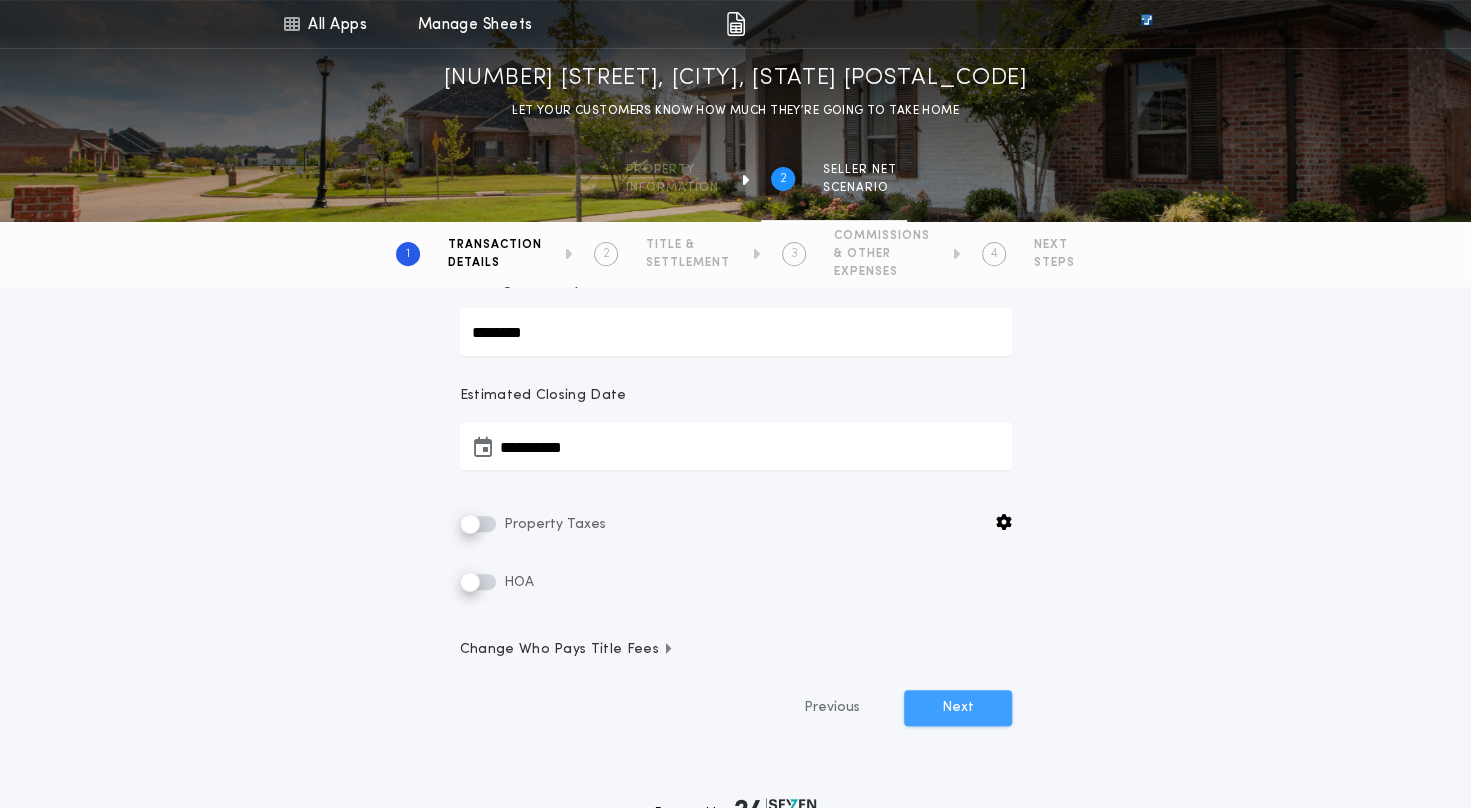 type on "********" 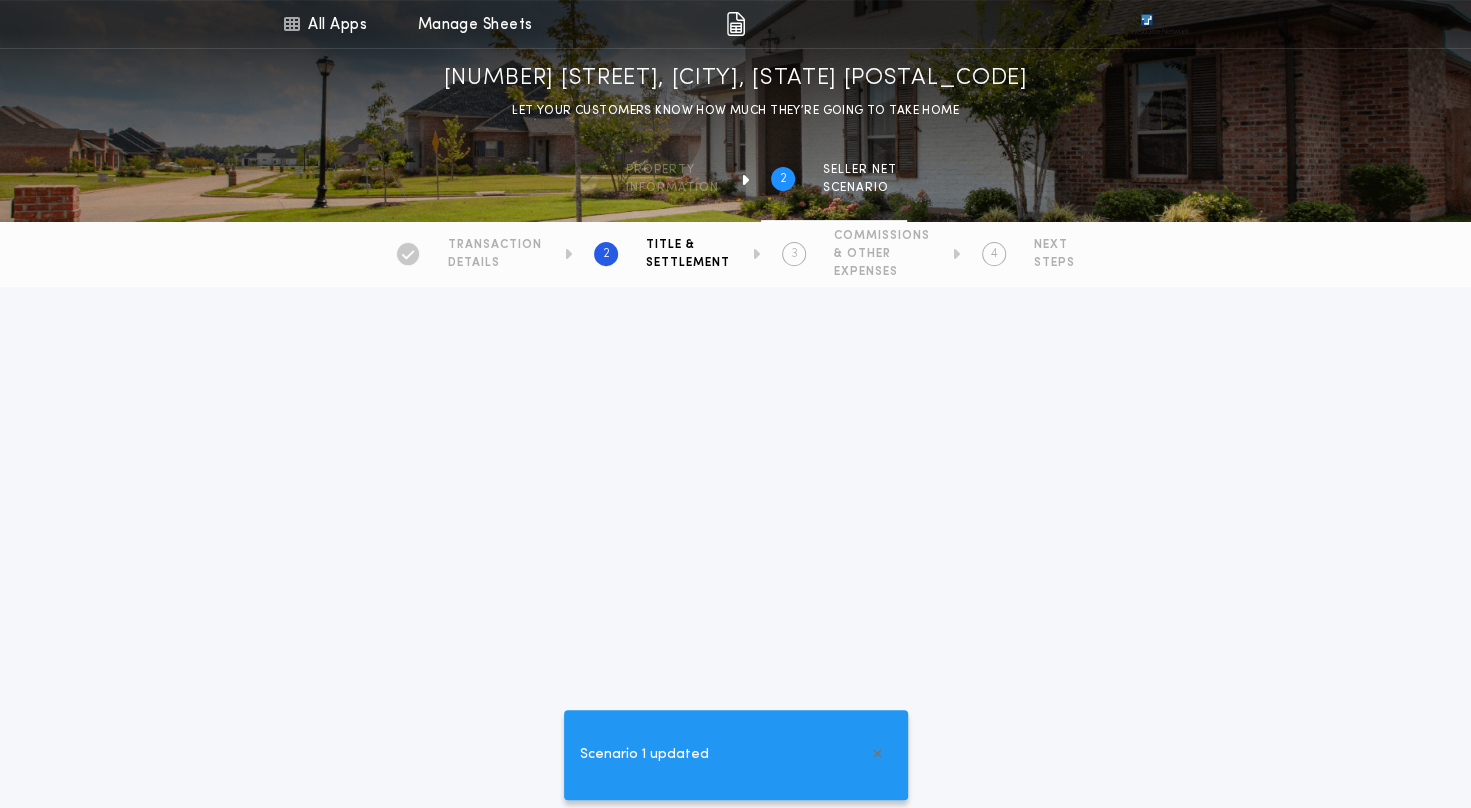 scroll, scrollTop: 0, scrollLeft: 0, axis: both 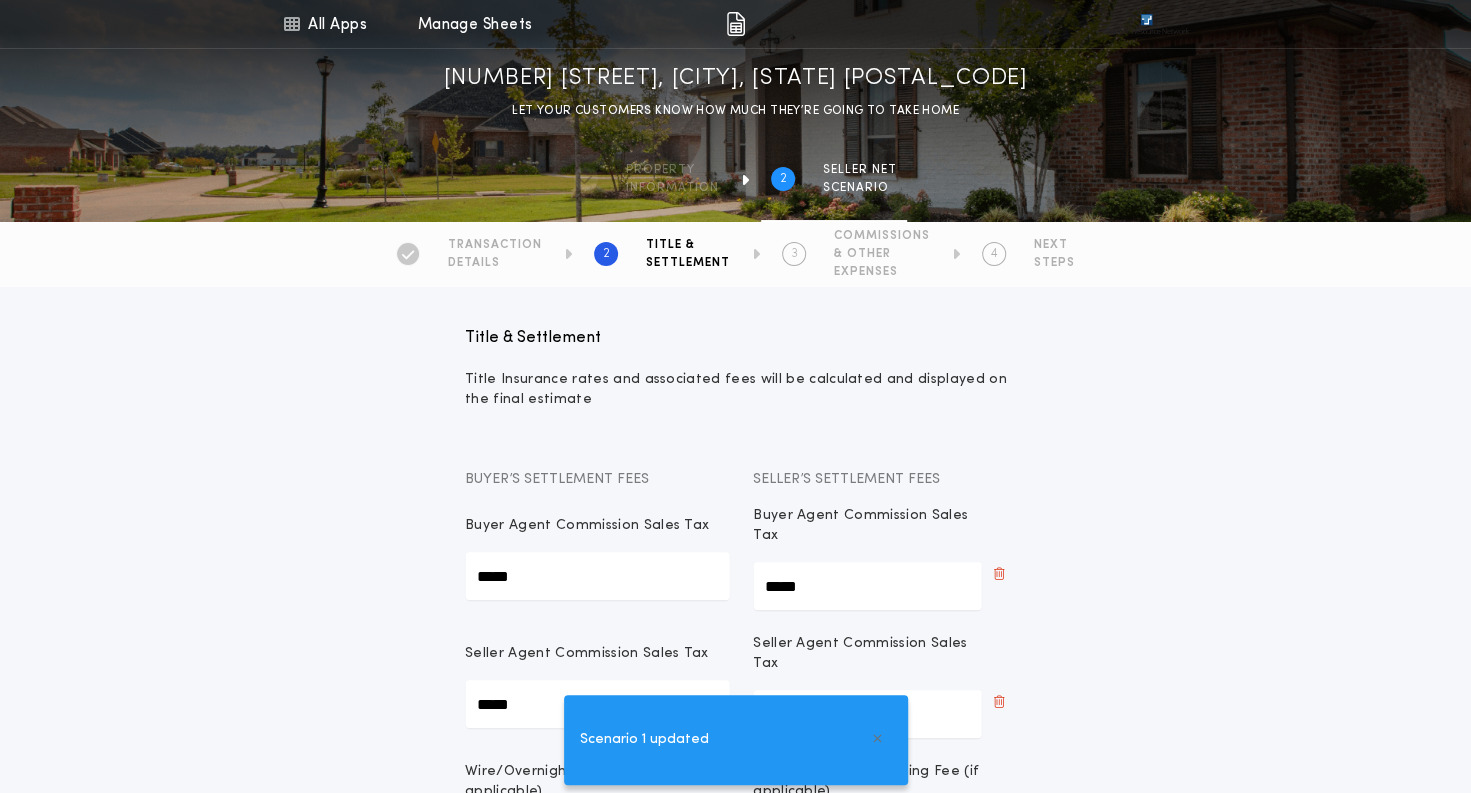 type on "*******" 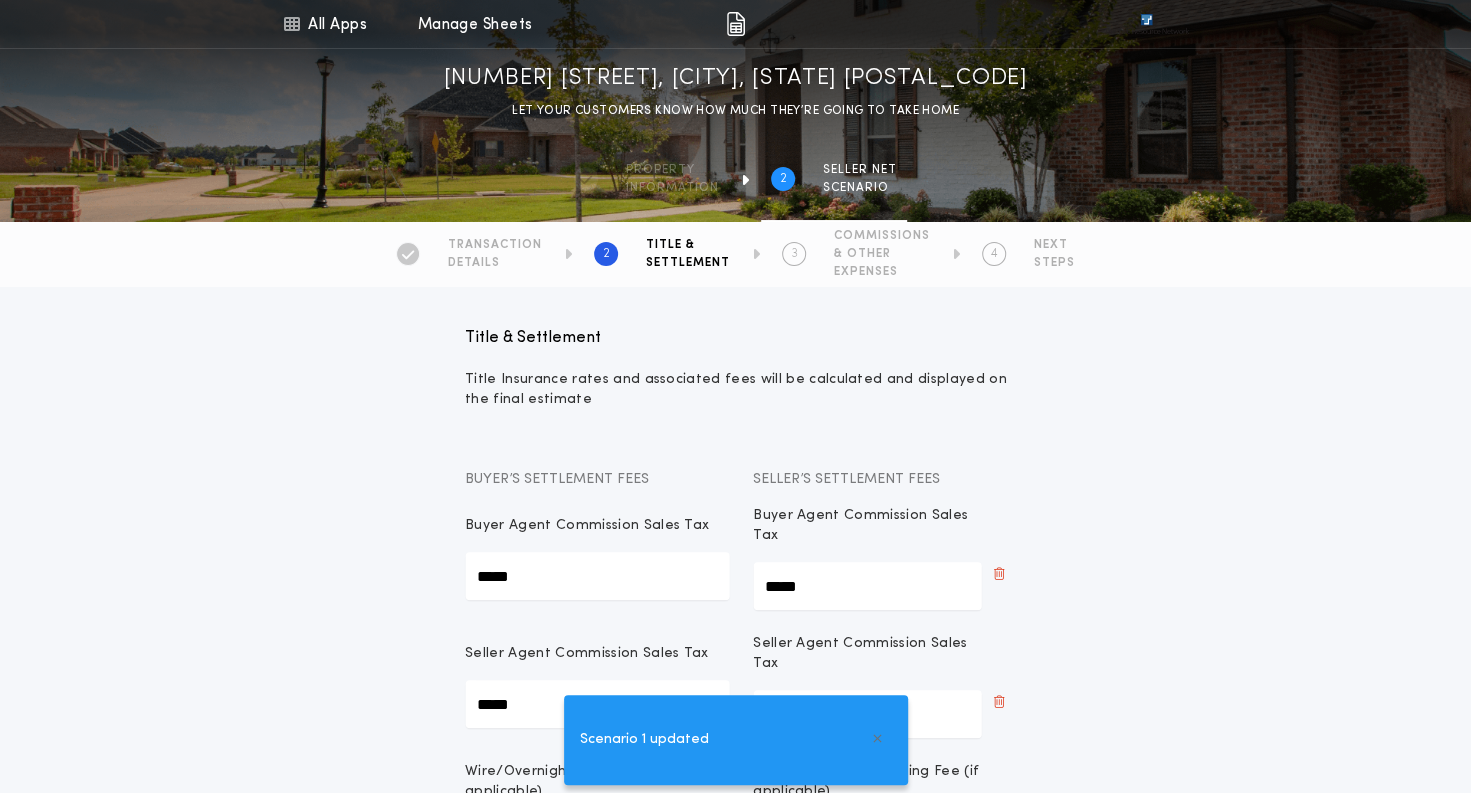 type on "*******" 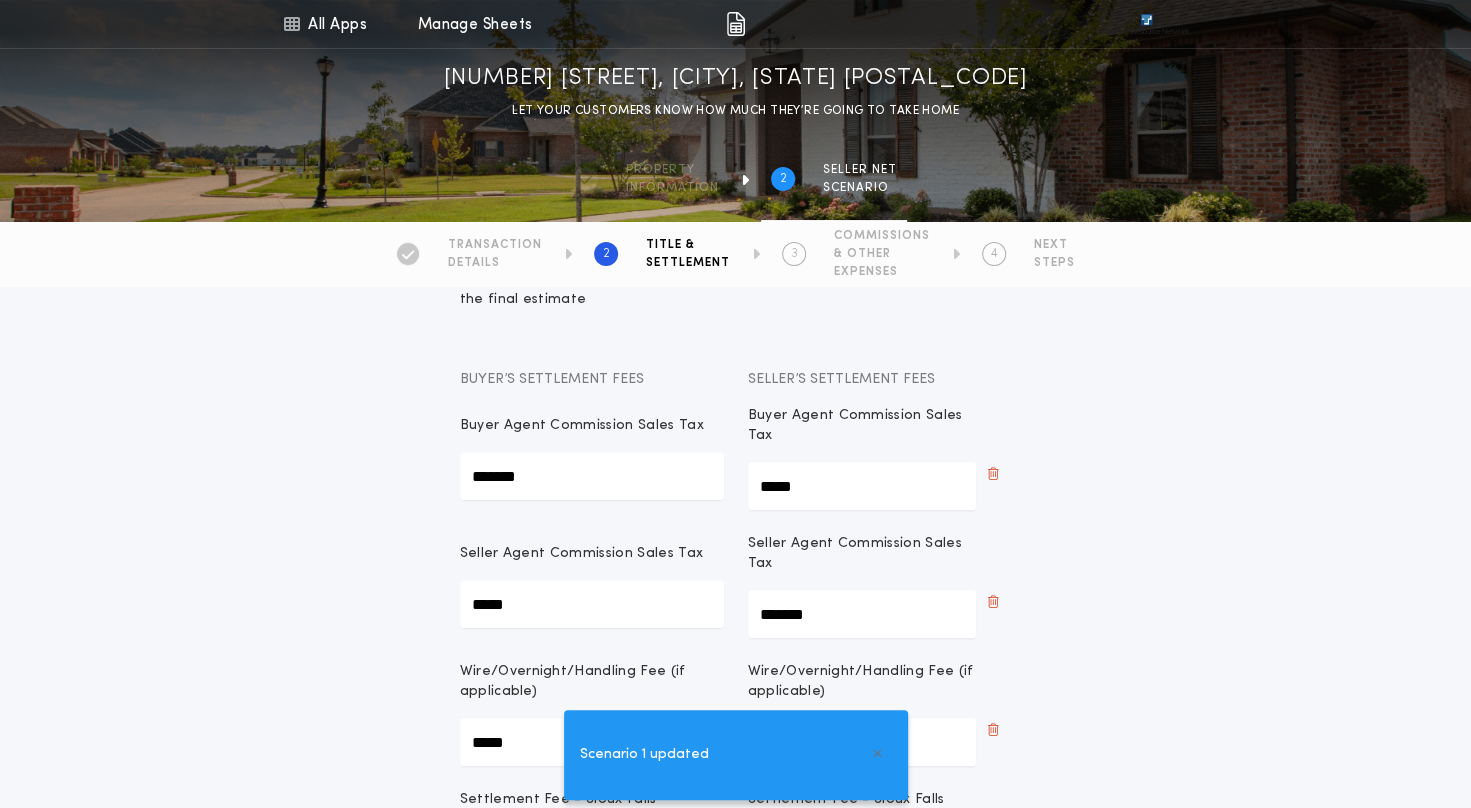 scroll, scrollTop: 200, scrollLeft: 0, axis: vertical 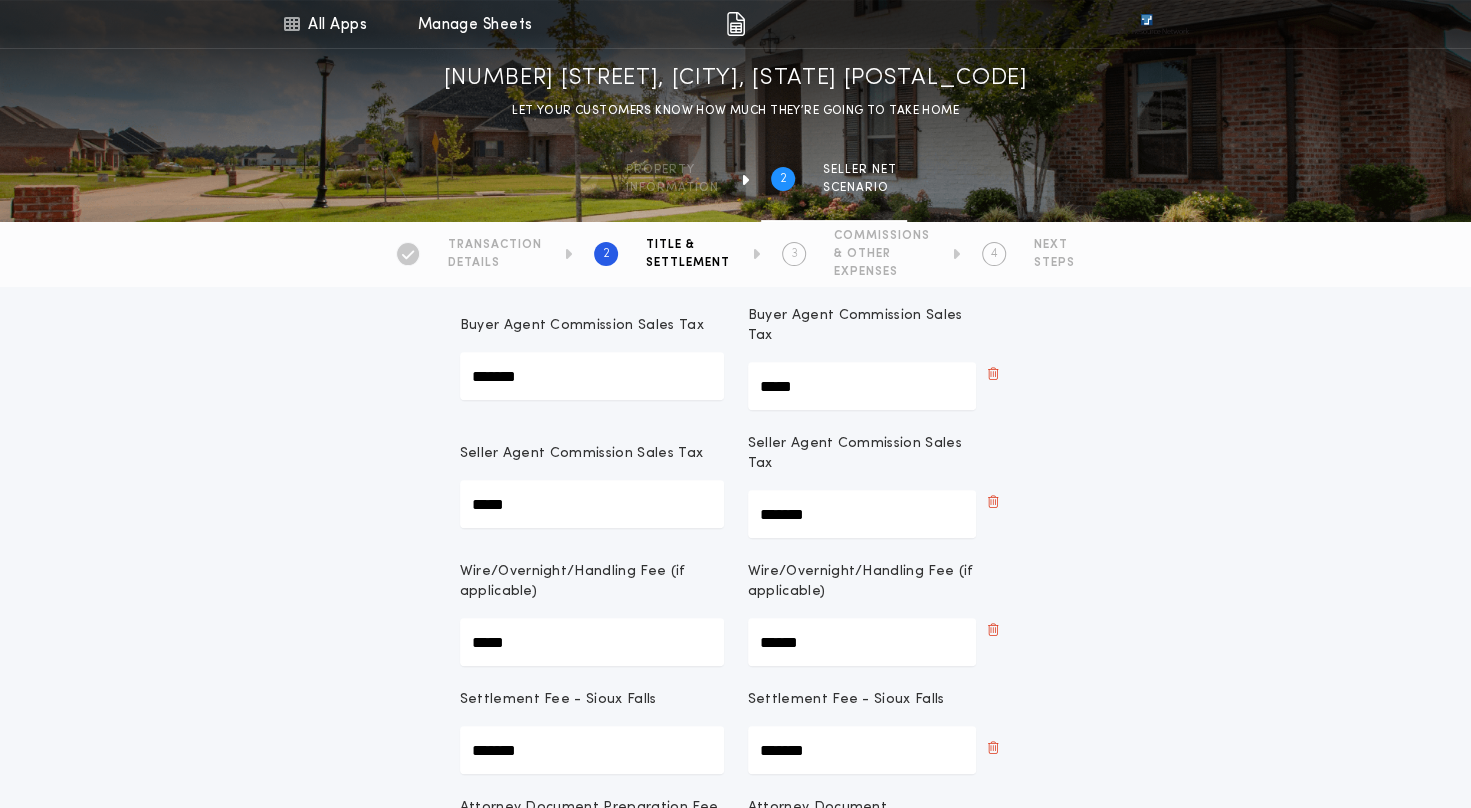 click on "*******" at bounding box center (592, 376) 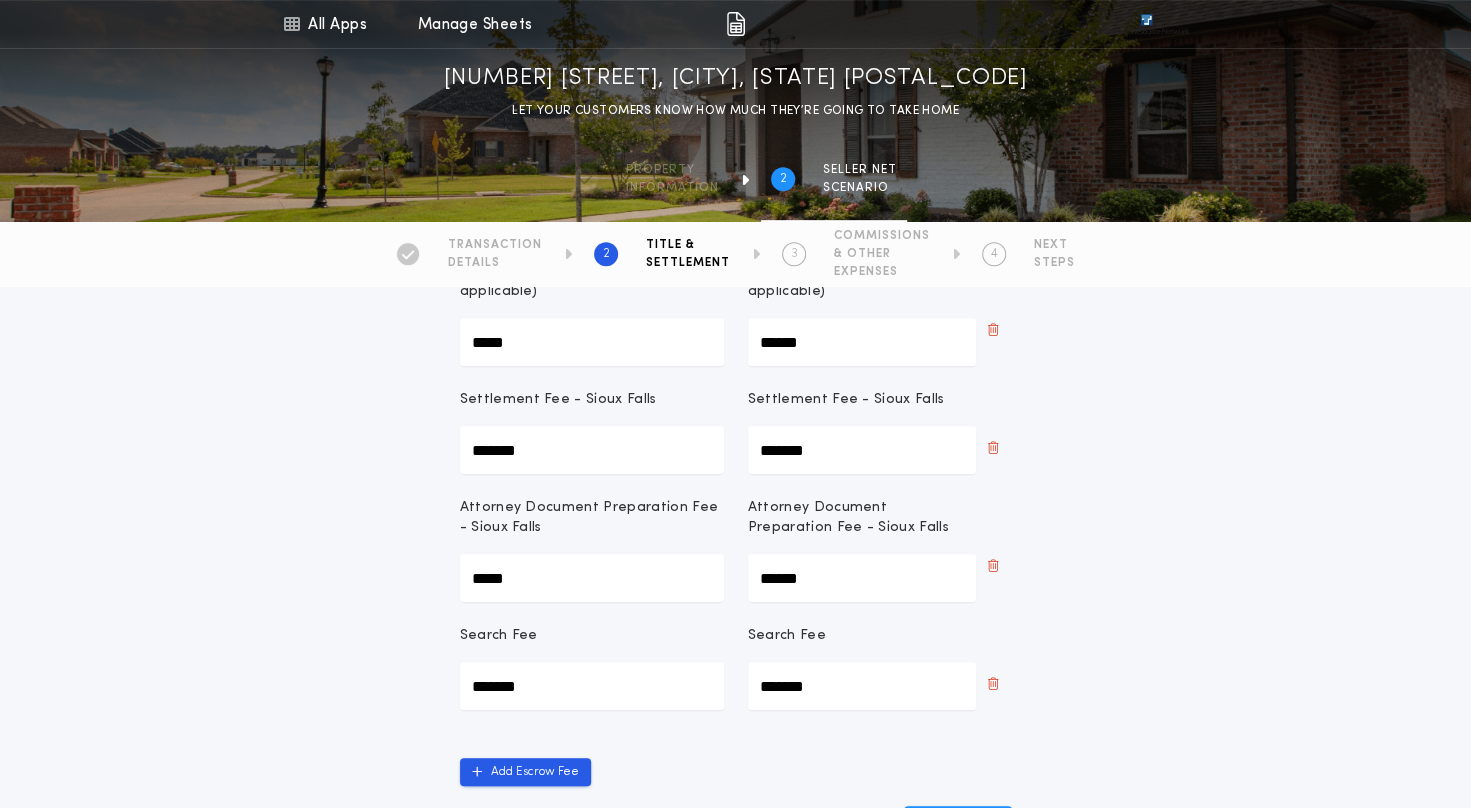 scroll, scrollTop: 700, scrollLeft: 0, axis: vertical 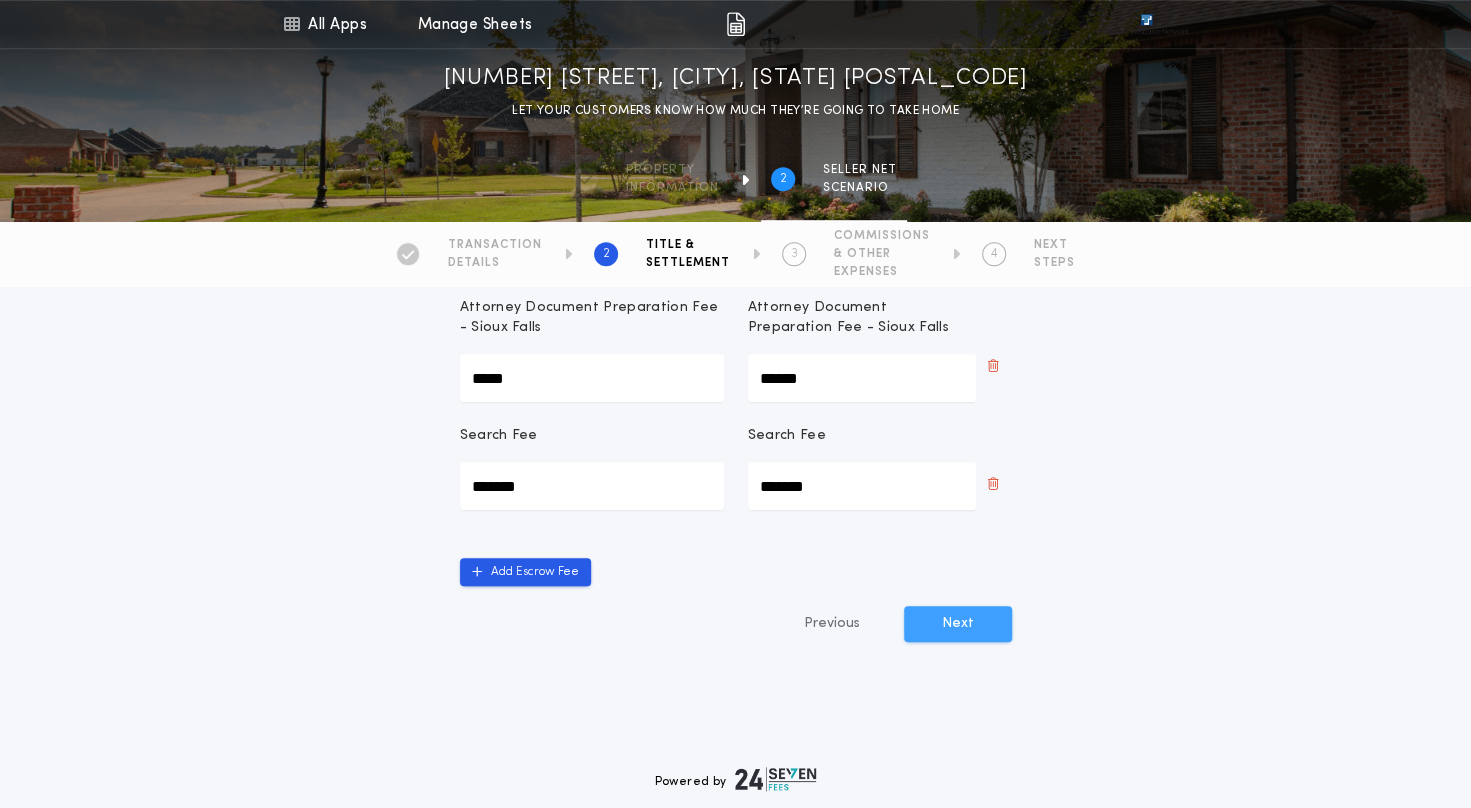 type on "*******" 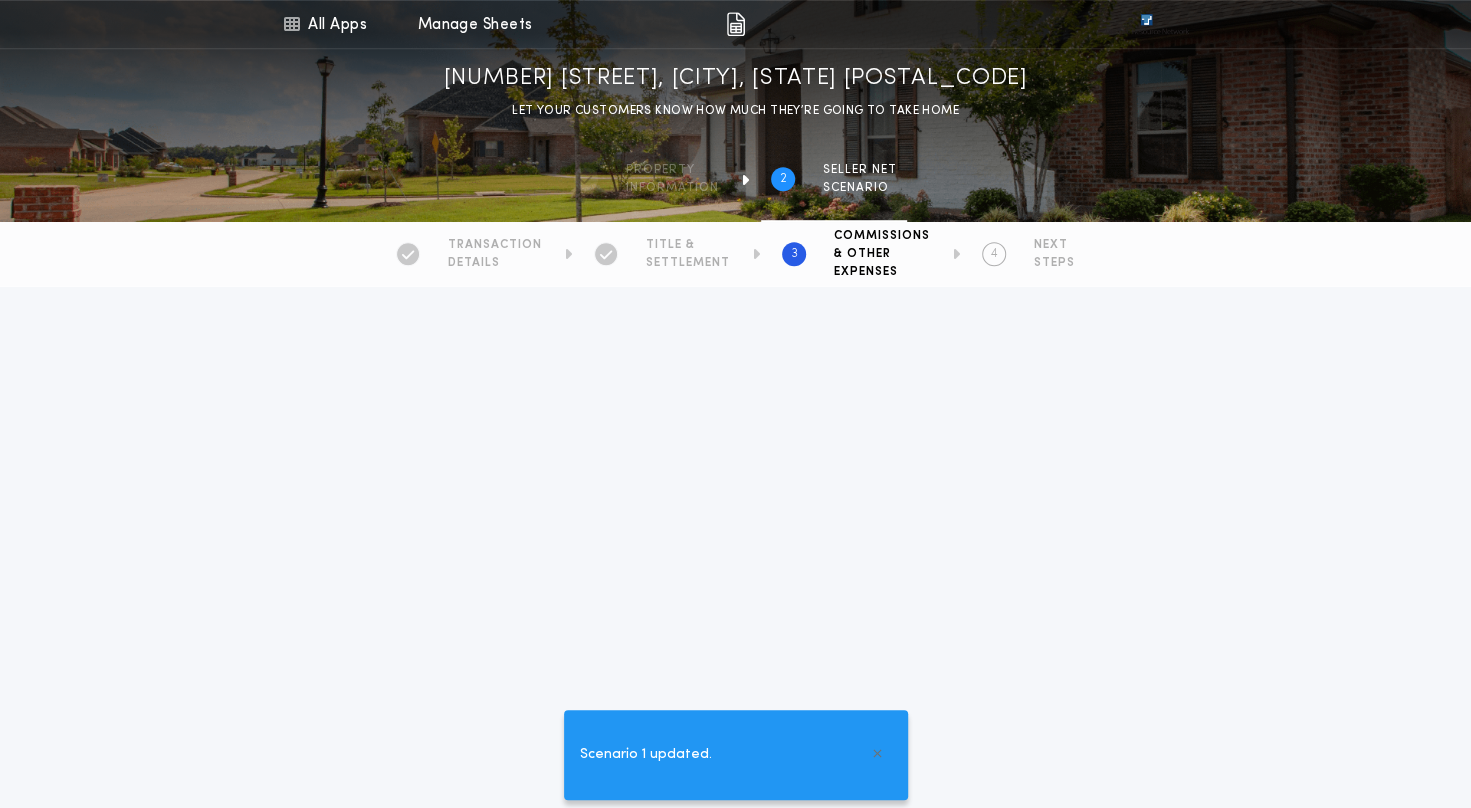 type on "**********" 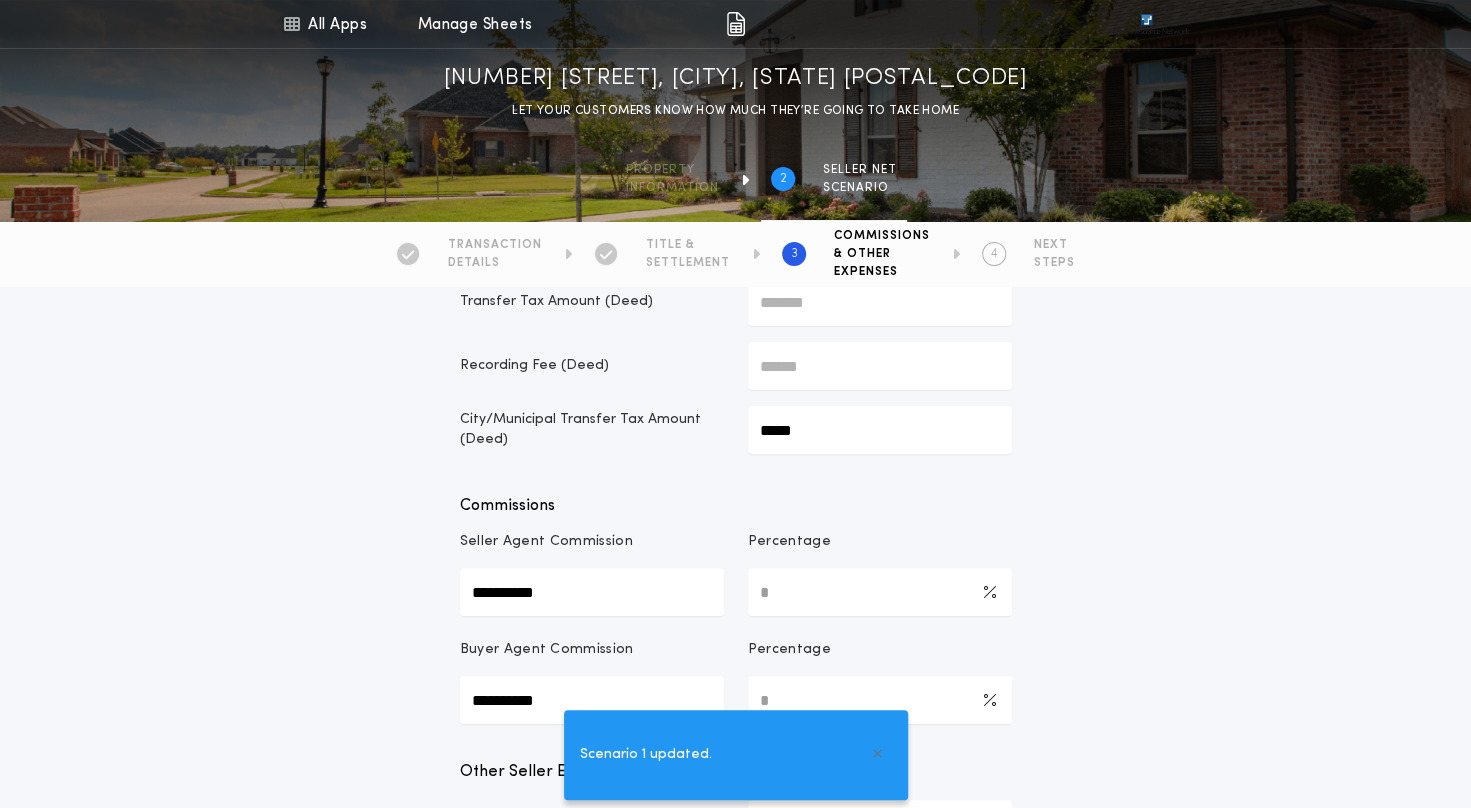scroll, scrollTop: 200, scrollLeft: 0, axis: vertical 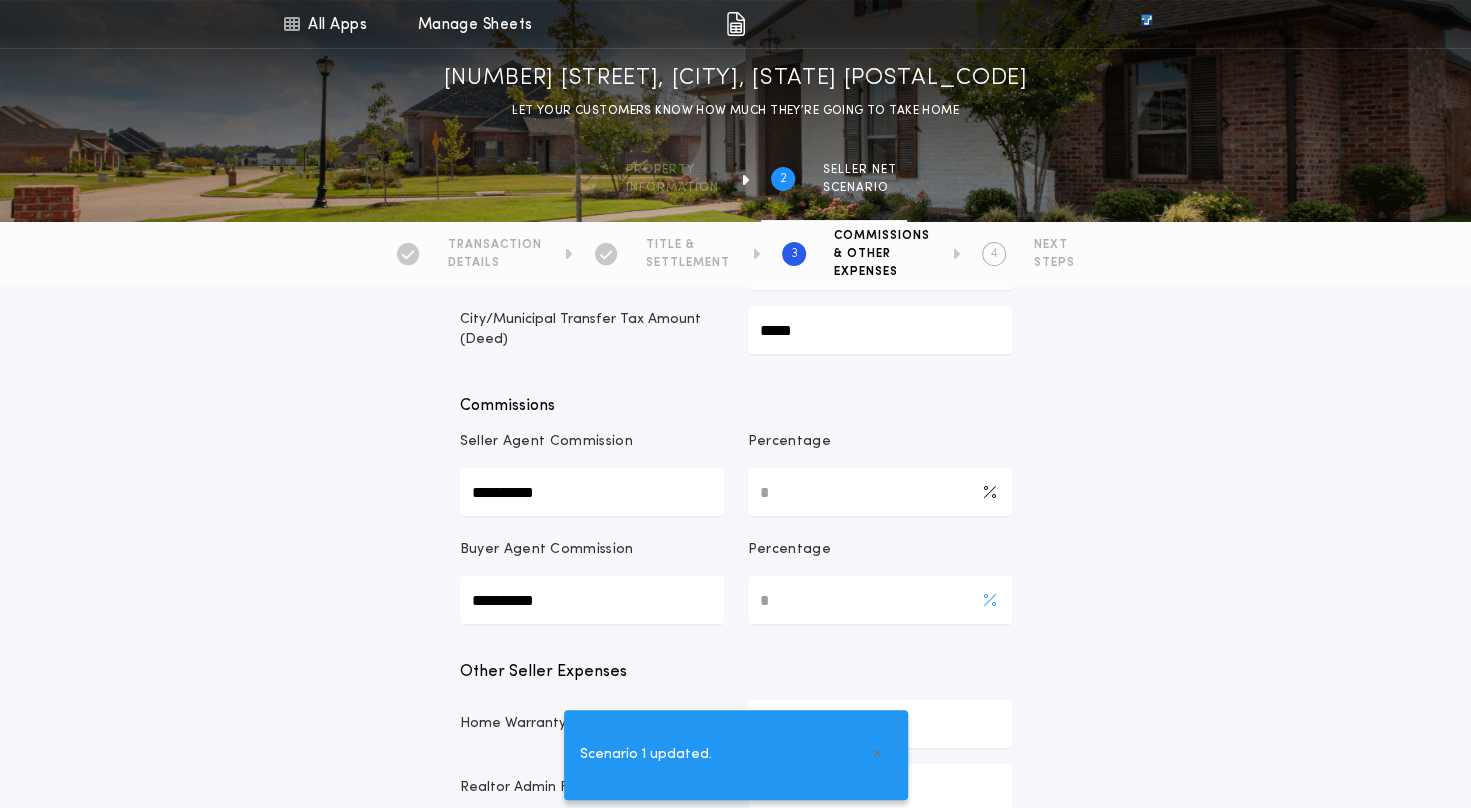 click on "*" at bounding box center (880, 600) 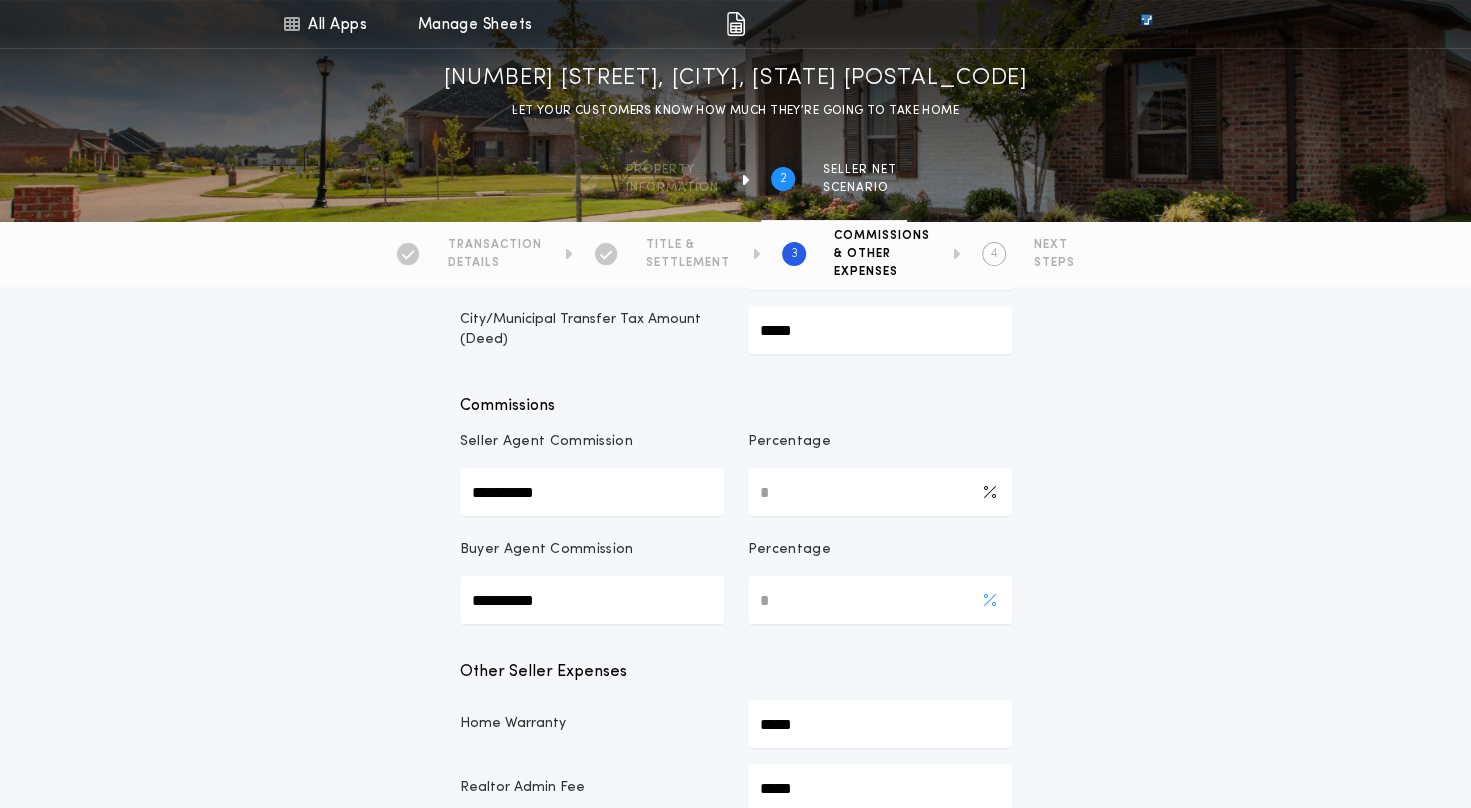click on "*" at bounding box center [880, 600] 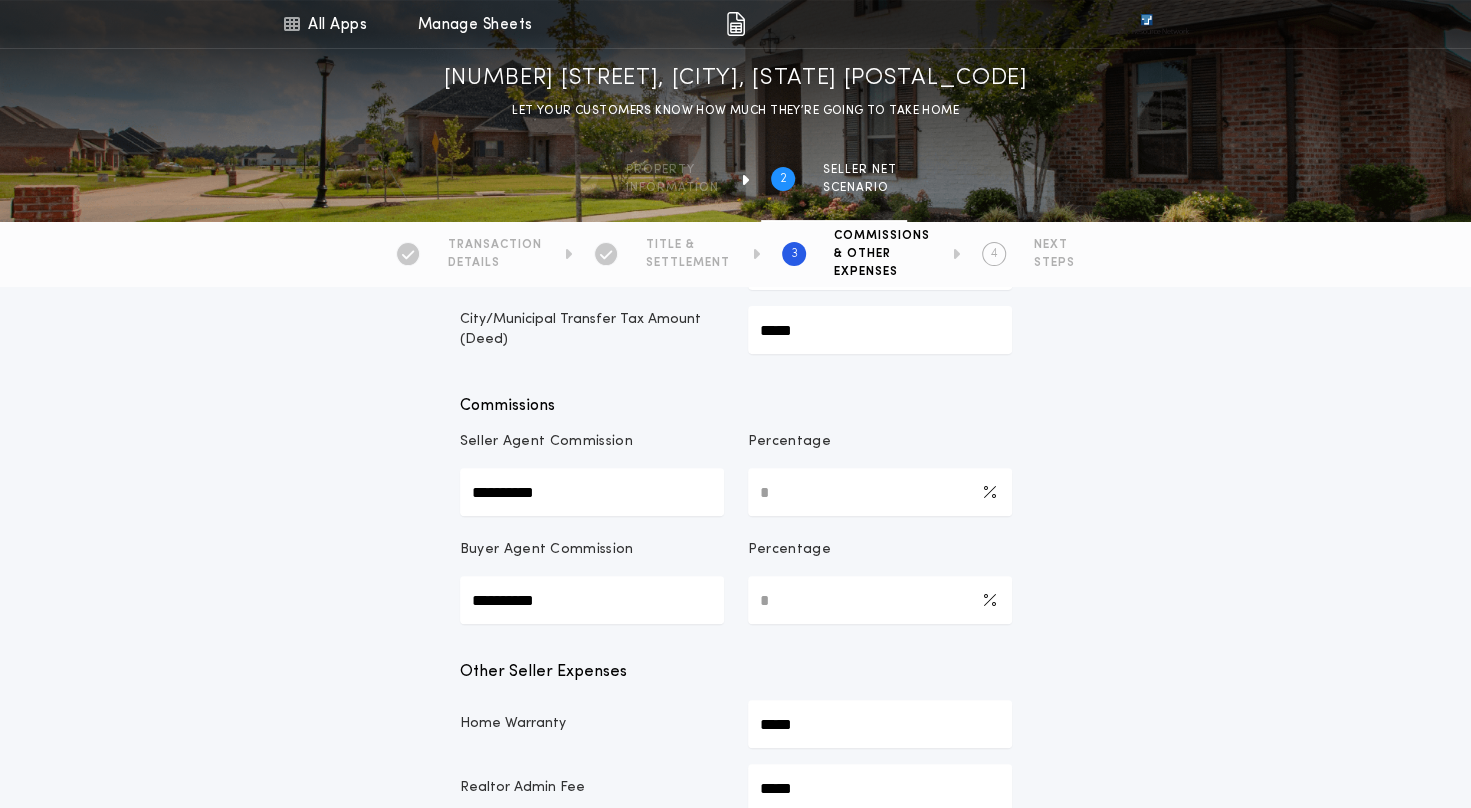 type on "***" 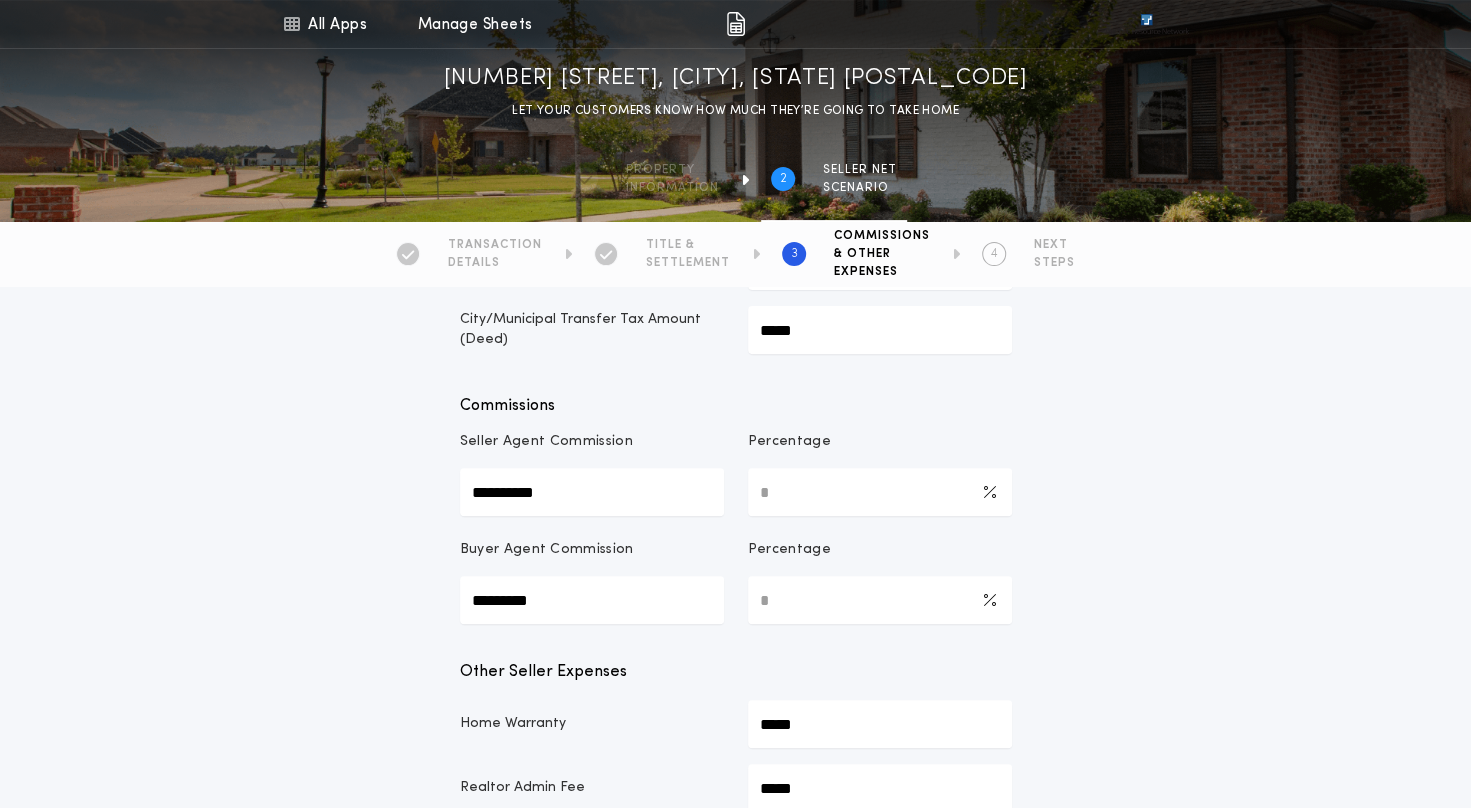 click on "*********" at bounding box center [592, 600] 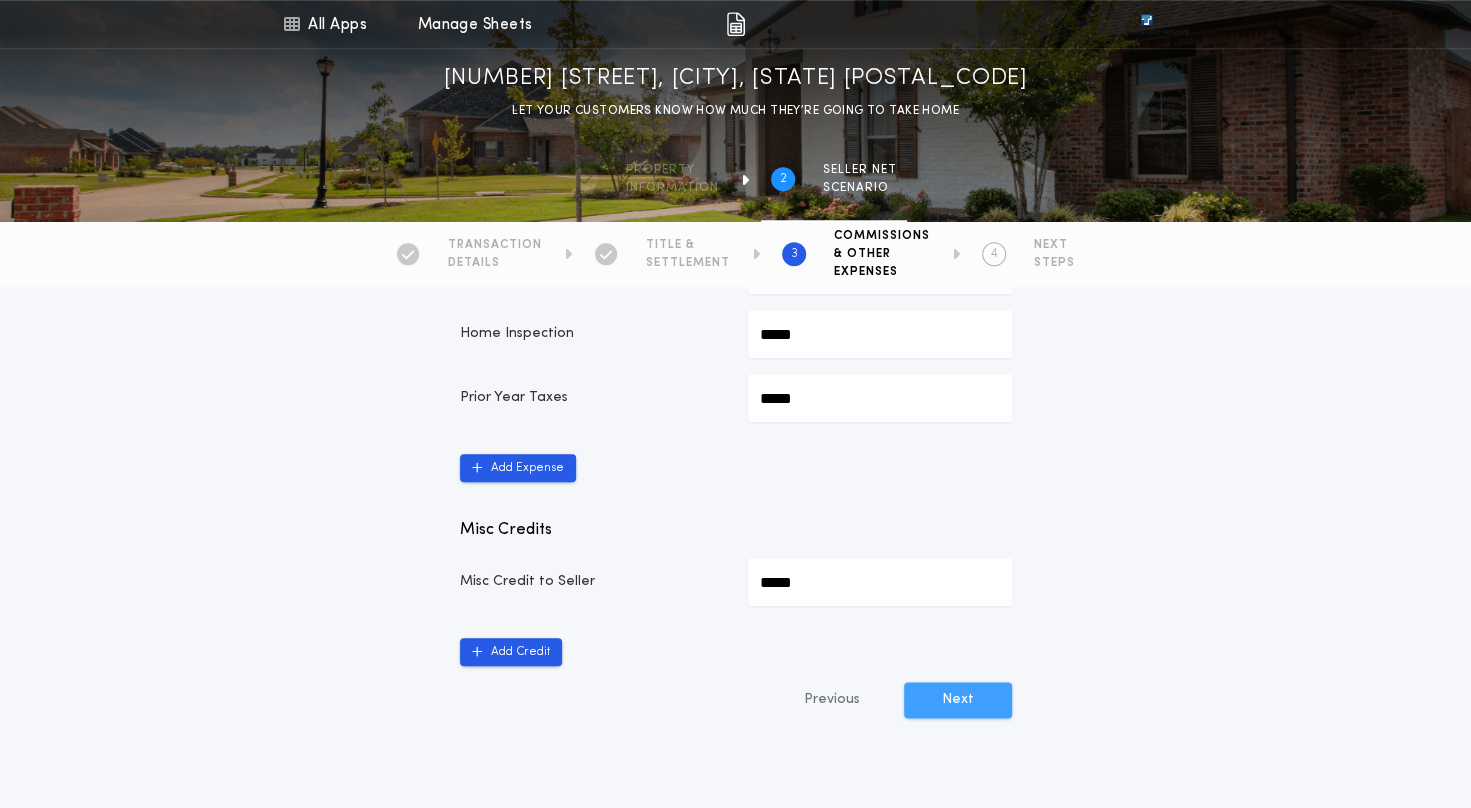 scroll, scrollTop: 1000, scrollLeft: 0, axis: vertical 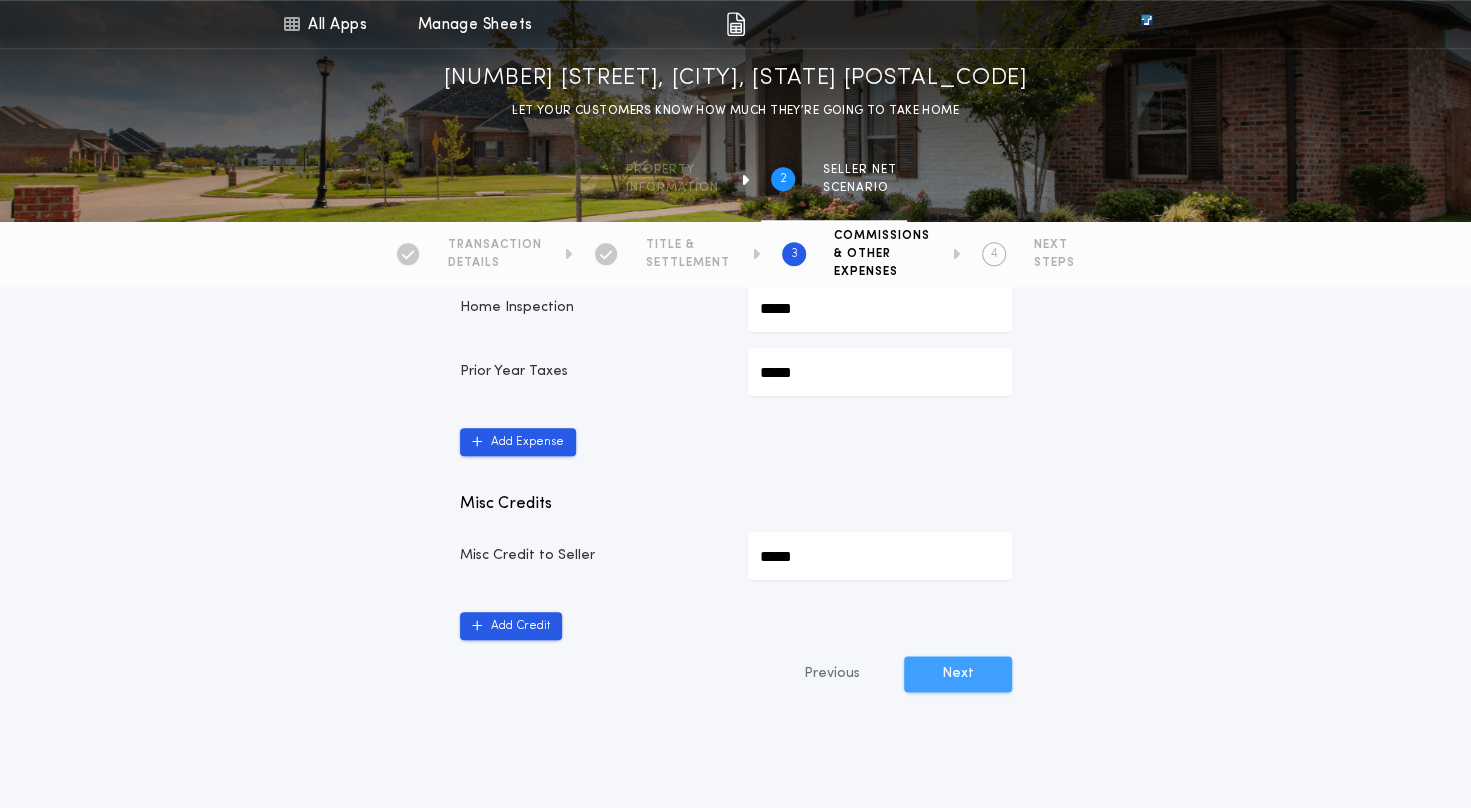 click on "Next" at bounding box center (958, 674) 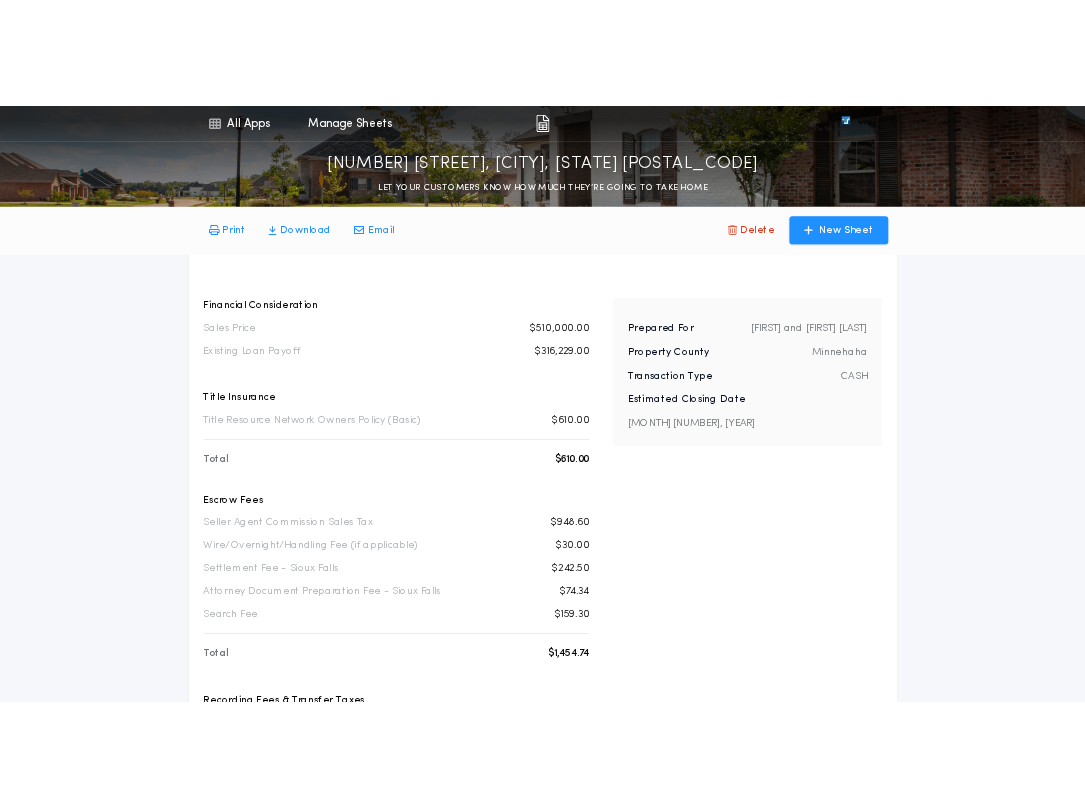 scroll, scrollTop: 0, scrollLeft: 0, axis: both 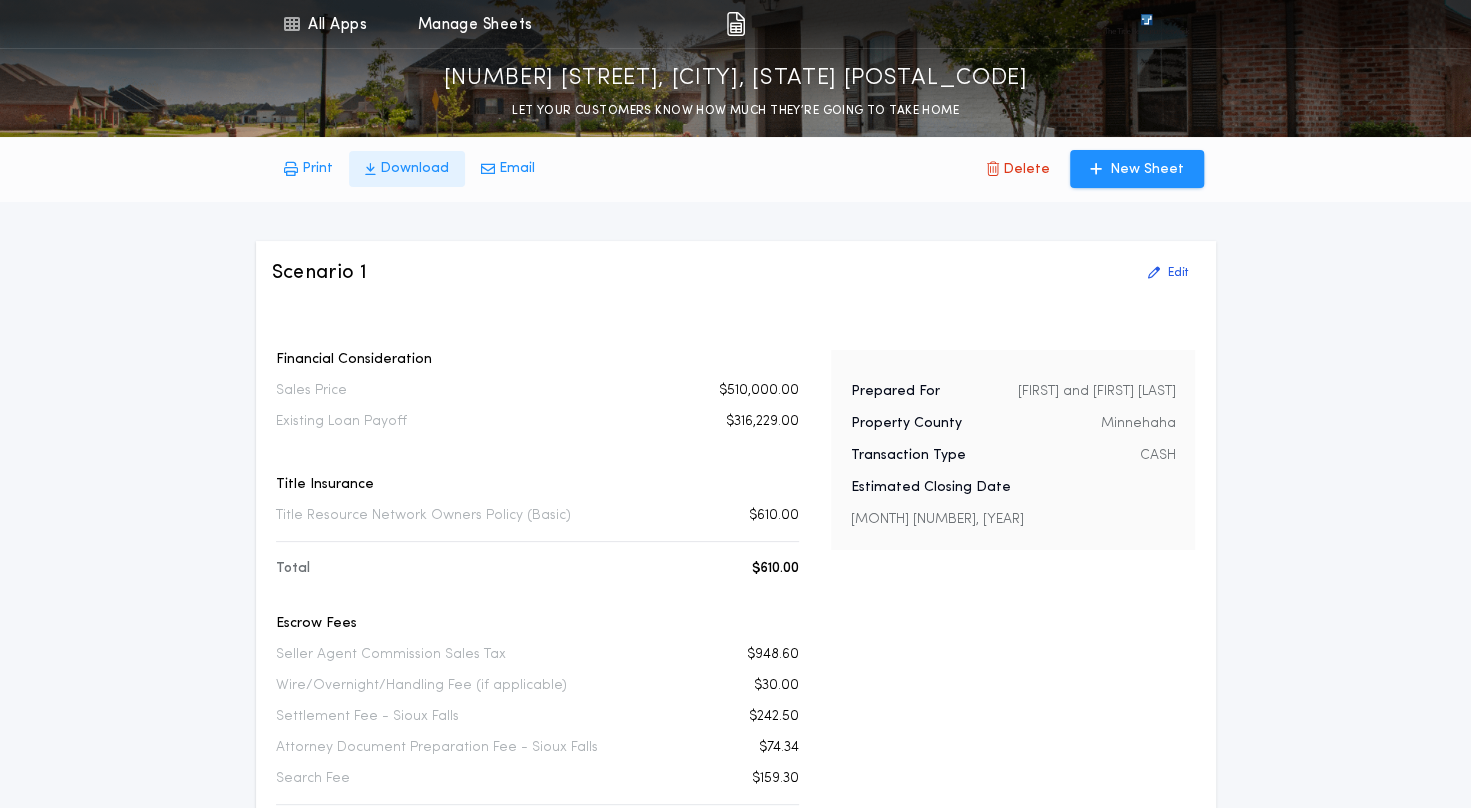 click on "Download" at bounding box center (407, 169) 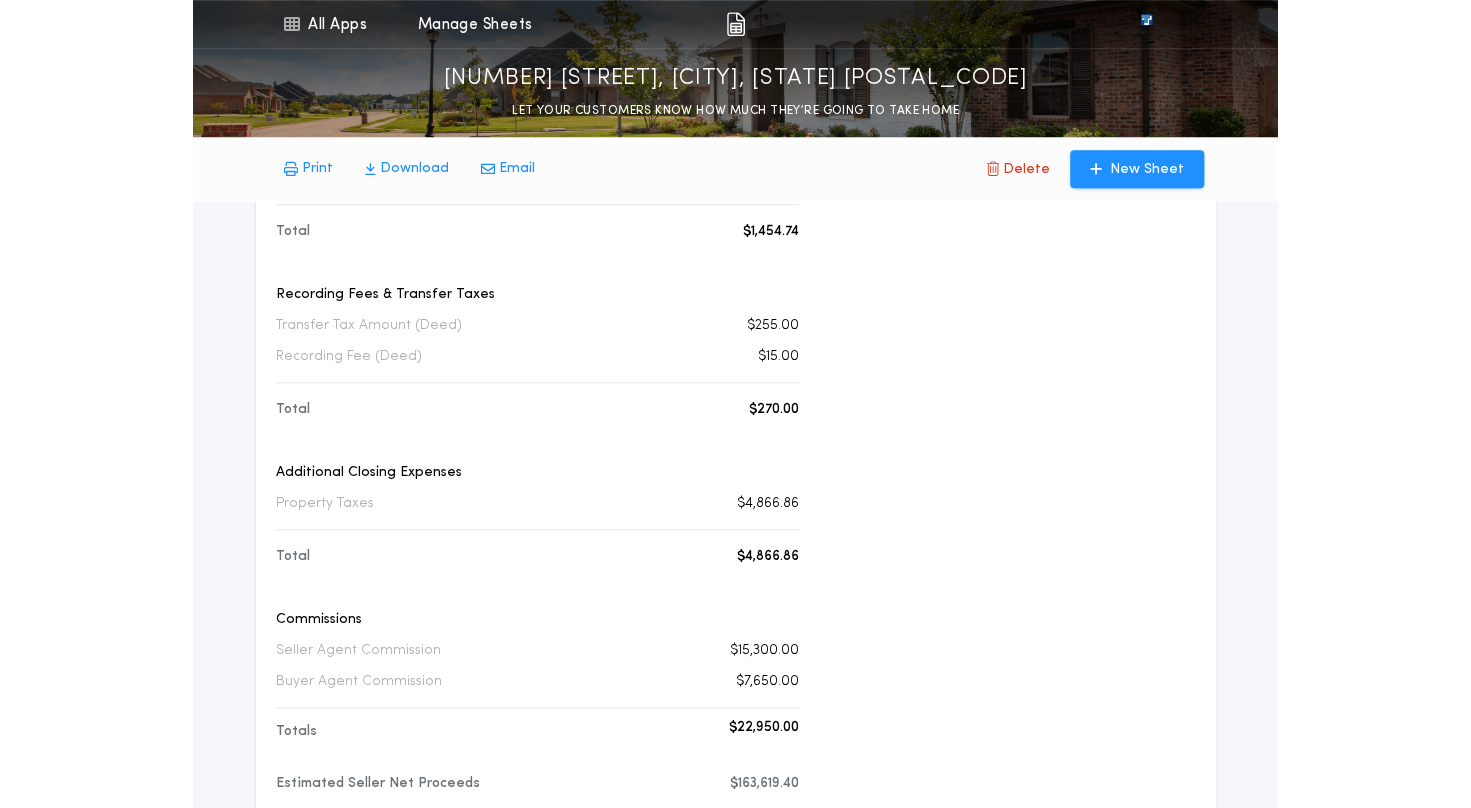 scroll, scrollTop: 700, scrollLeft: 0, axis: vertical 